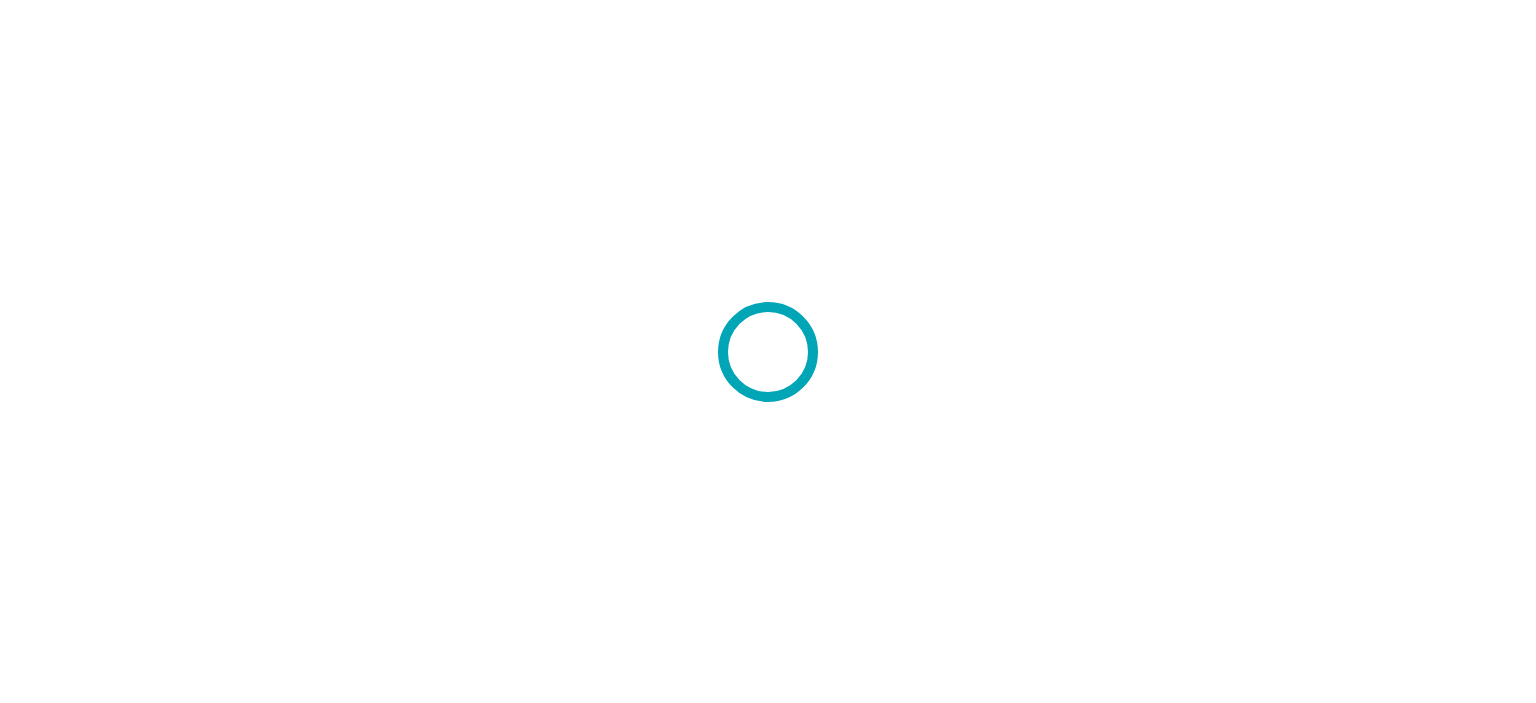 scroll, scrollTop: 0, scrollLeft: 0, axis: both 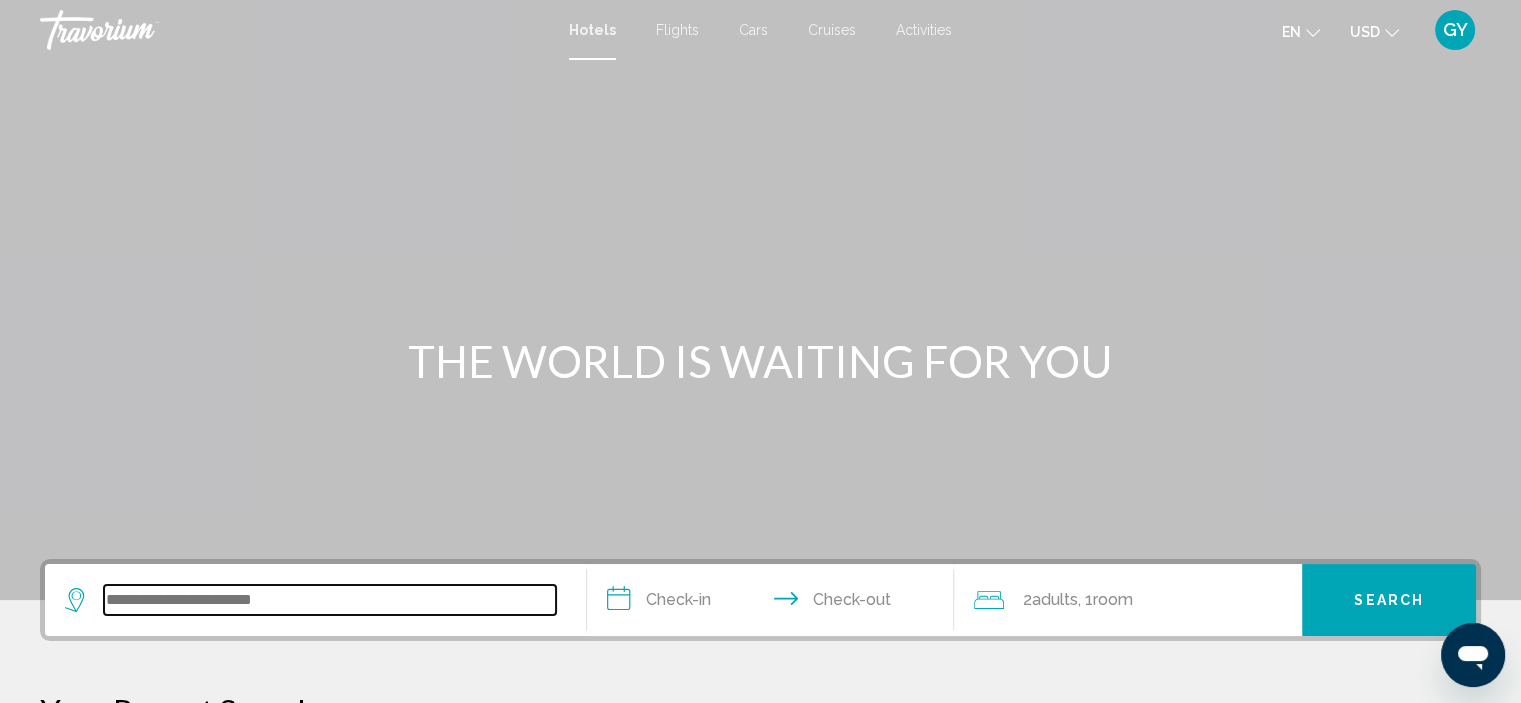 click at bounding box center [330, 600] 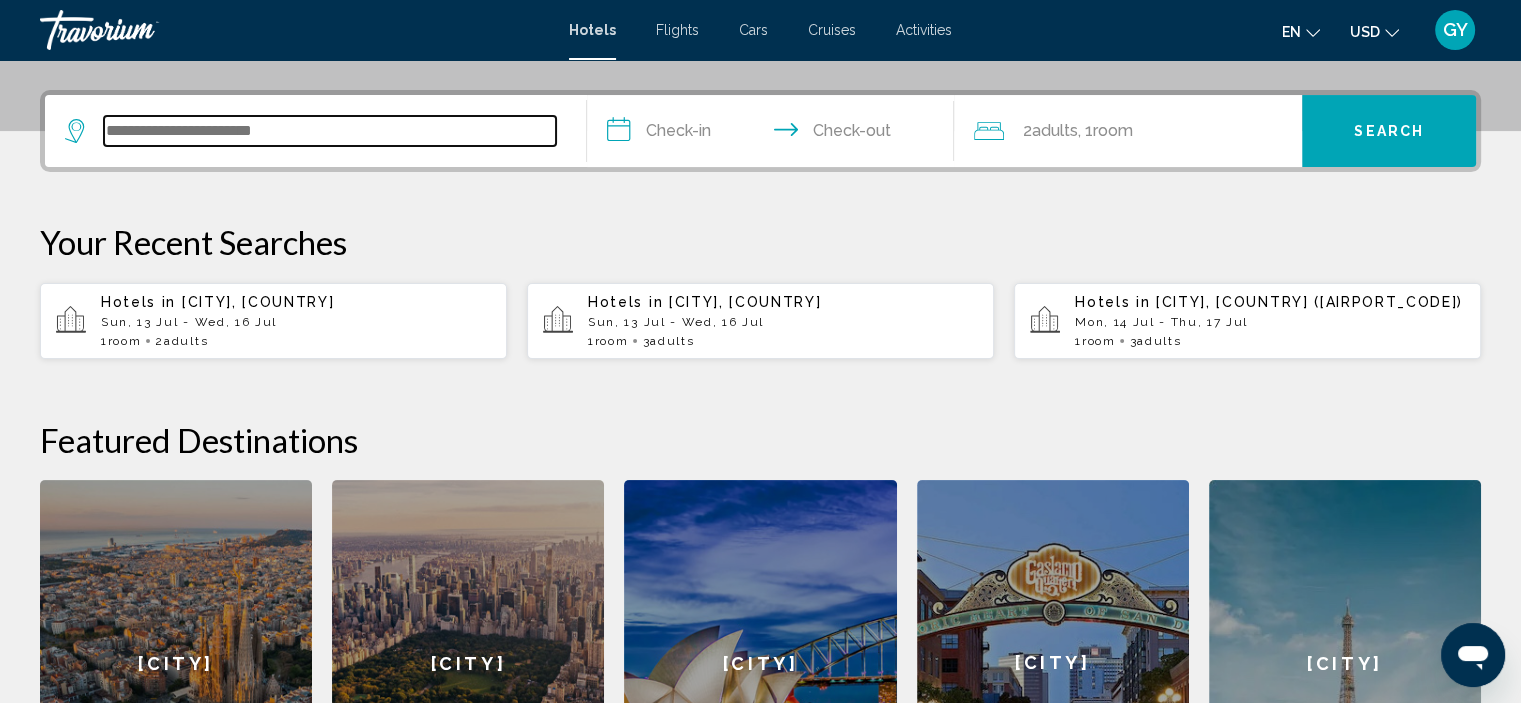 scroll, scrollTop: 493, scrollLeft: 0, axis: vertical 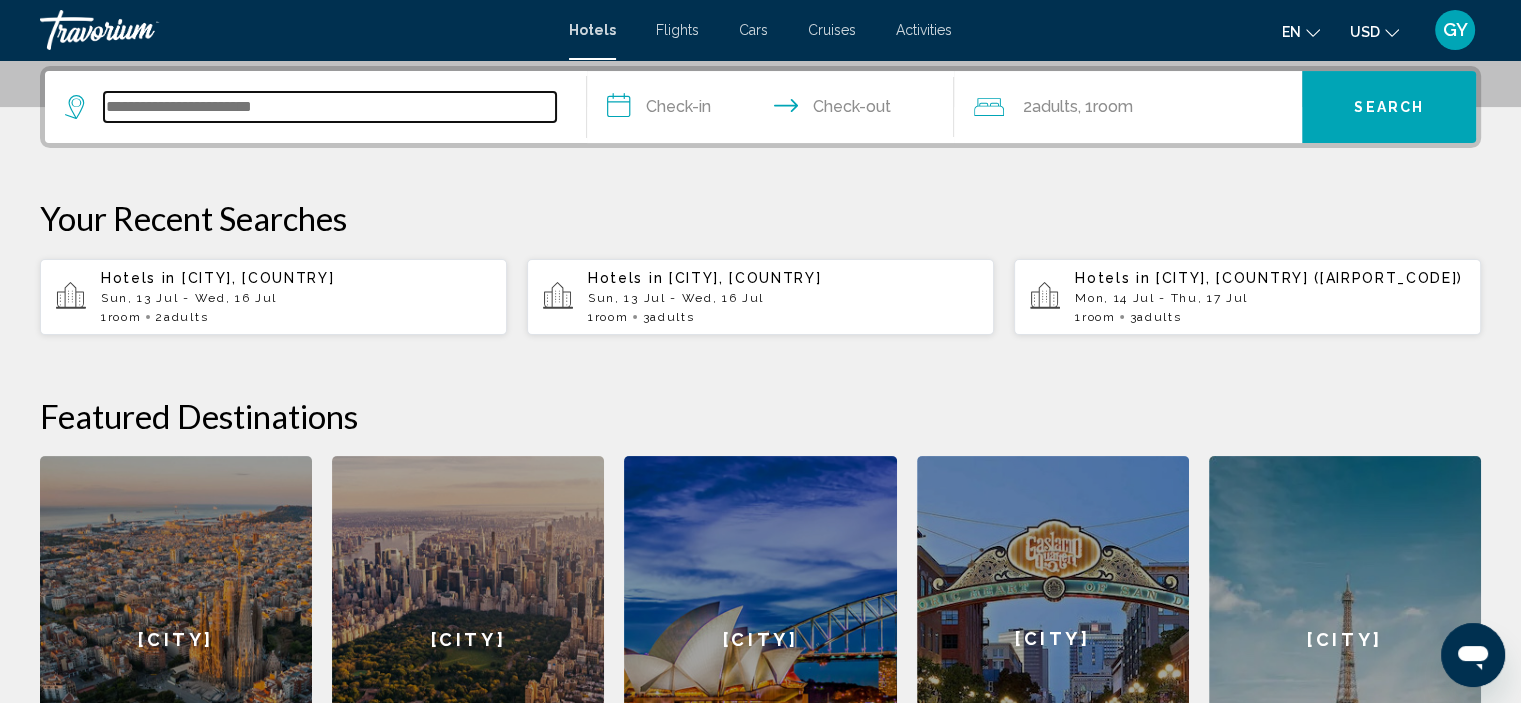 click at bounding box center (330, 107) 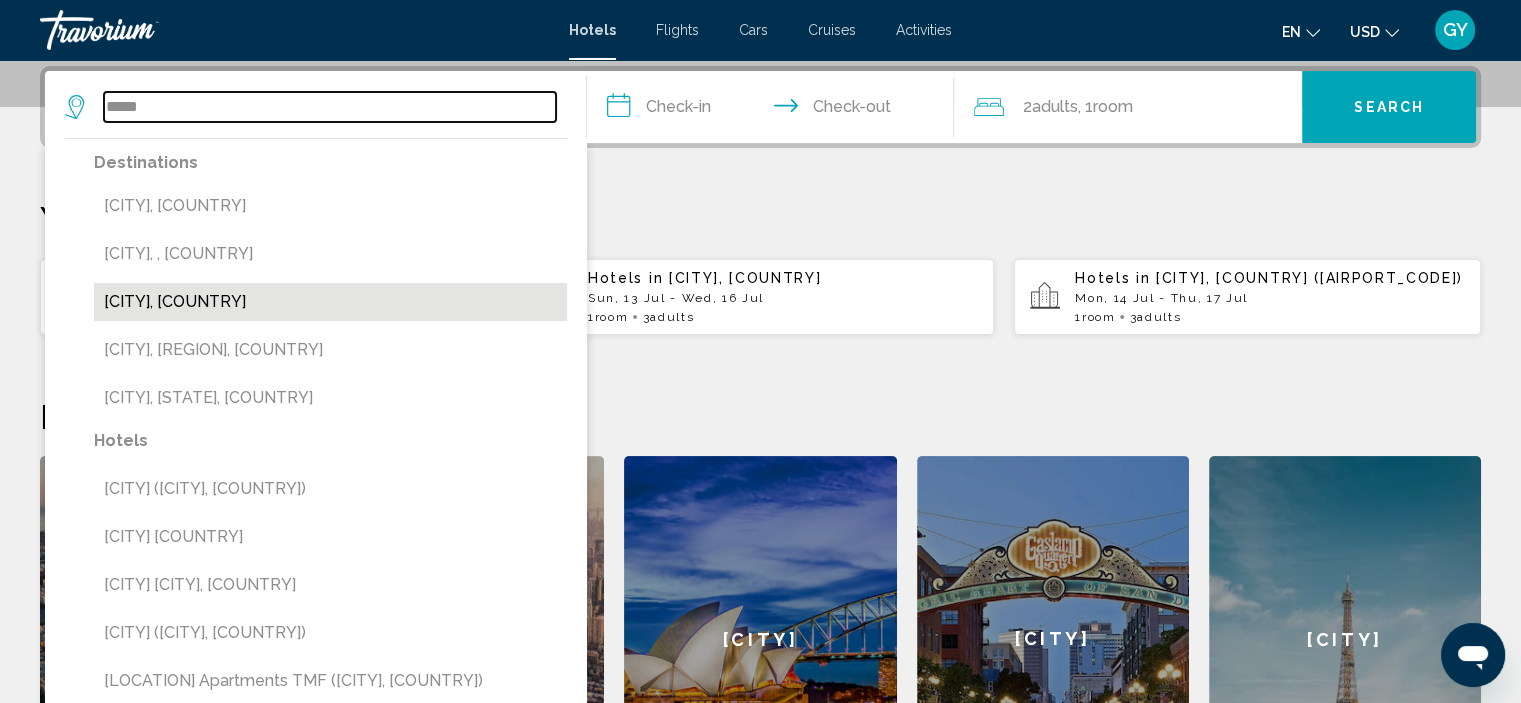type on "*****" 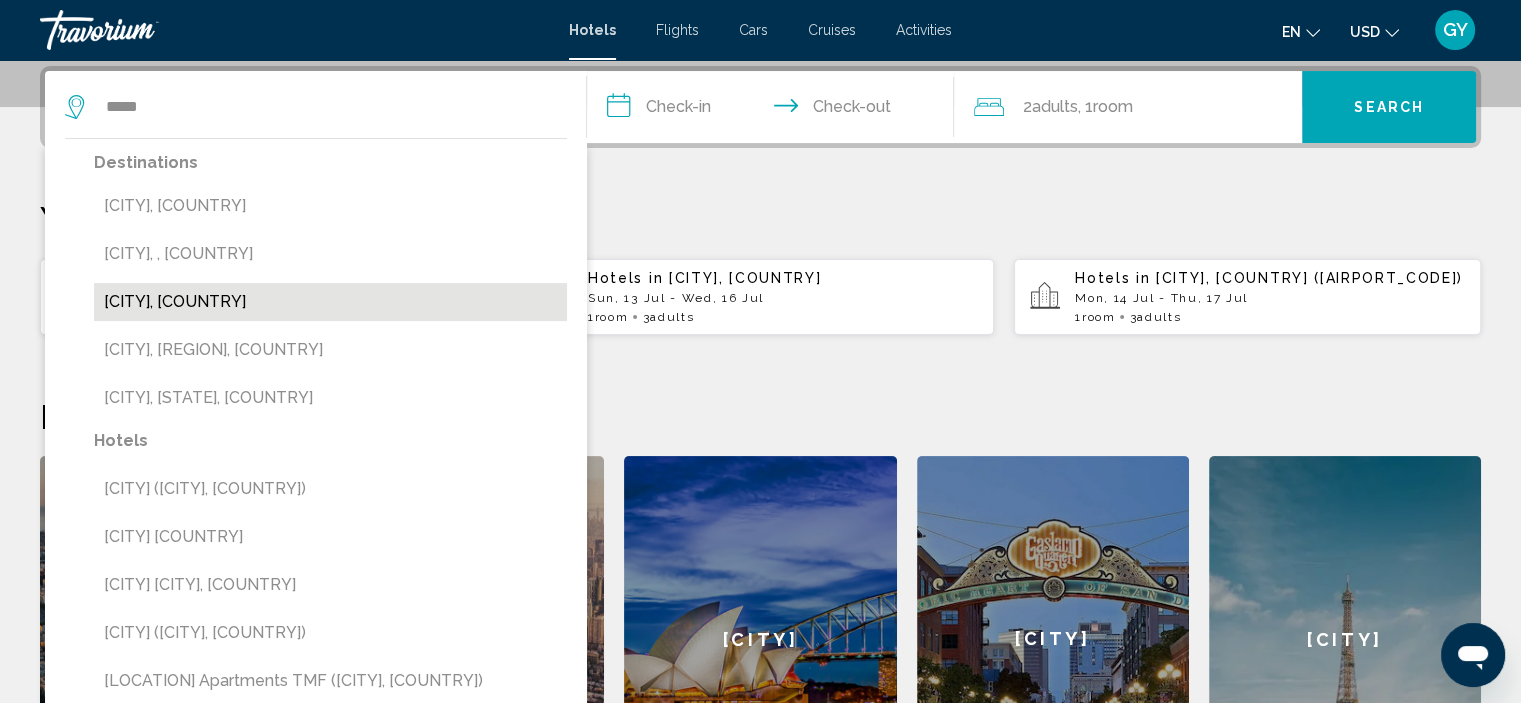click on "[CITY], [COUNTRY]" at bounding box center (330, 302) 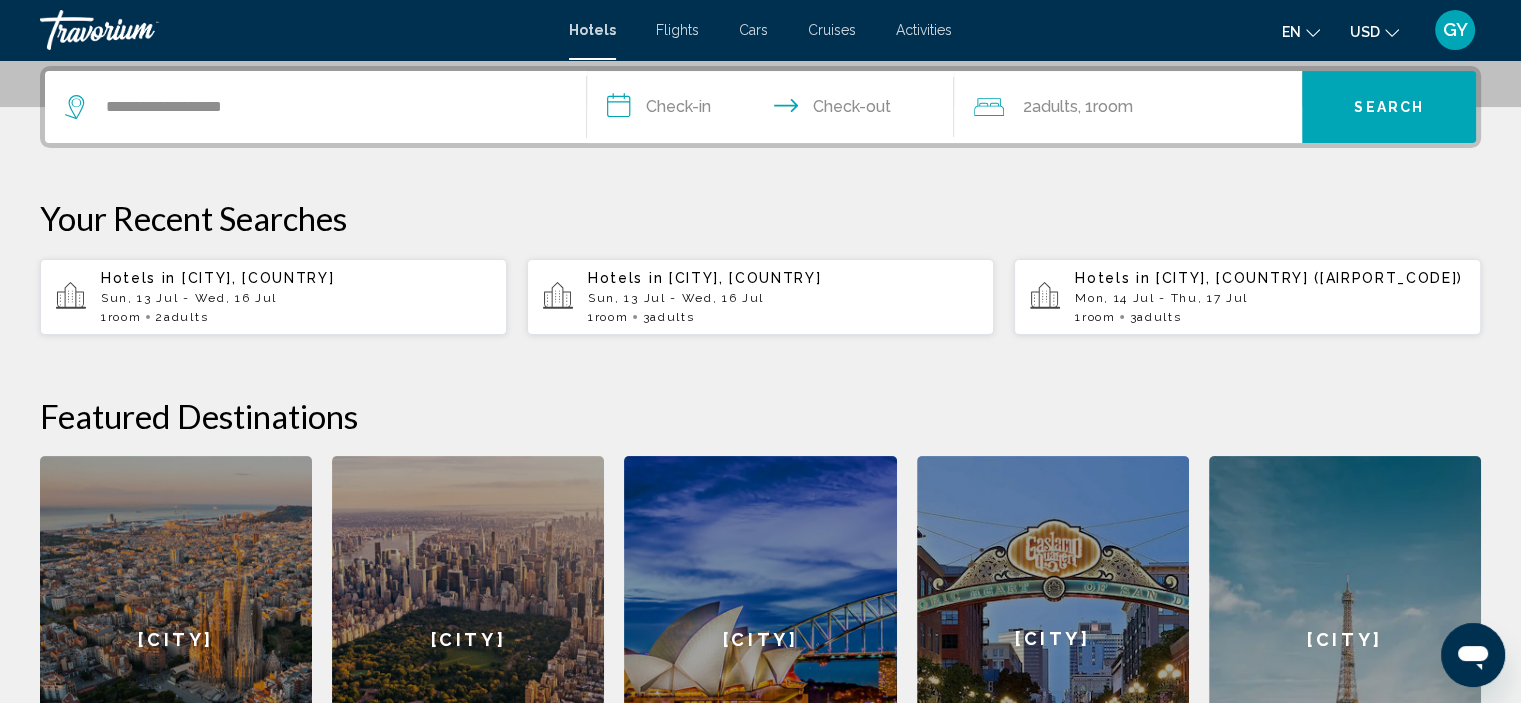 click on "**********" at bounding box center (775, 110) 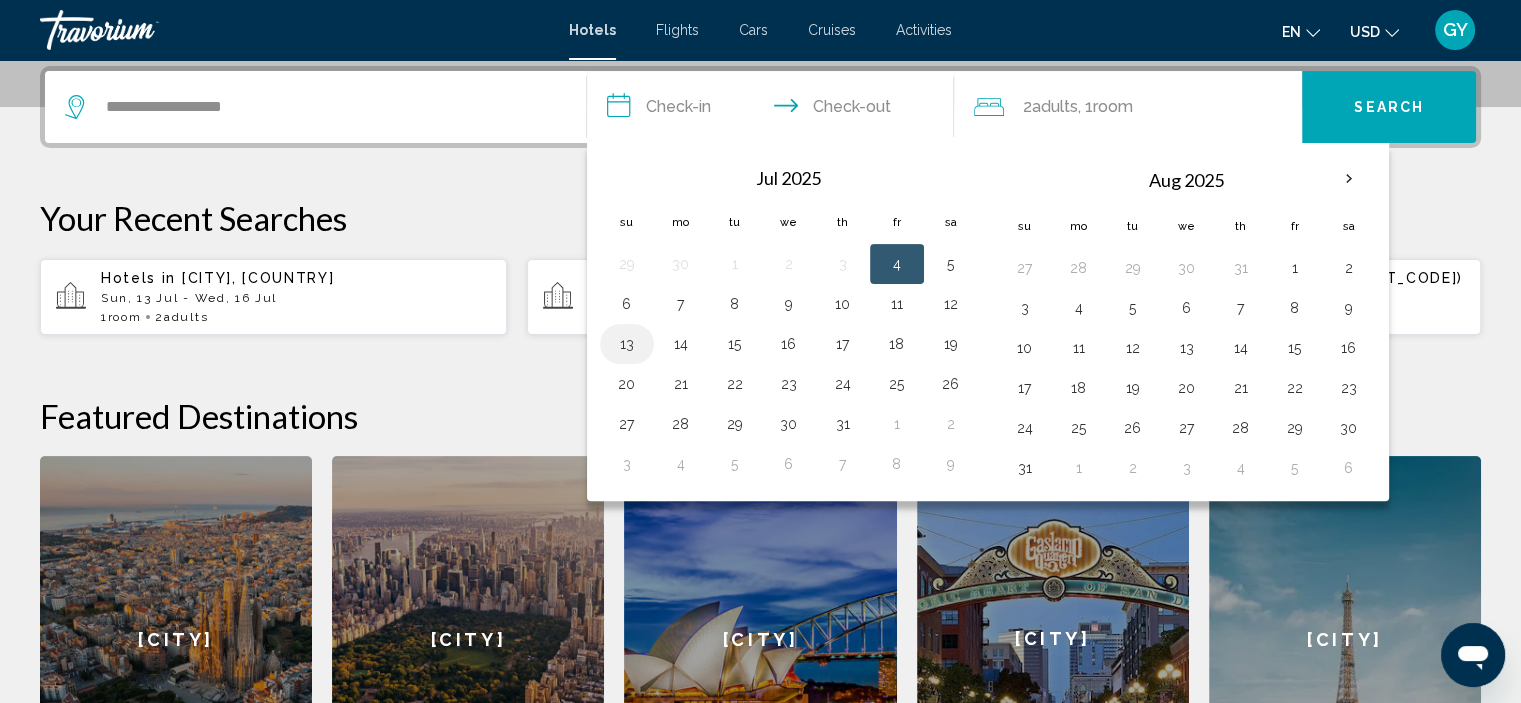 click on "[NUMBER]" at bounding box center (627, 344) 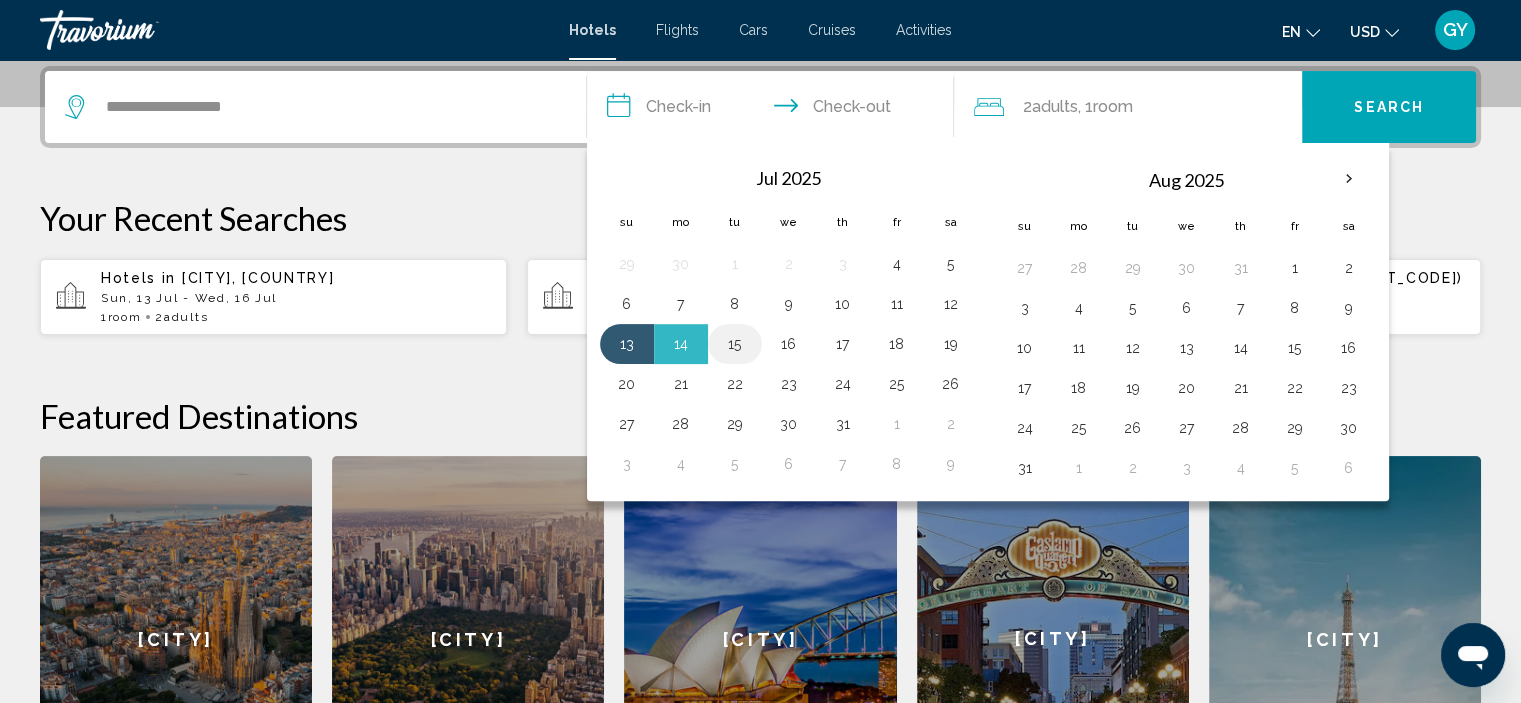 click on "[NUMBER]" at bounding box center (735, 344) 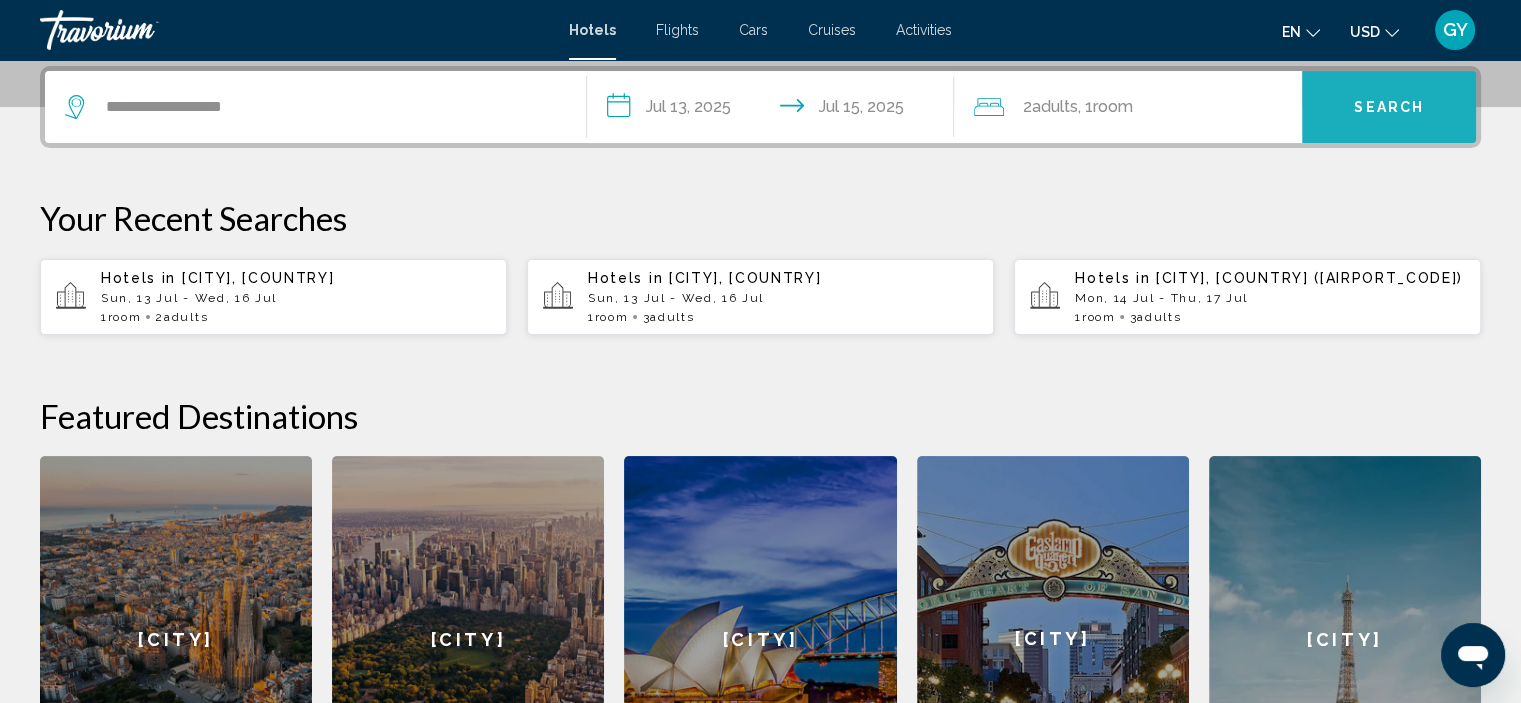 click on "Search" at bounding box center (1389, 107) 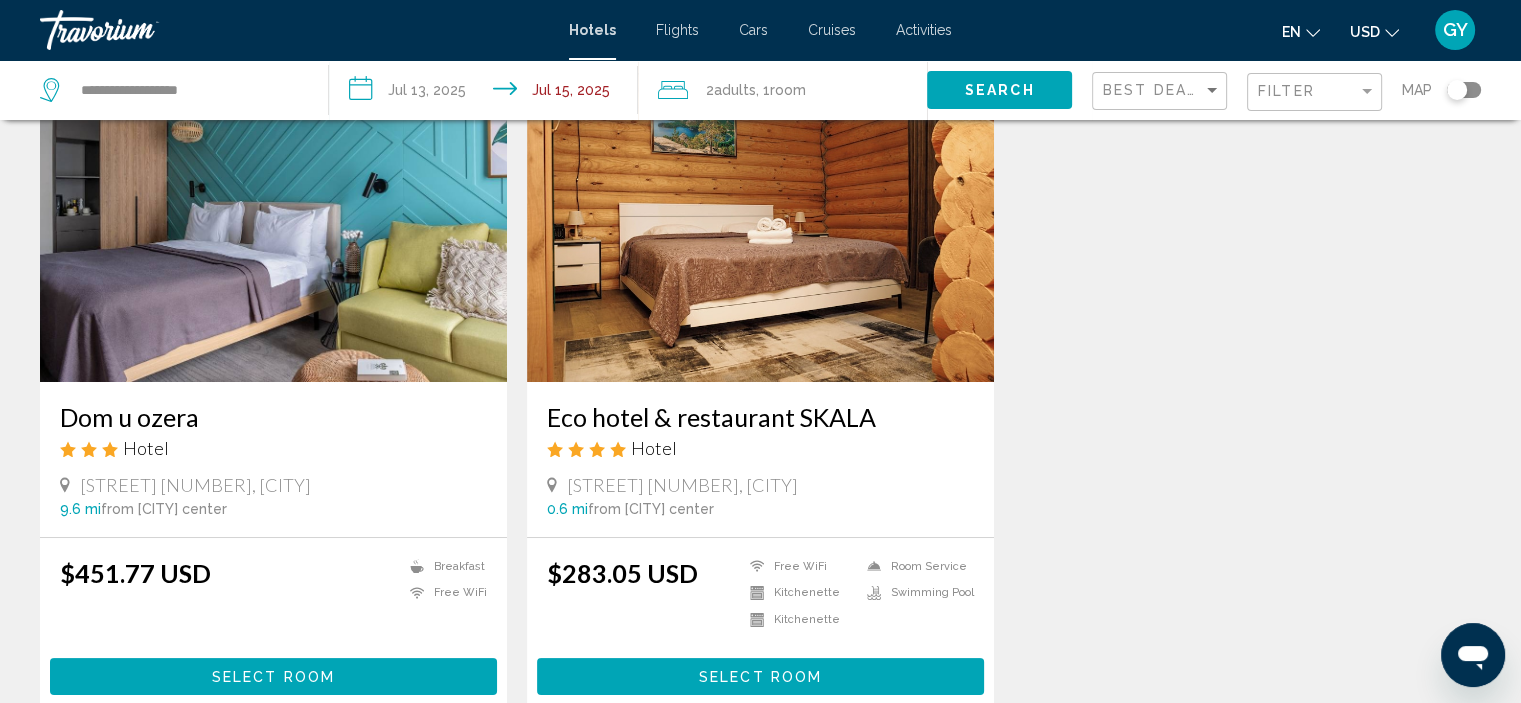 scroll, scrollTop: 124, scrollLeft: 0, axis: vertical 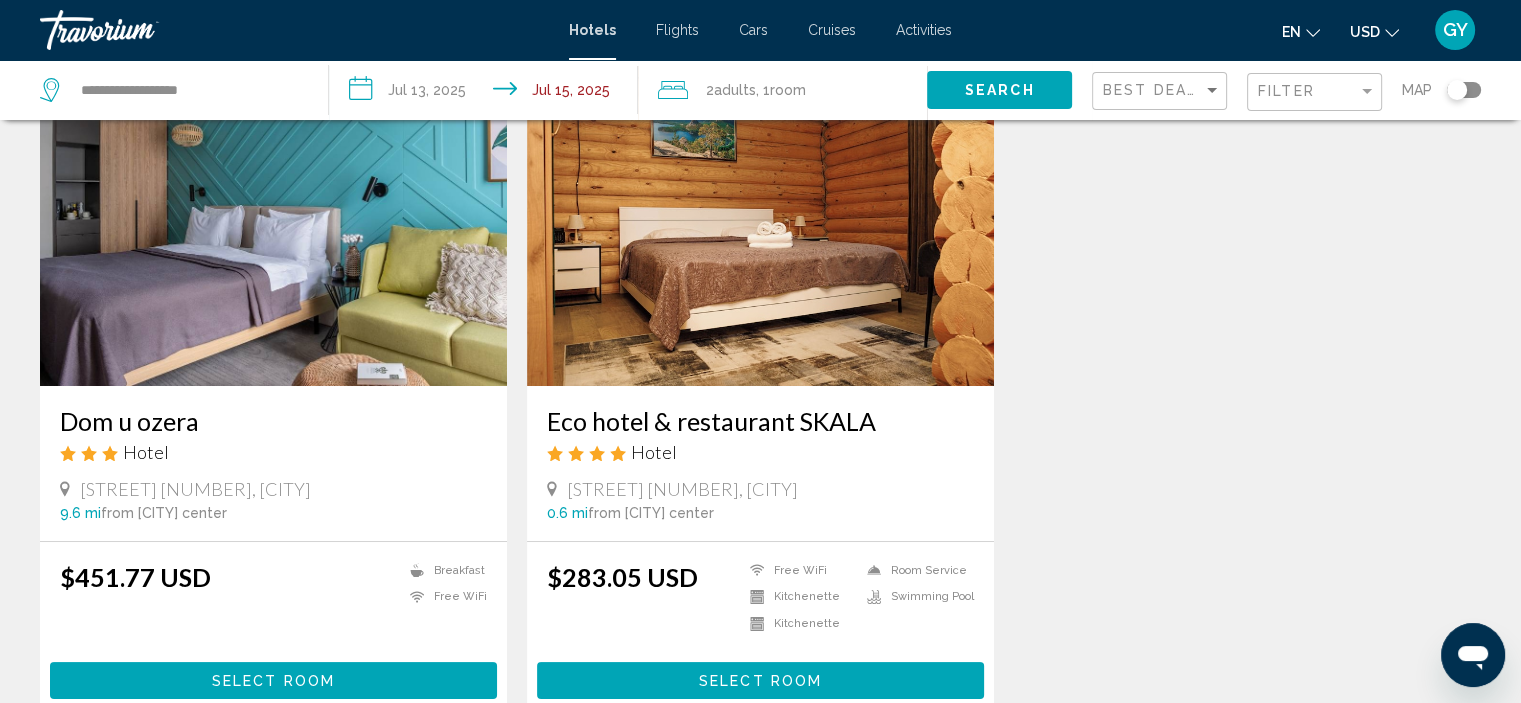 click at bounding box center [273, 226] 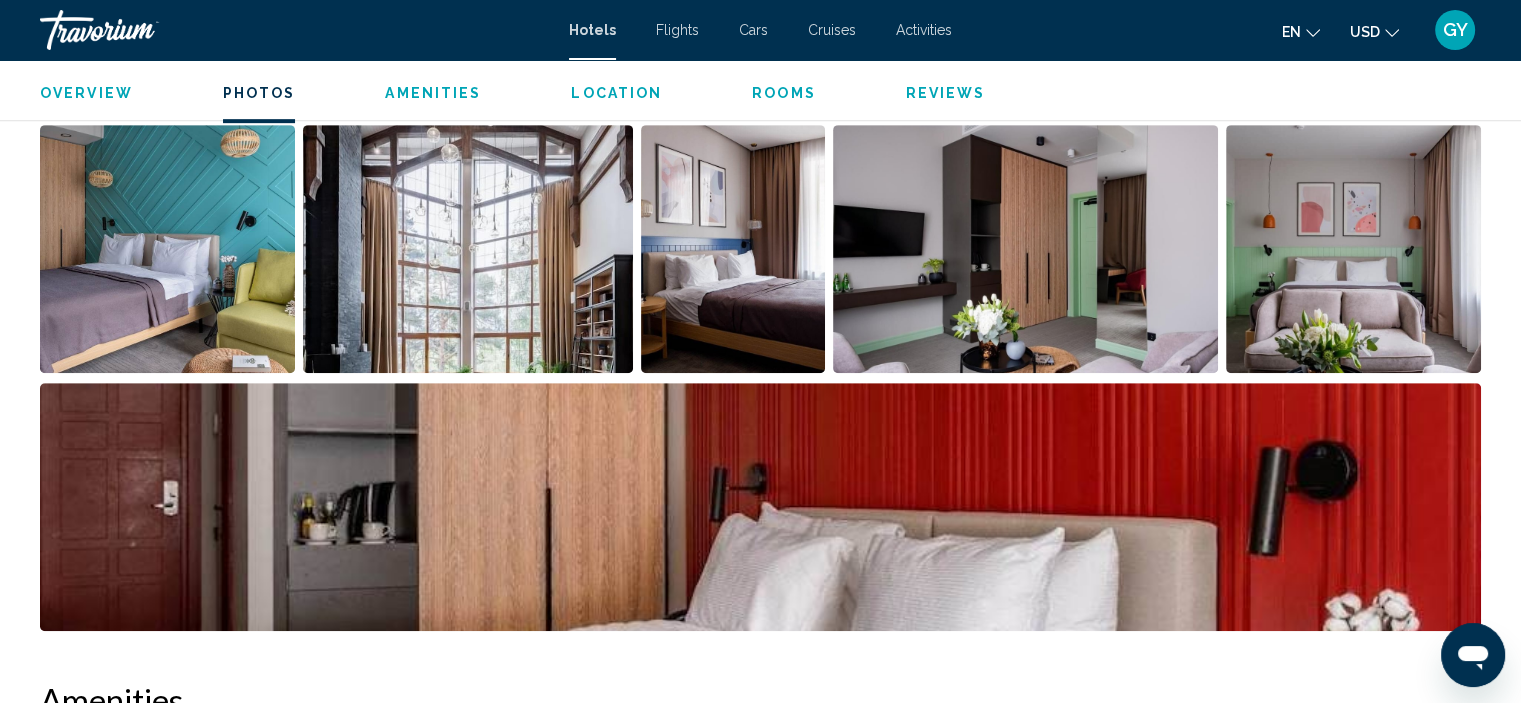 scroll, scrollTop: 1031, scrollLeft: 0, axis: vertical 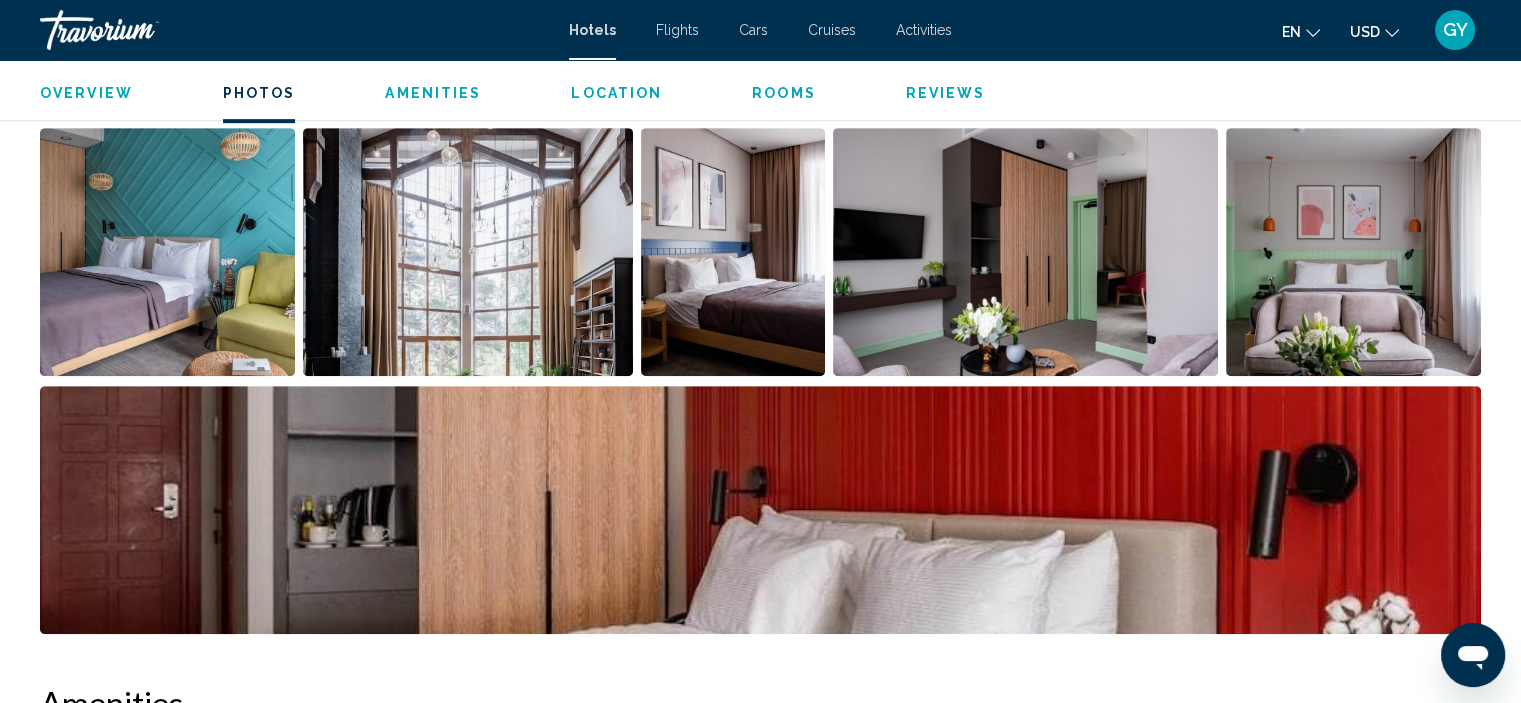 click at bounding box center (167, 252) 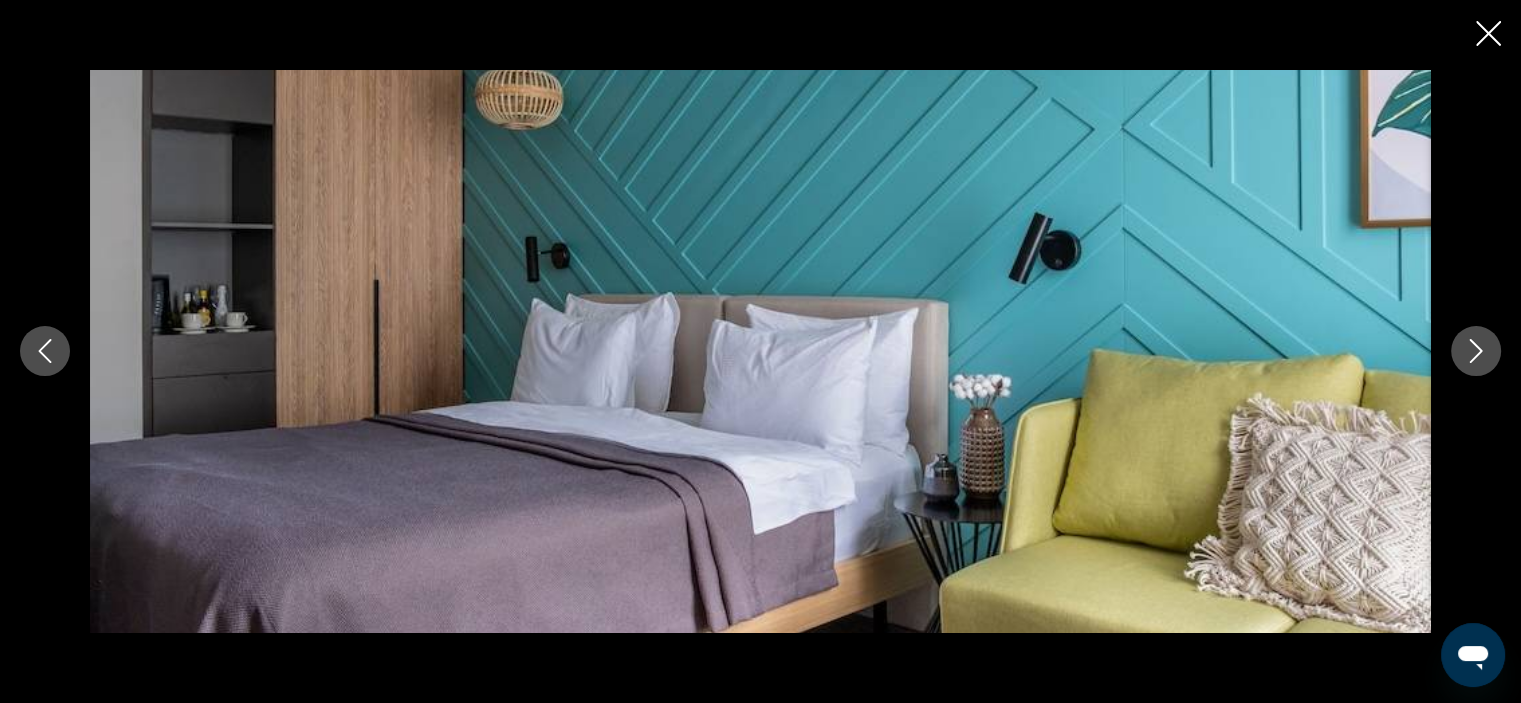 click at bounding box center (1476, 351) 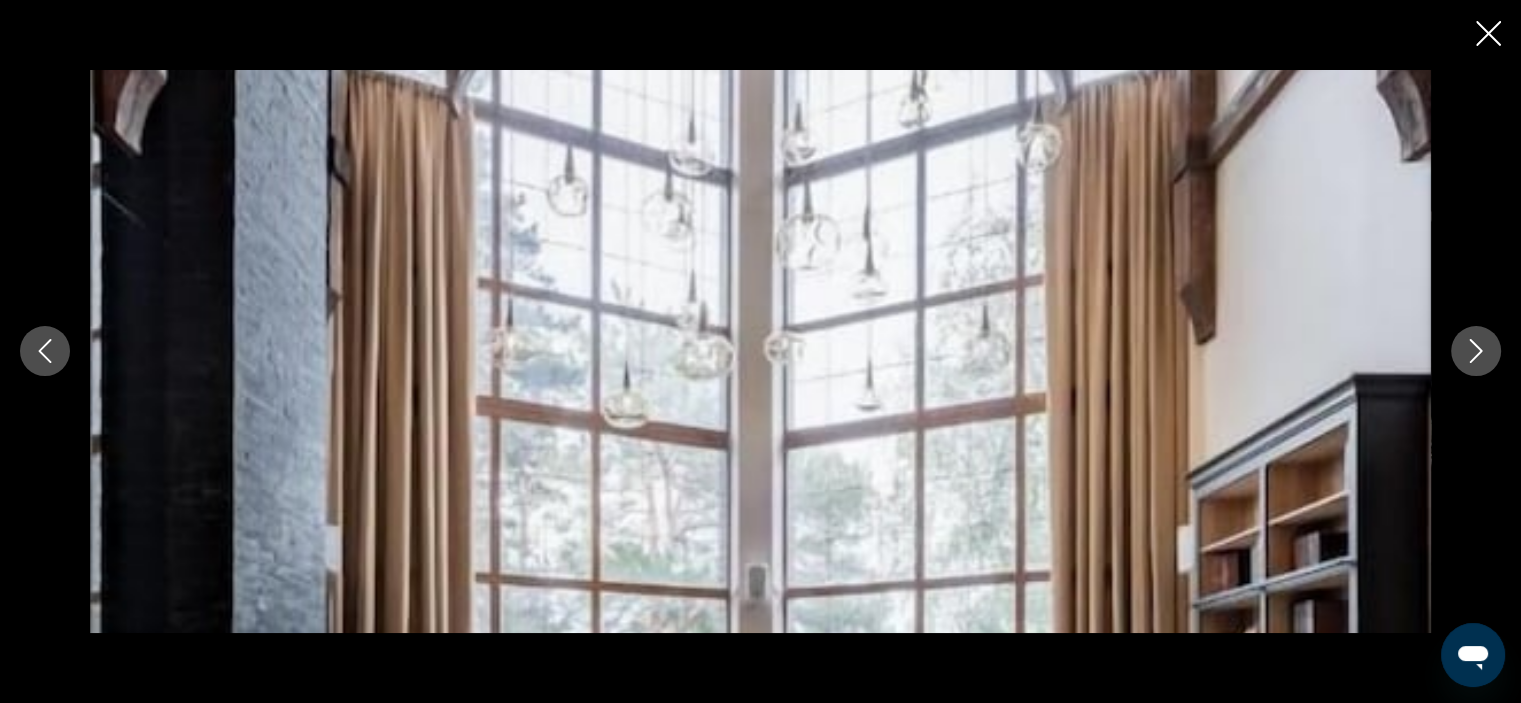 click at bounding box center [1476, 351] 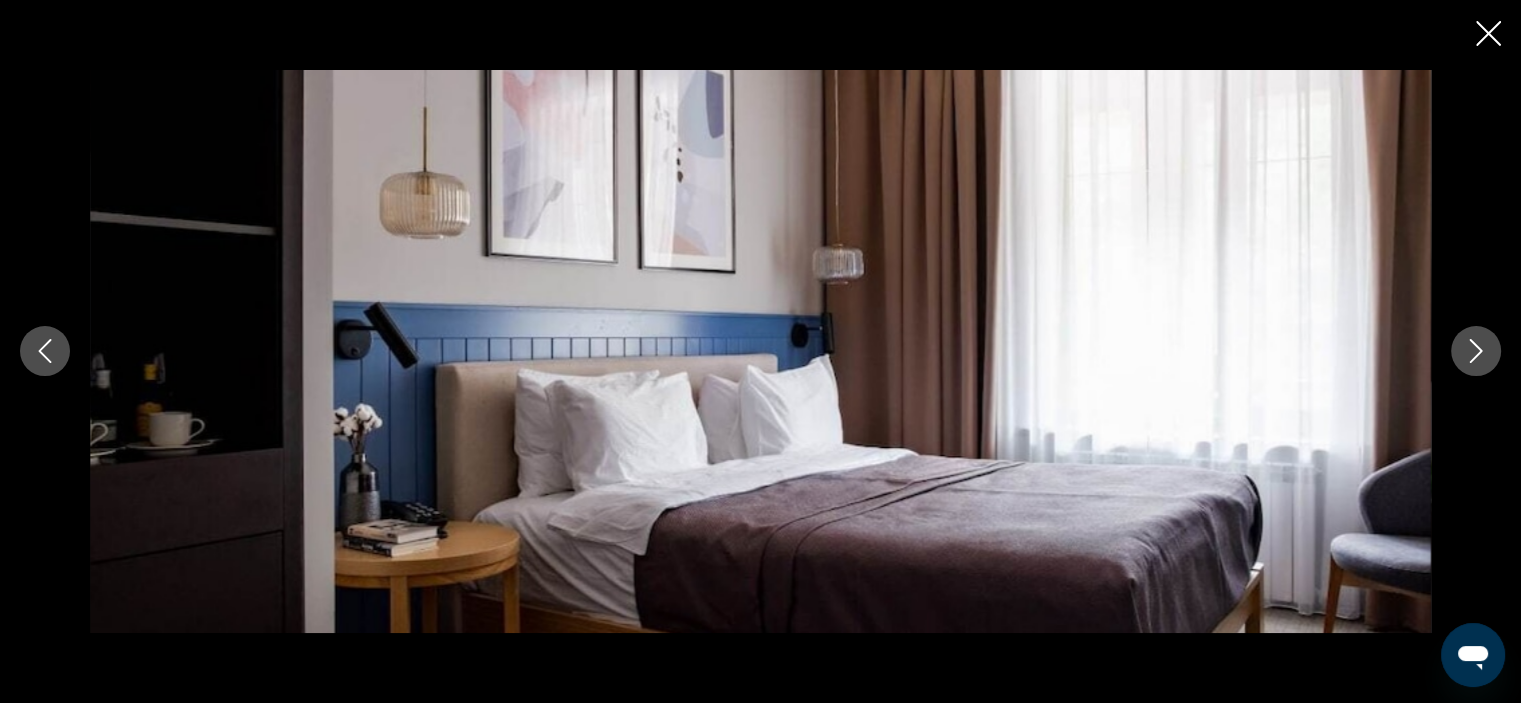 click at bounding box center [1476, 351] 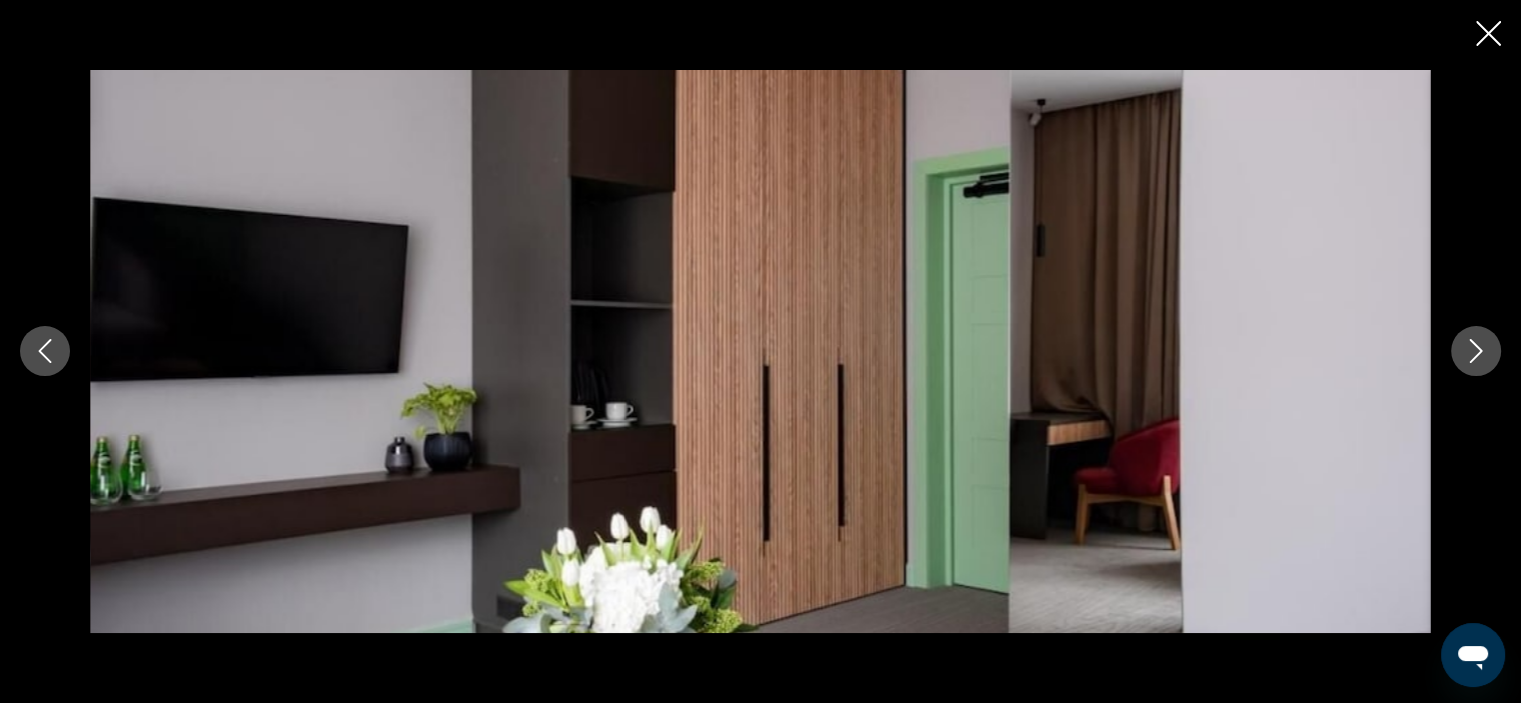 click at bounding box center (1488, 33) 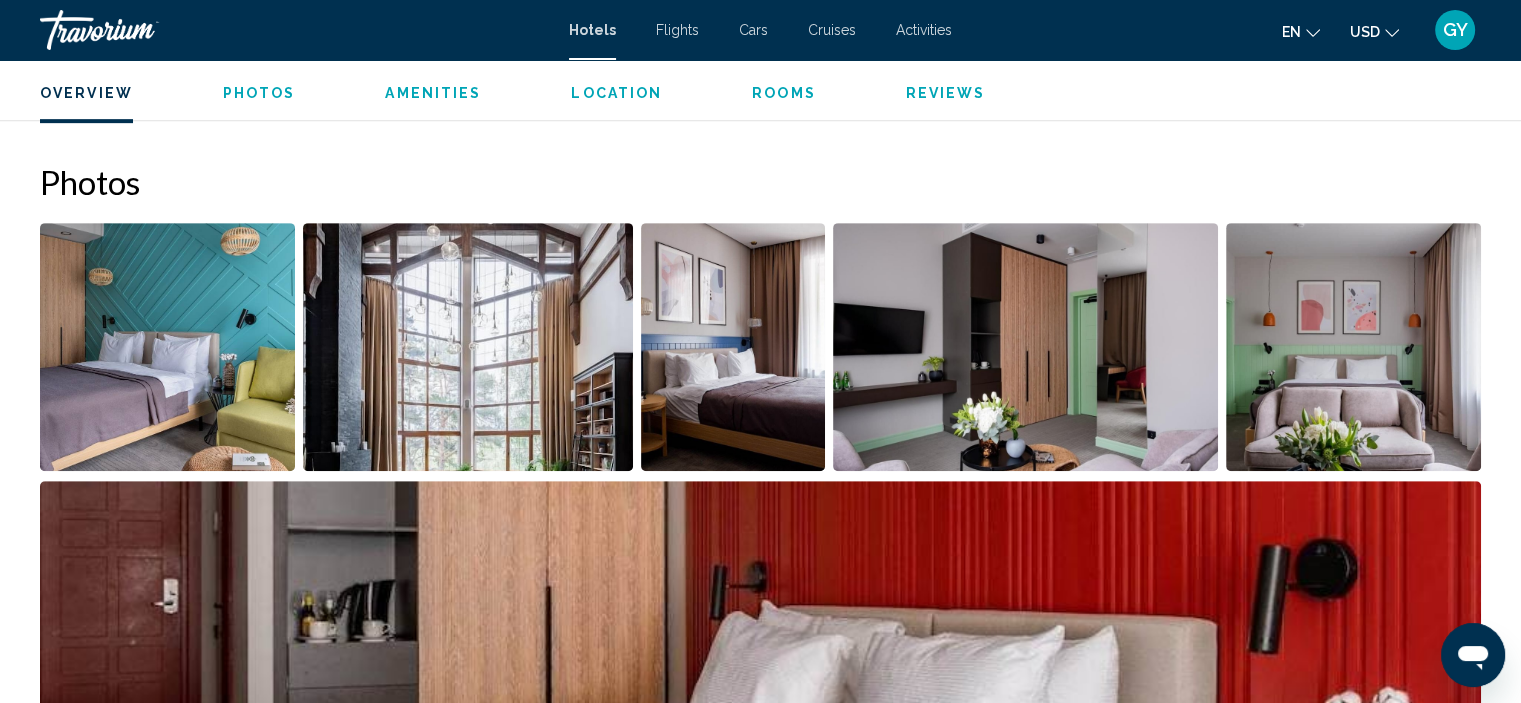 scroll, scrollTop: 941, scrollLeft: 0, axis: vertical 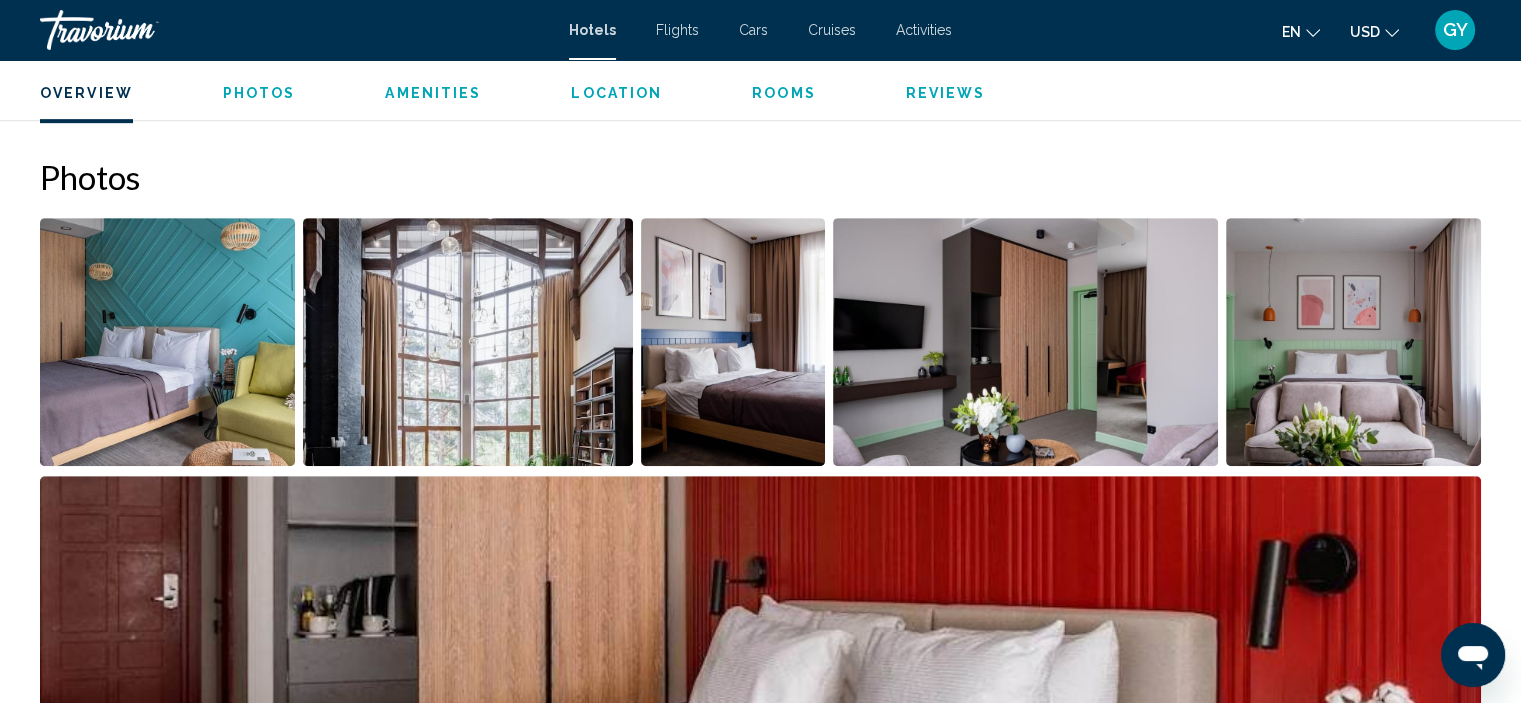 click at bounding box center (167, 342) 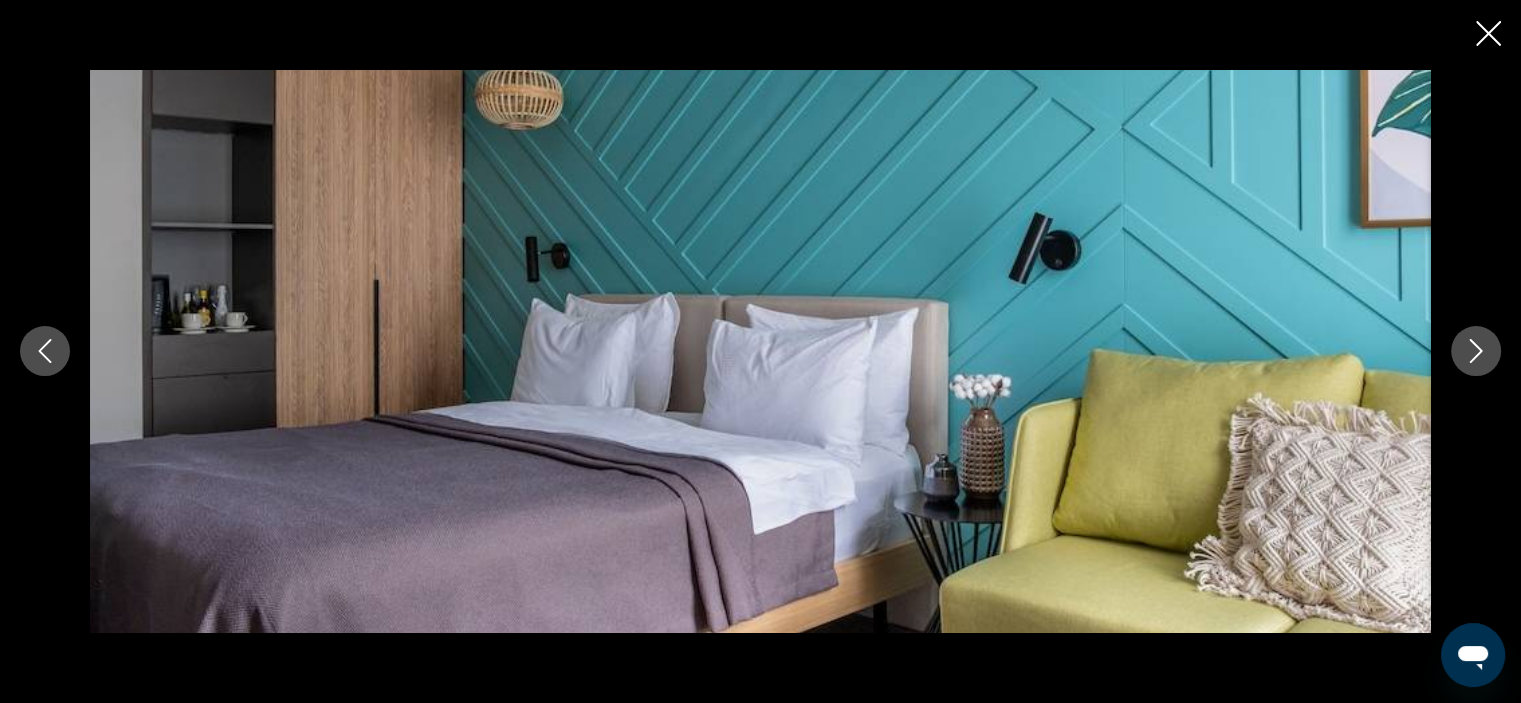 click at bounding box center (1476, 351) 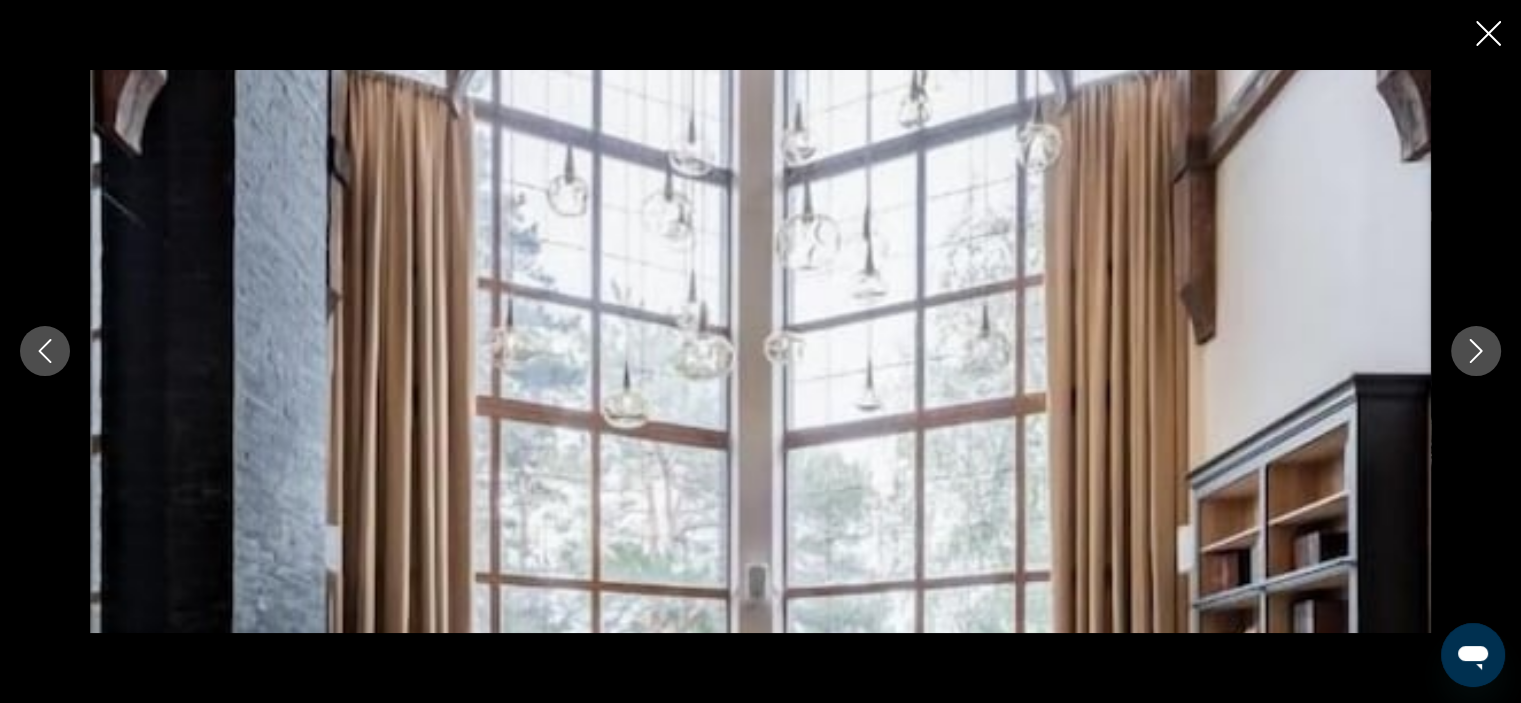 click at bounding box center (1476, 351) 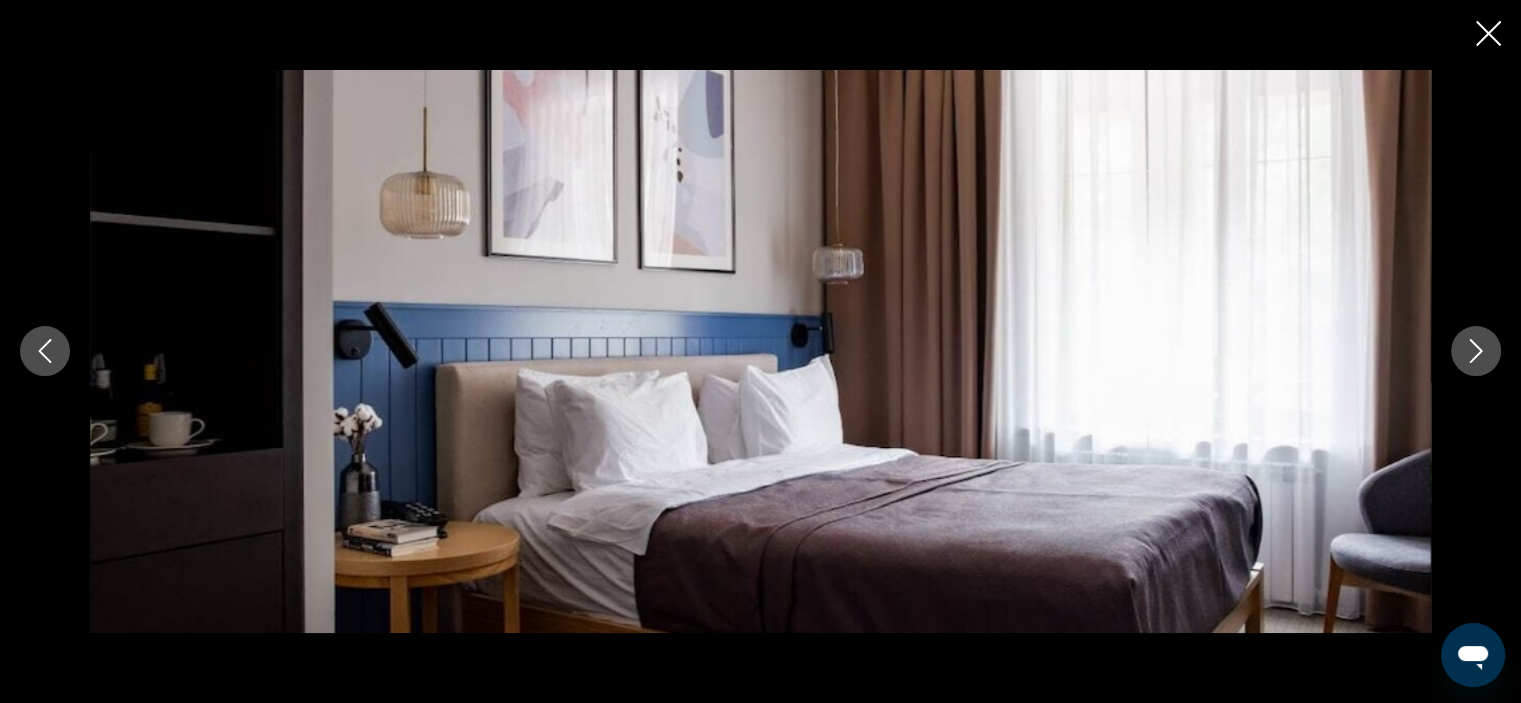 click at bounding box center [1476, 351] 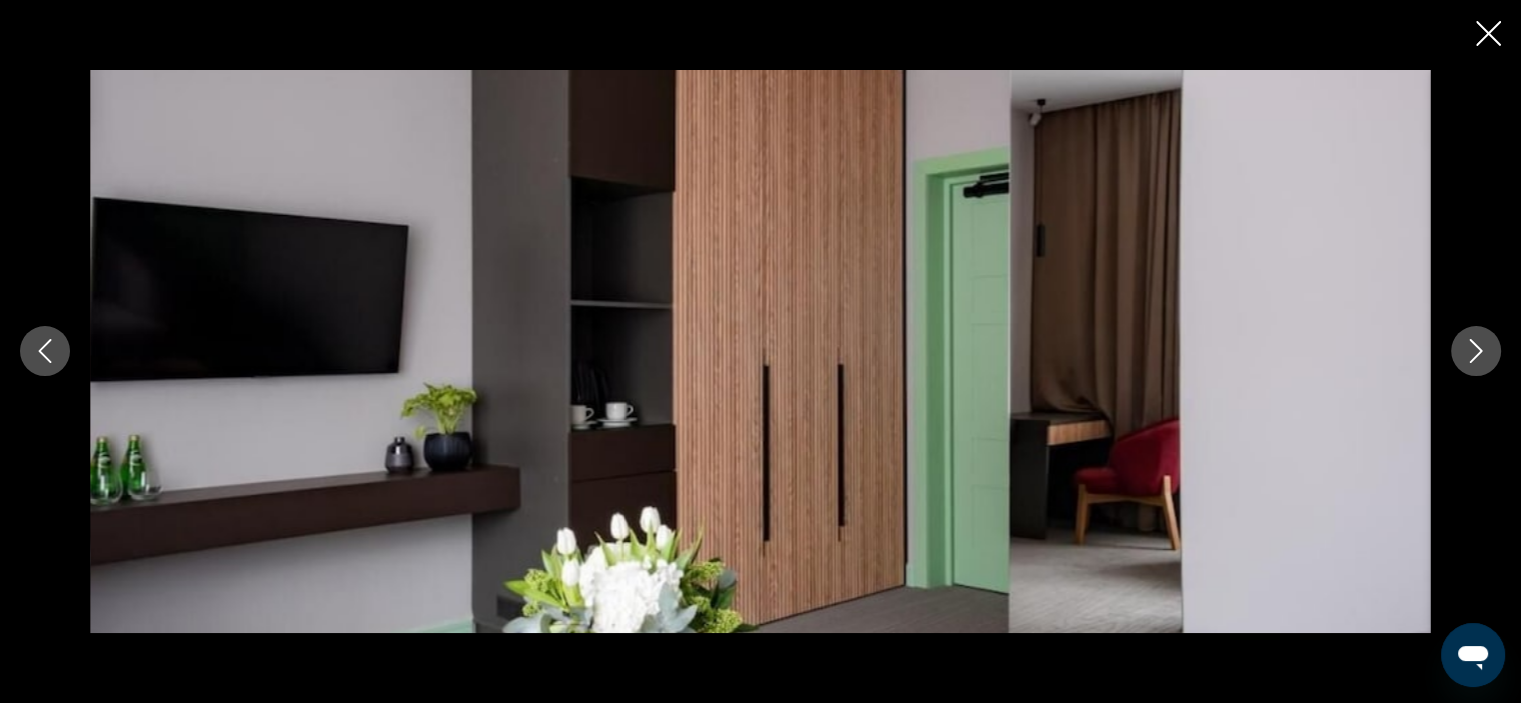 click at bounding box center (1476, 351) 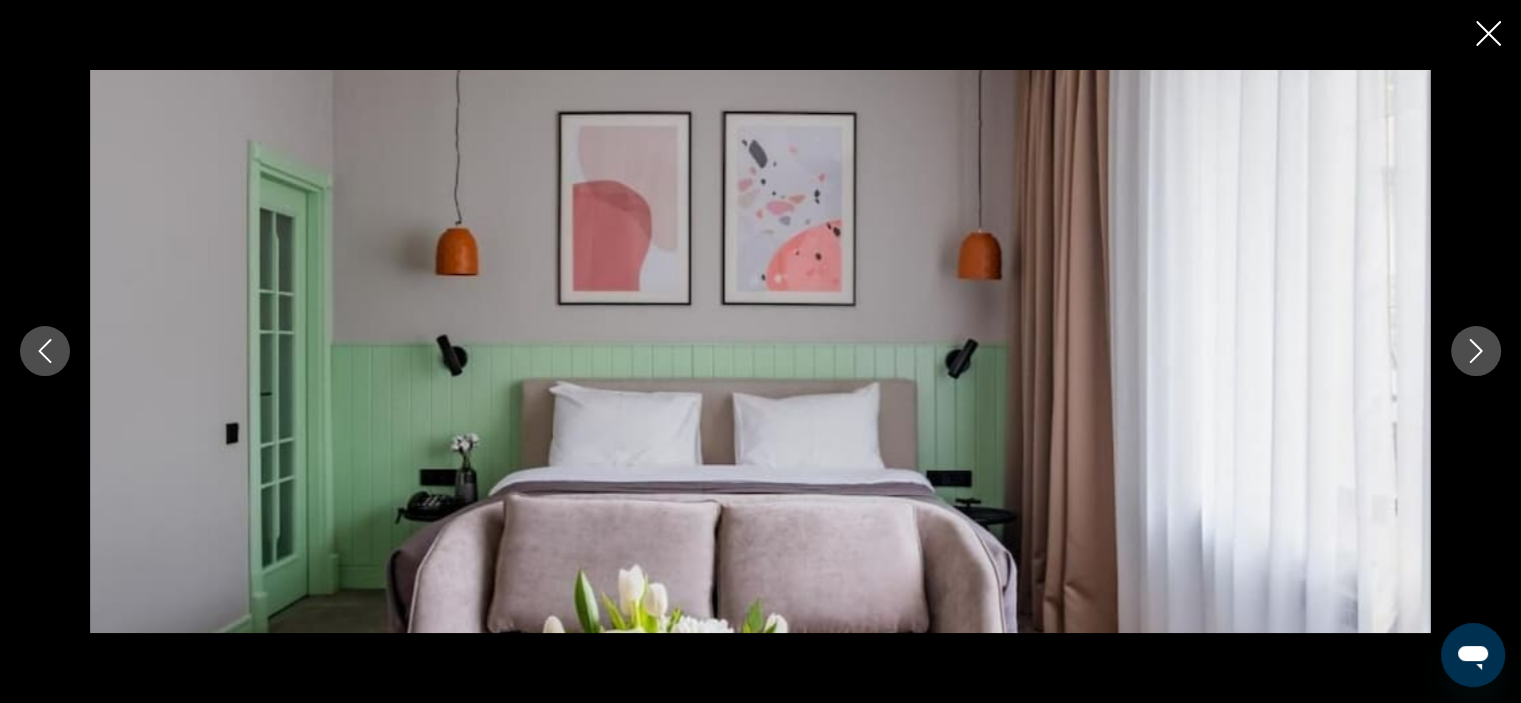 click at bounding box center [1476, 351] 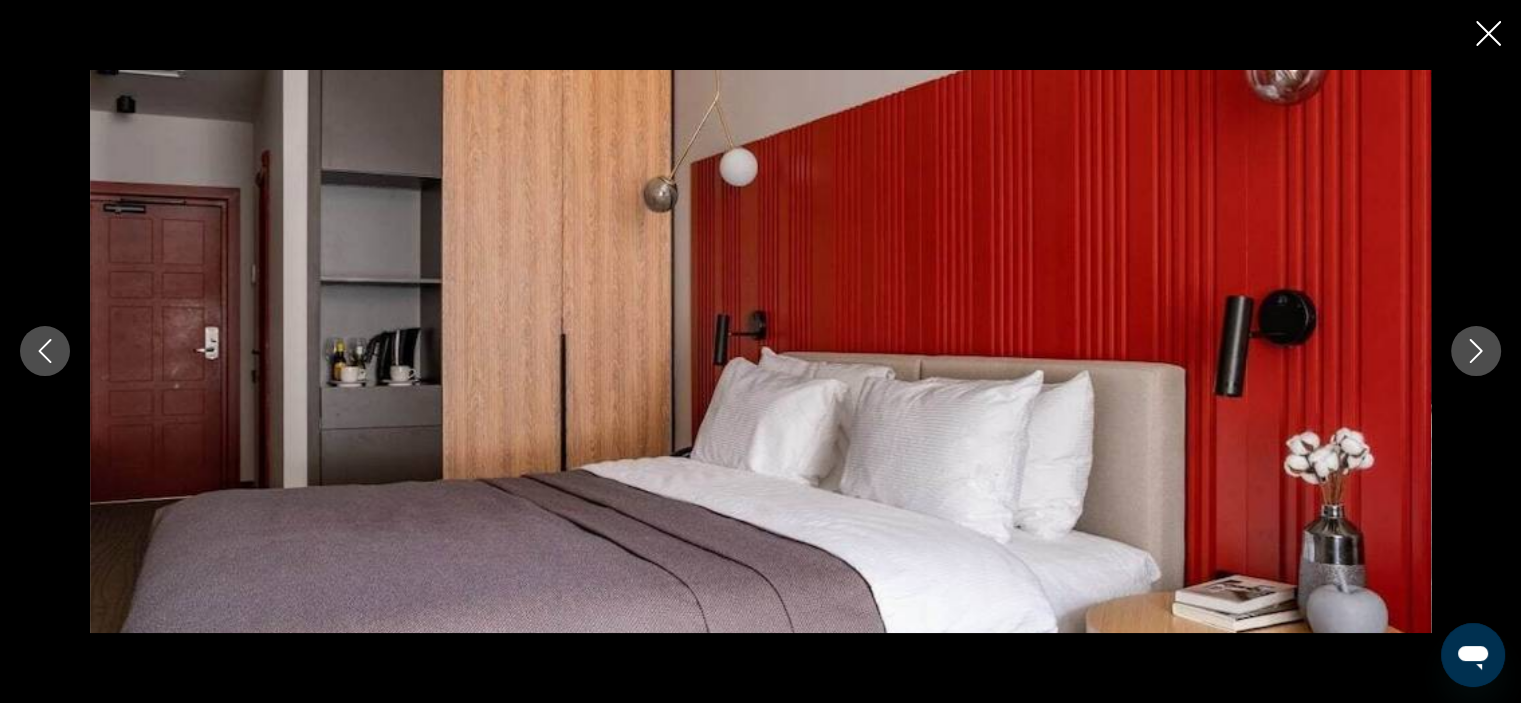 click at bounding box center [1476, 351] 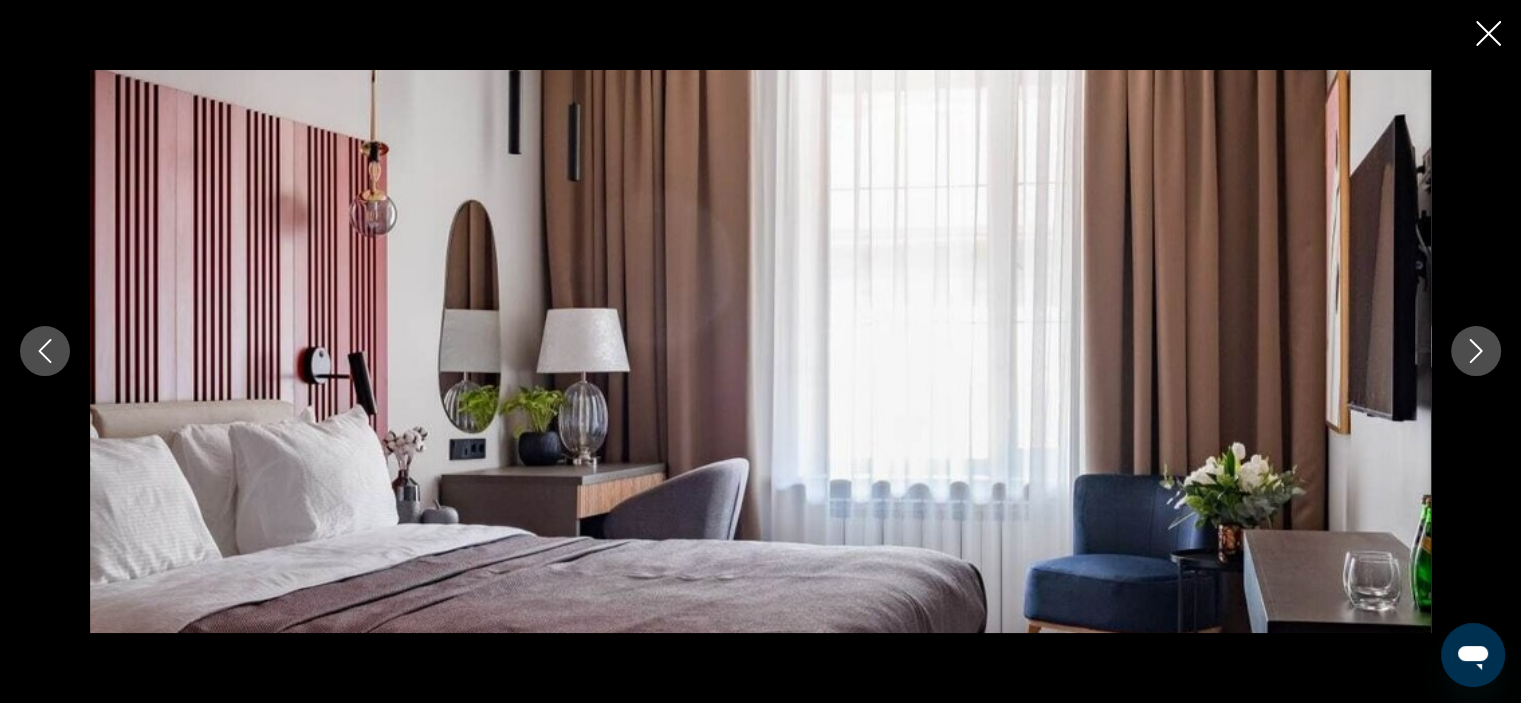 click at bounding box center [1476, 351] 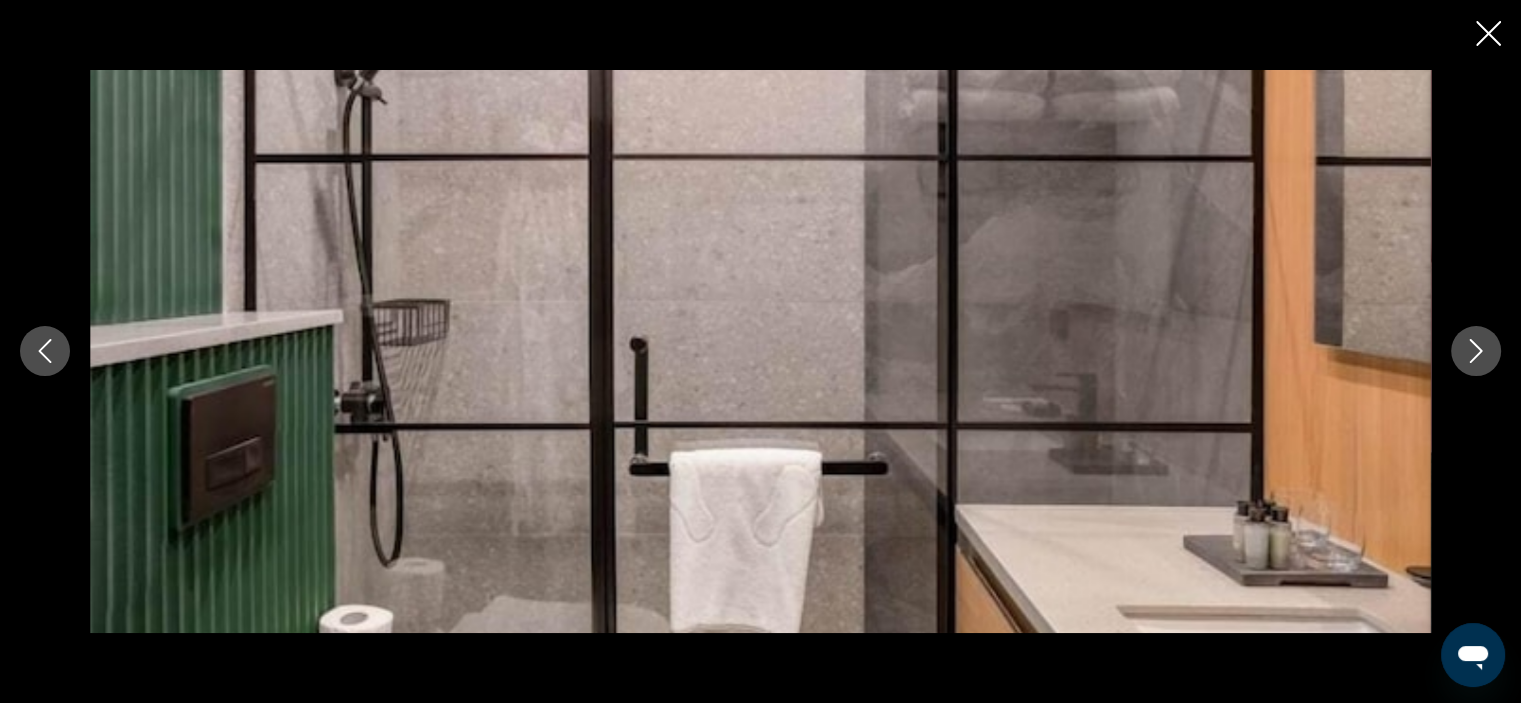 click at bounding box center (1476, 351) 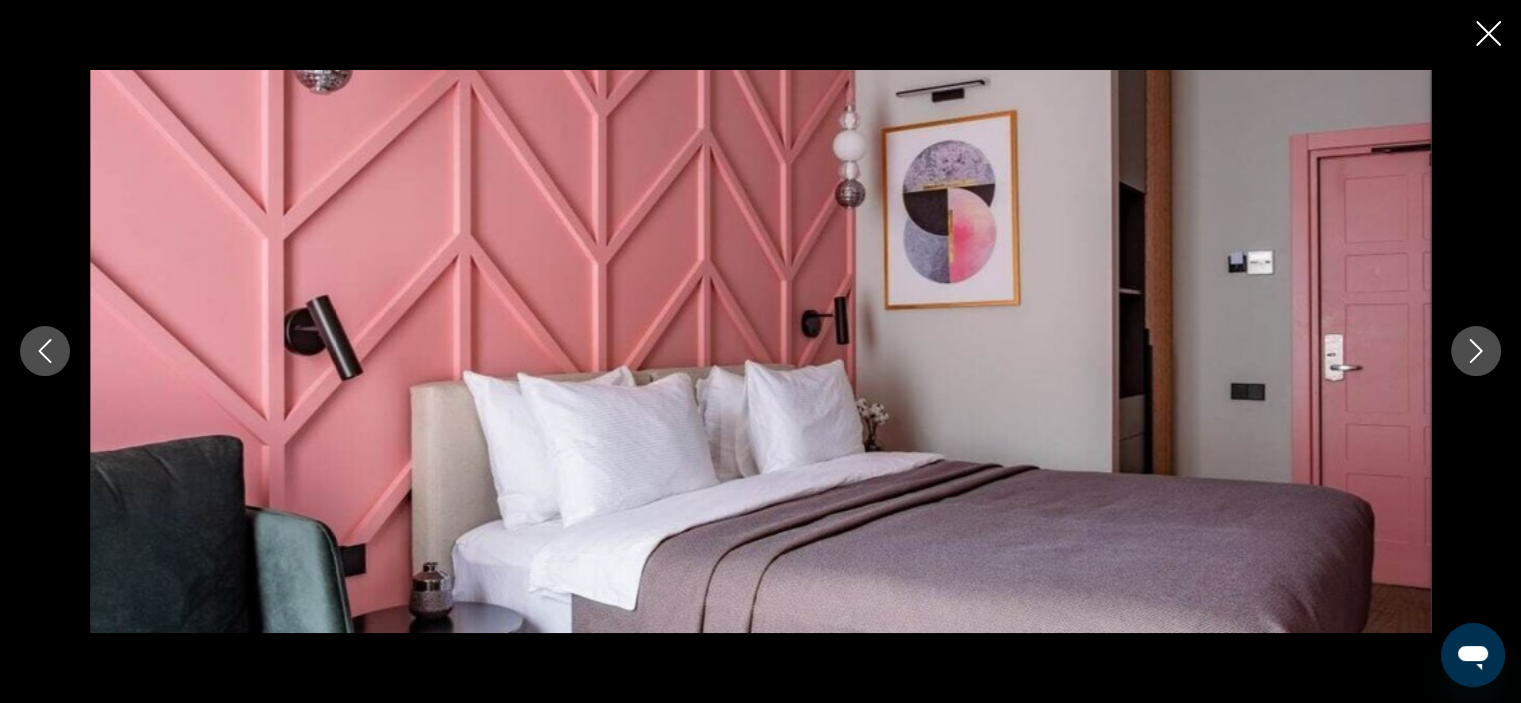 click at bounding box center [1476, 351] 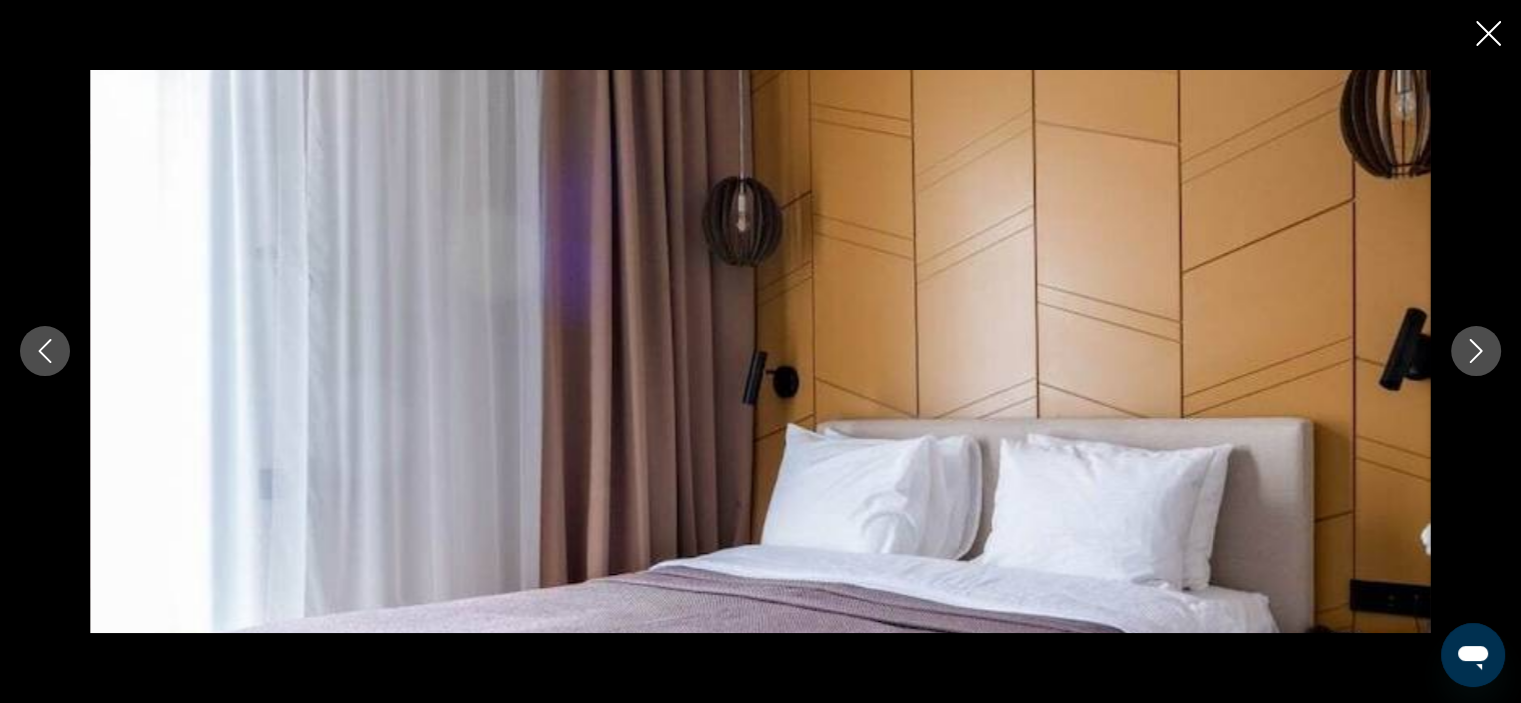 click at bounding box center [1476, 351] 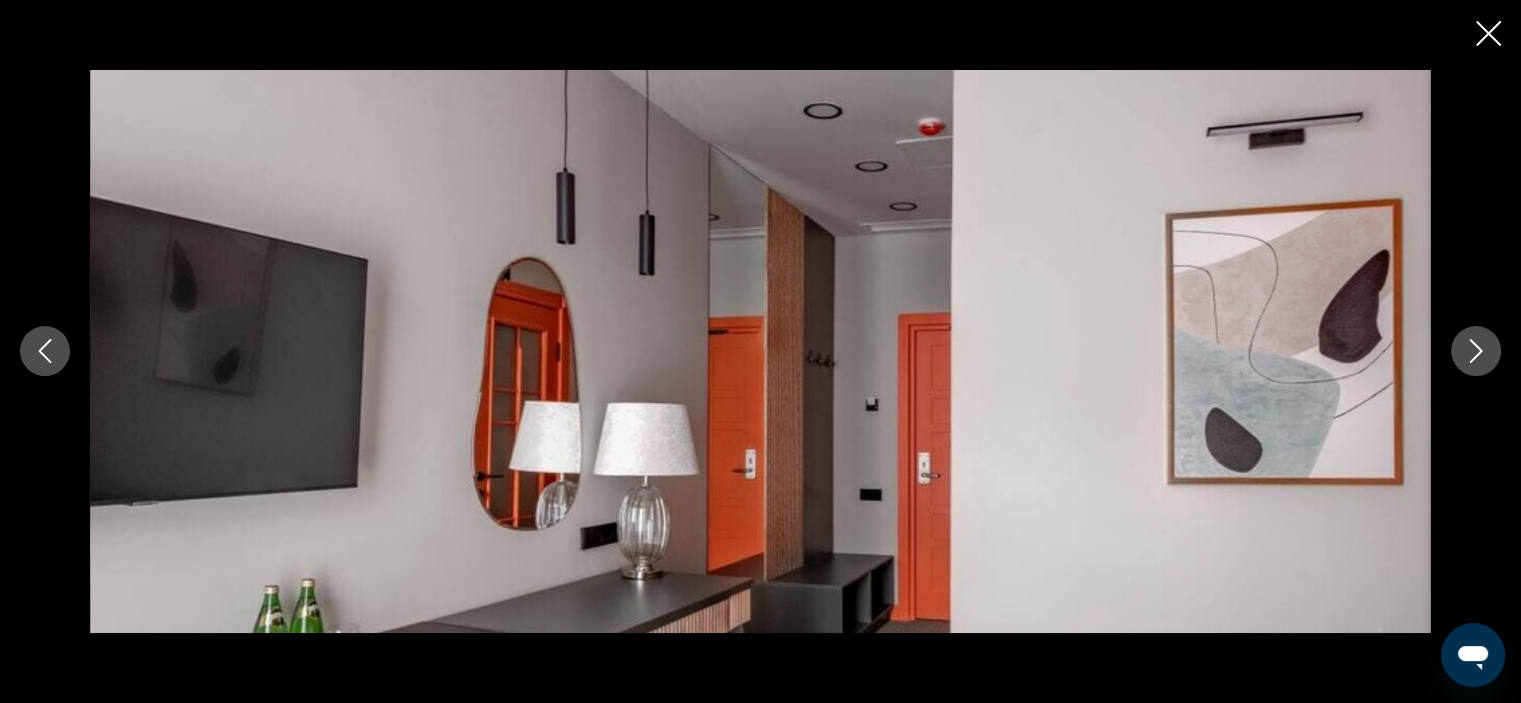 click at bounding box center (1476, 352) 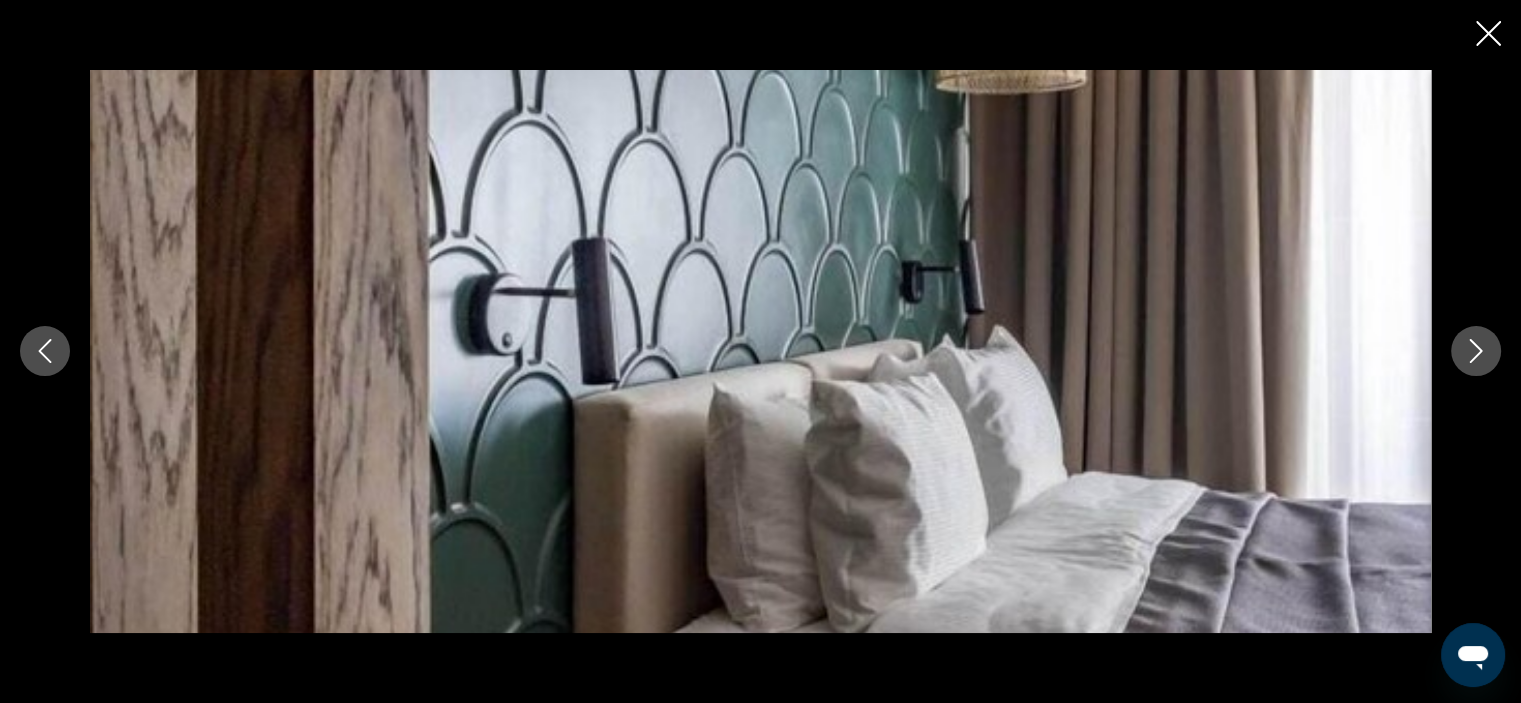 click at bounding box center (1476, 352) 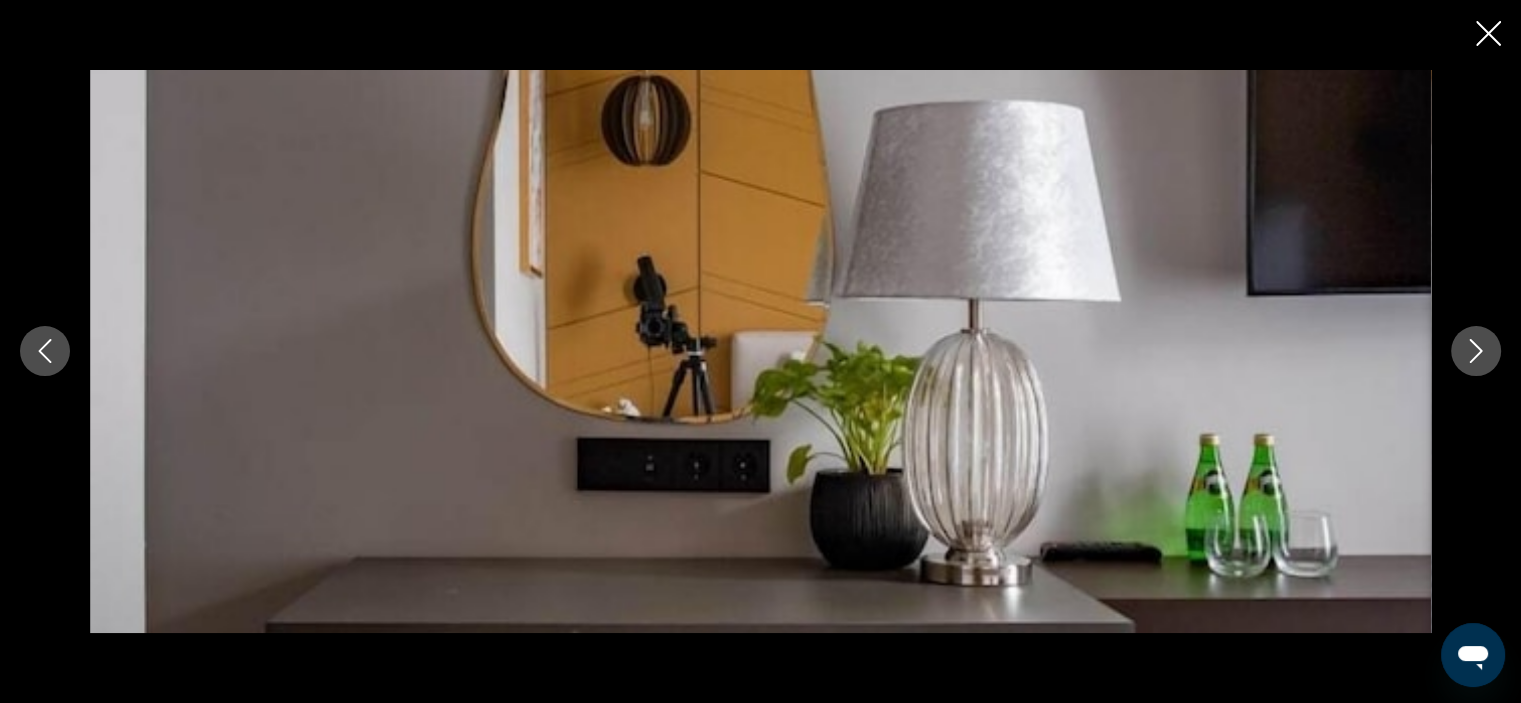 click at bounding box center (1476, 352) 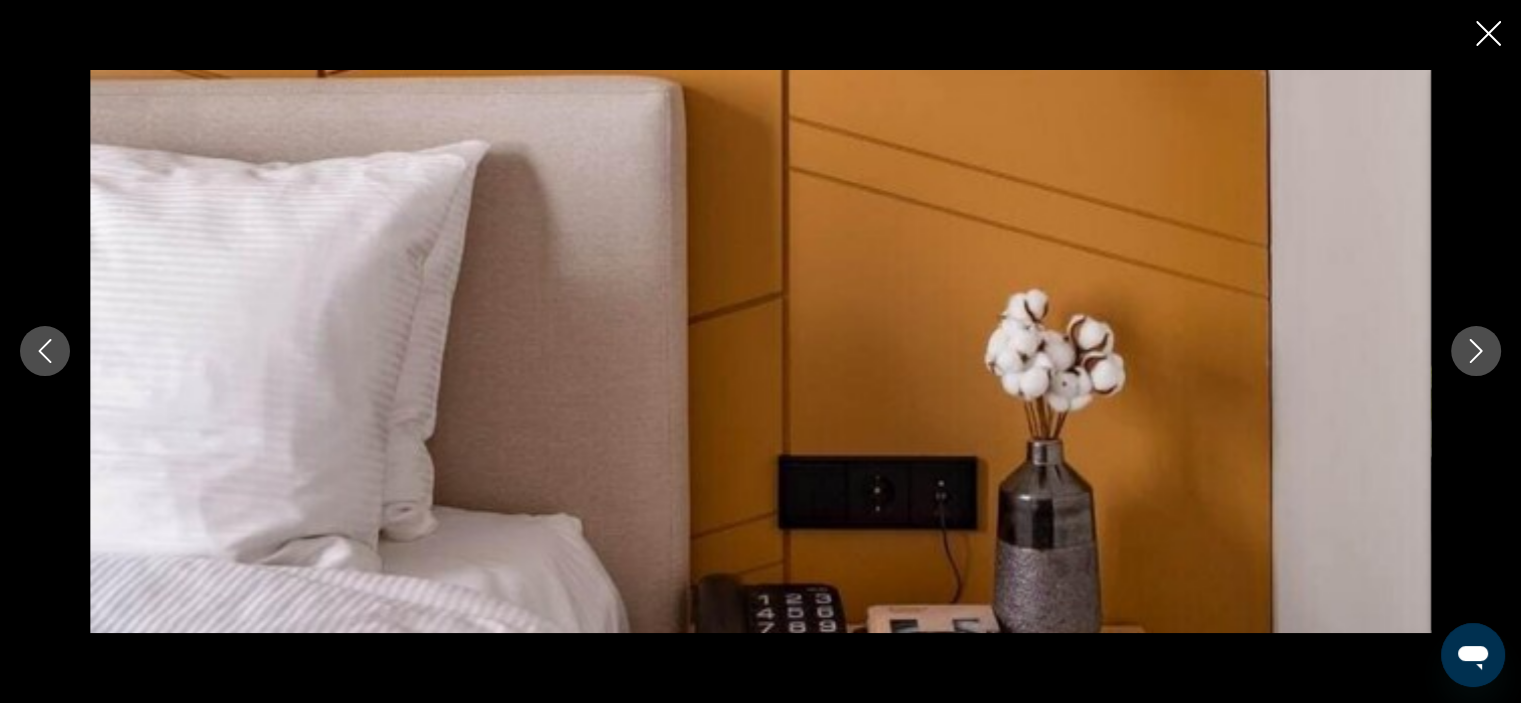 click at bounding box center [1476, 352] 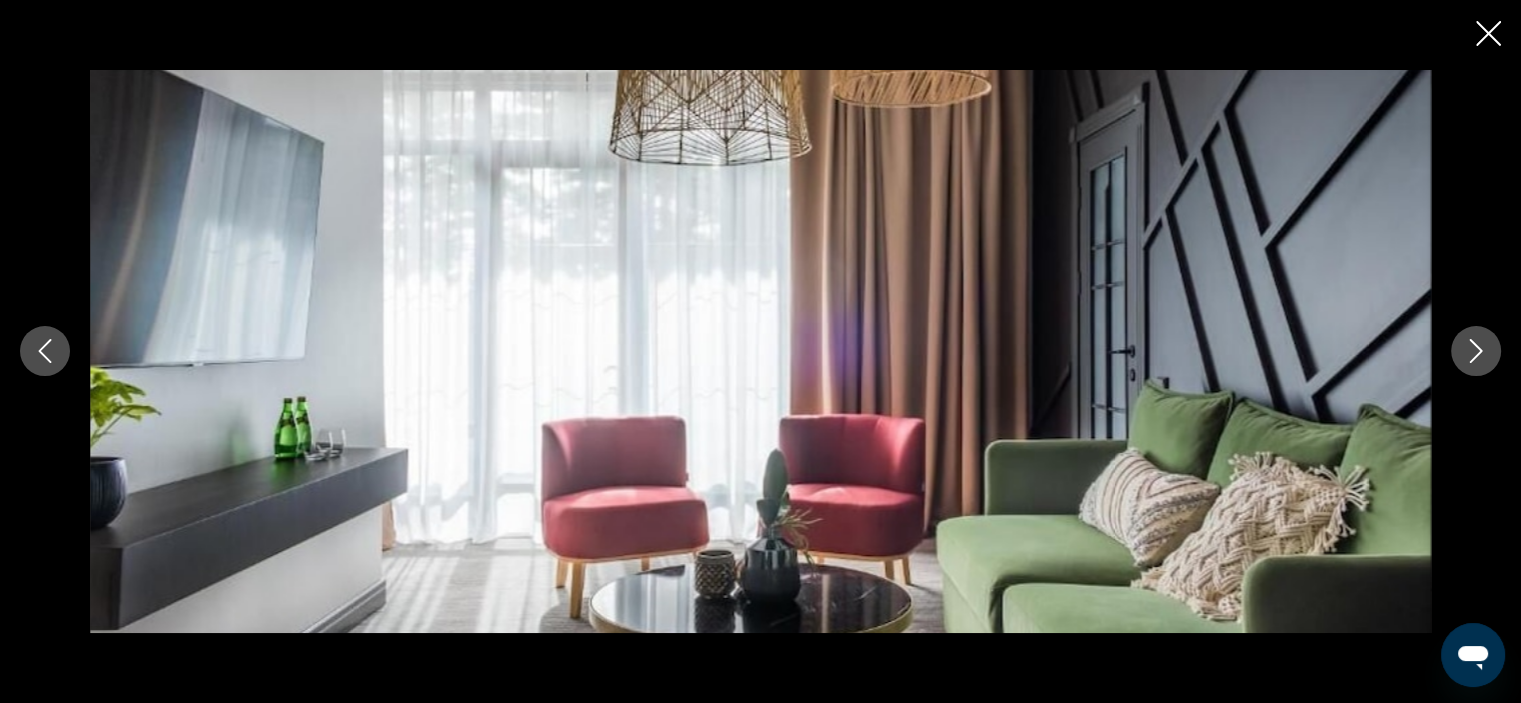 click at bounding box center (1476, 352) 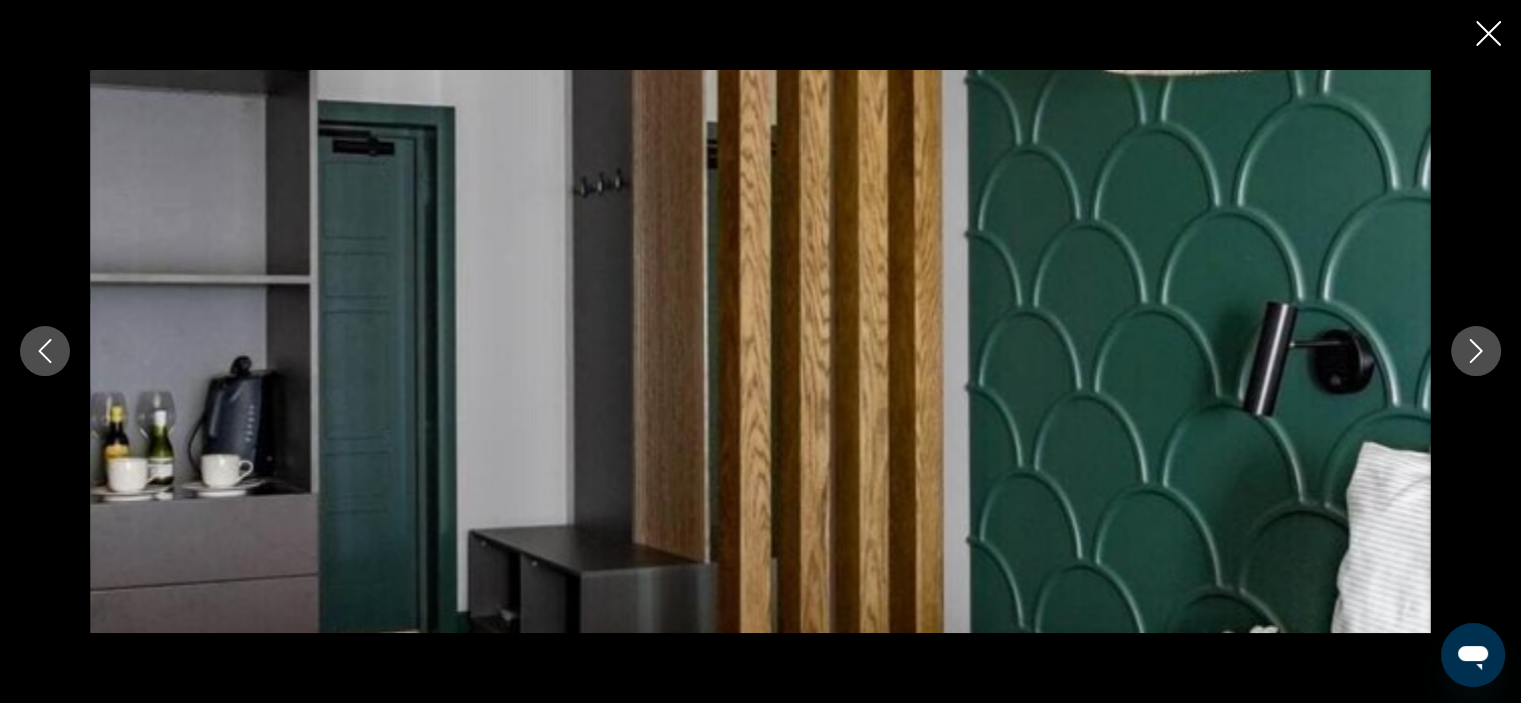 click at bounding box center [1476, 352] 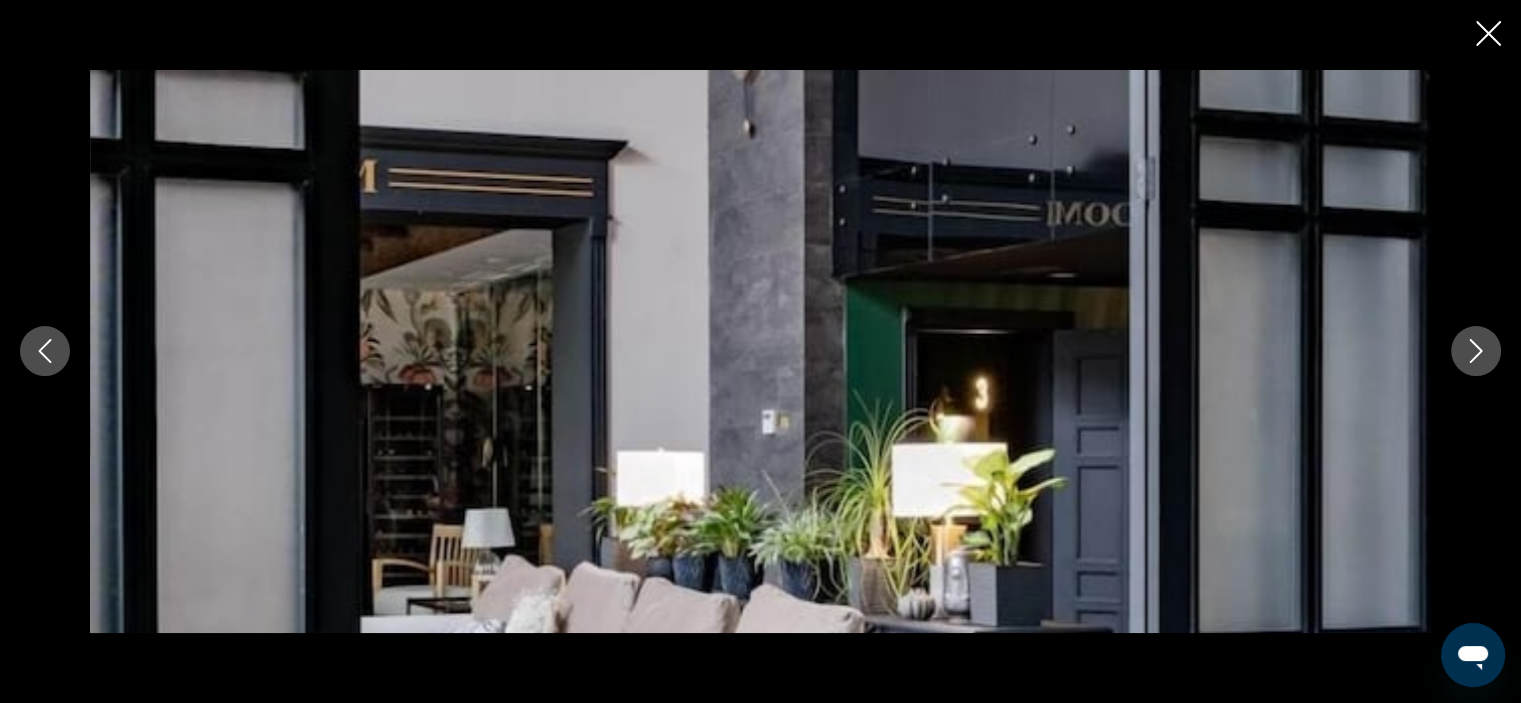 click at bounding box center (1476, 352) 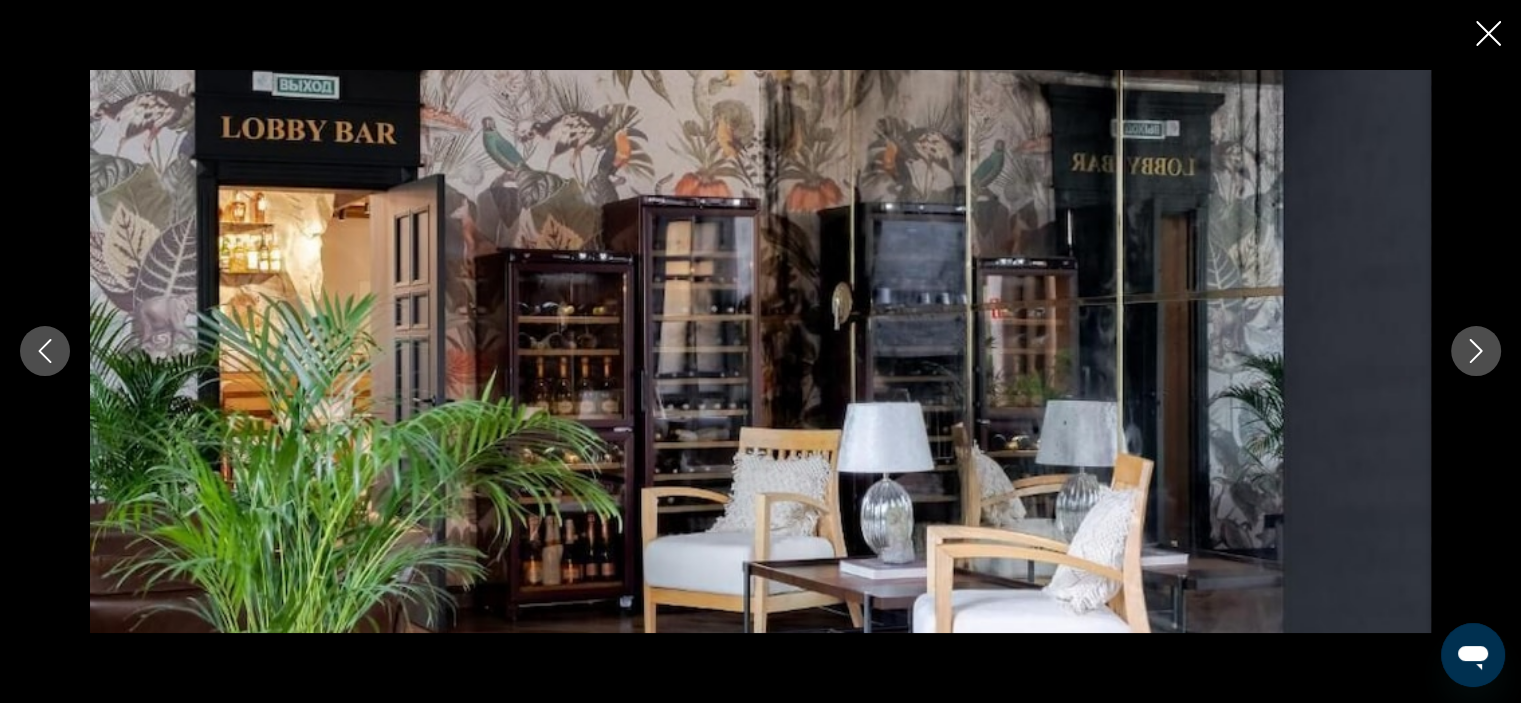 click at bounding box center [1476, 352] 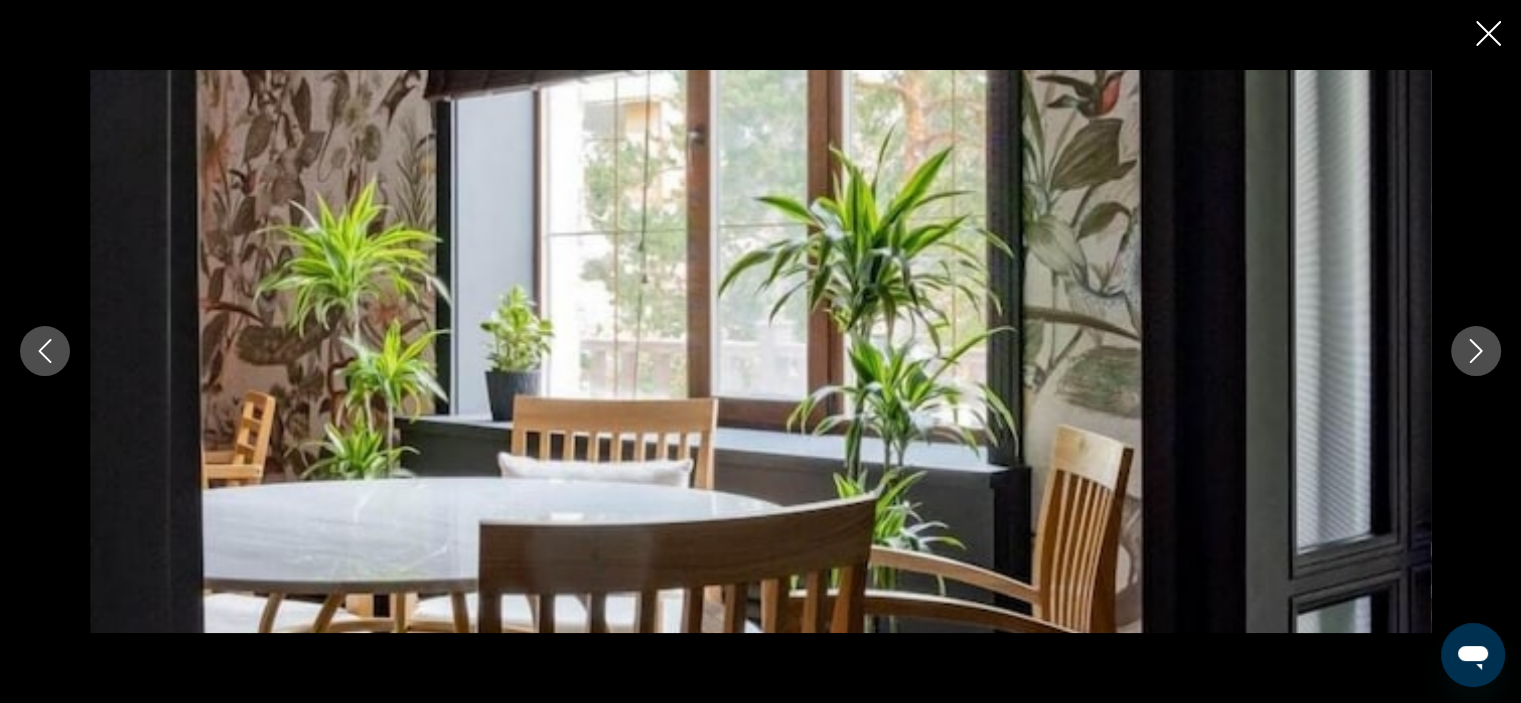click at bounding box center [1476, 352] 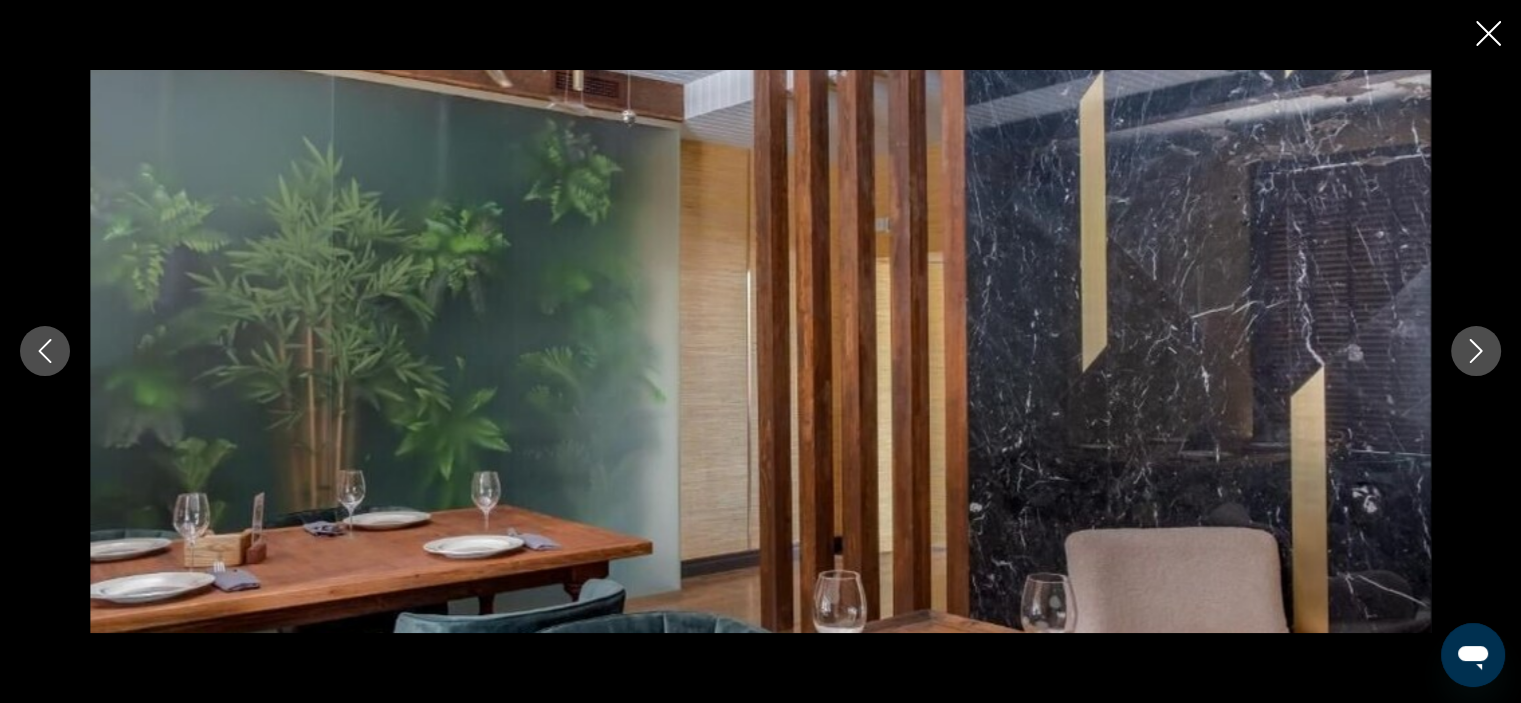 click at bounding box center [1476, 352] 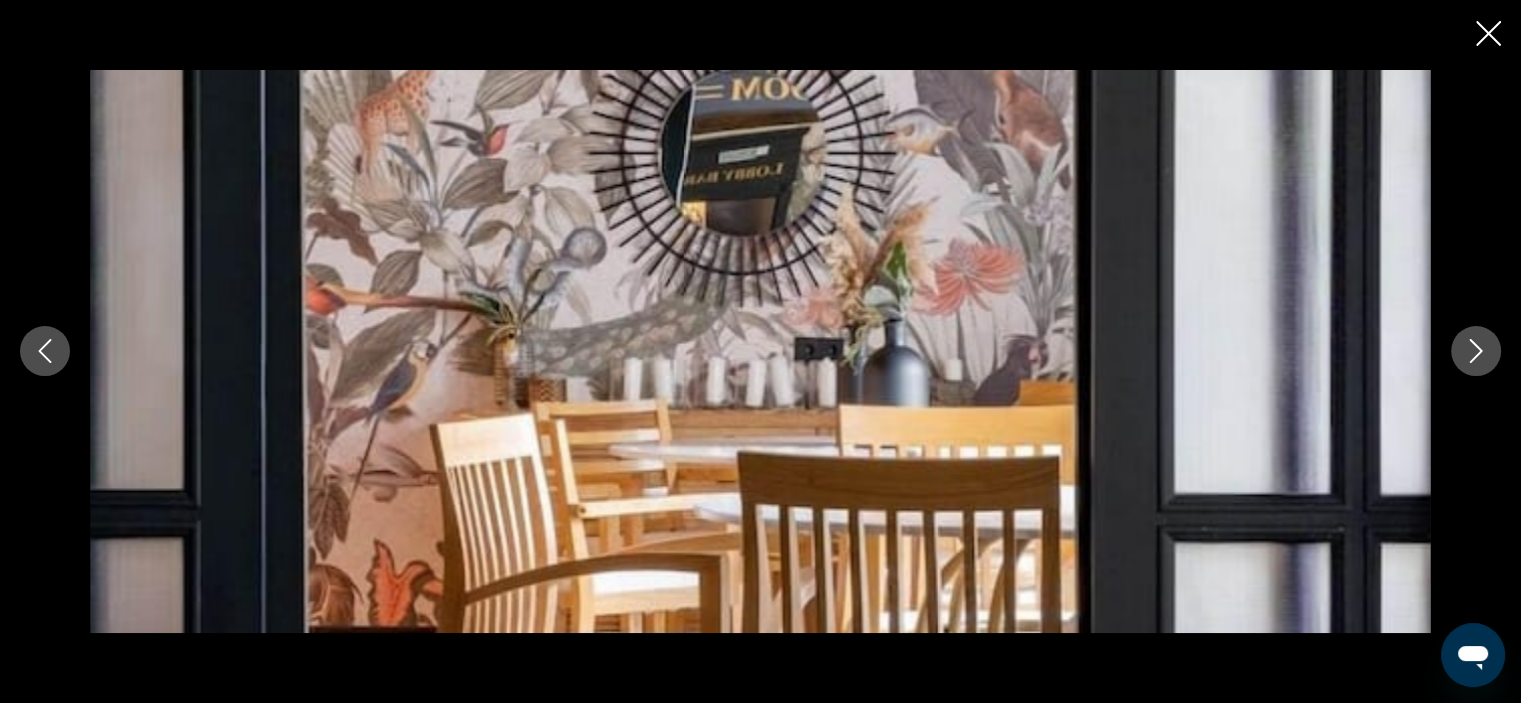 click at bounding box center [1476, 352] 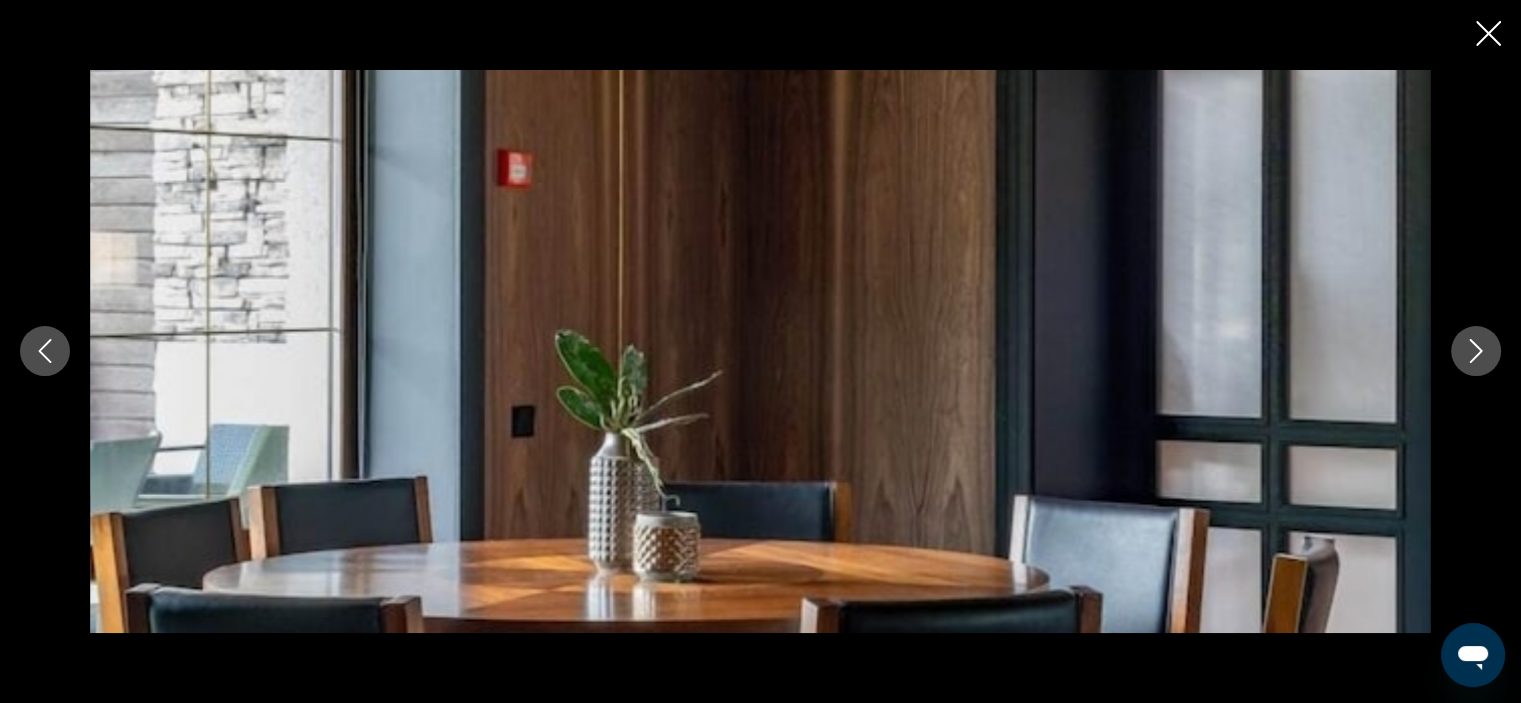 click at bounding box center (1476, 352) 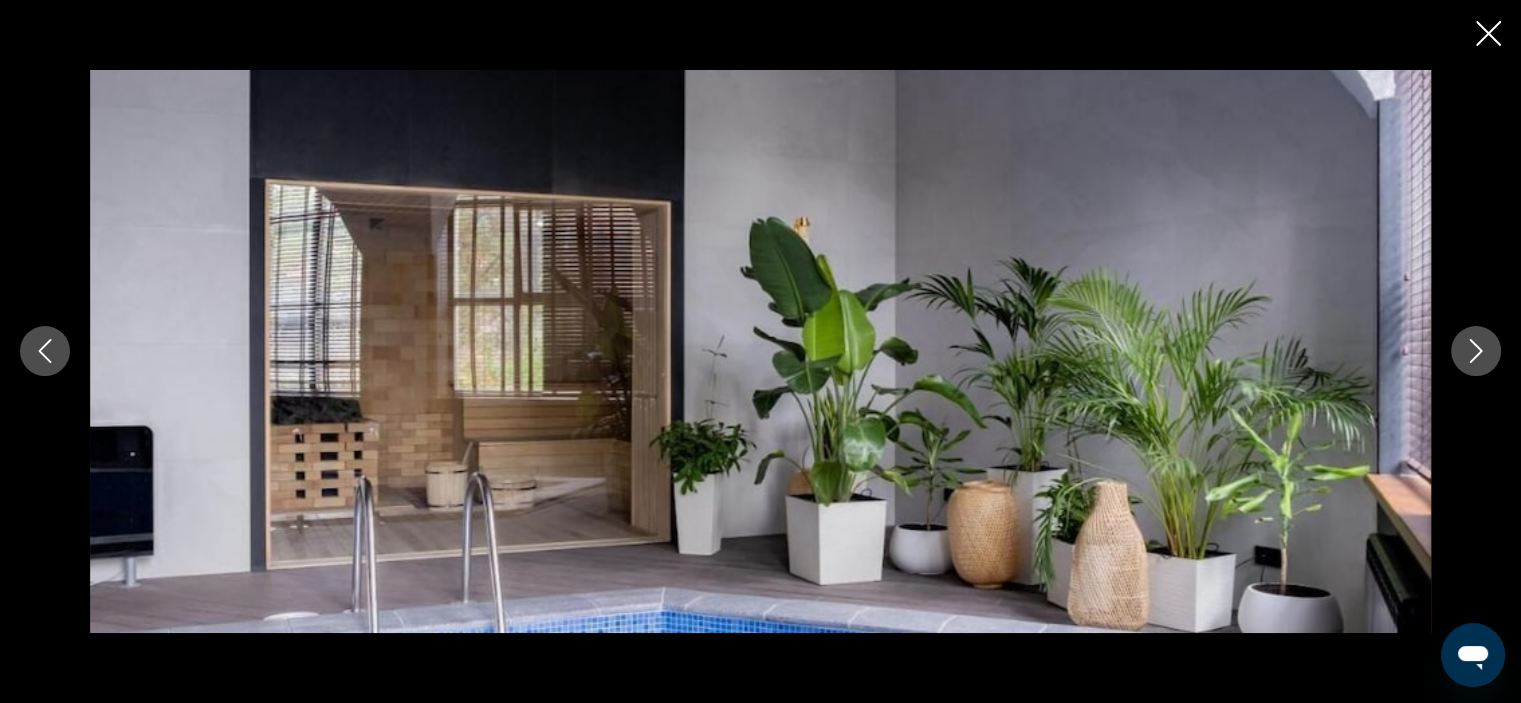 click at bounding box center [1476, 352] 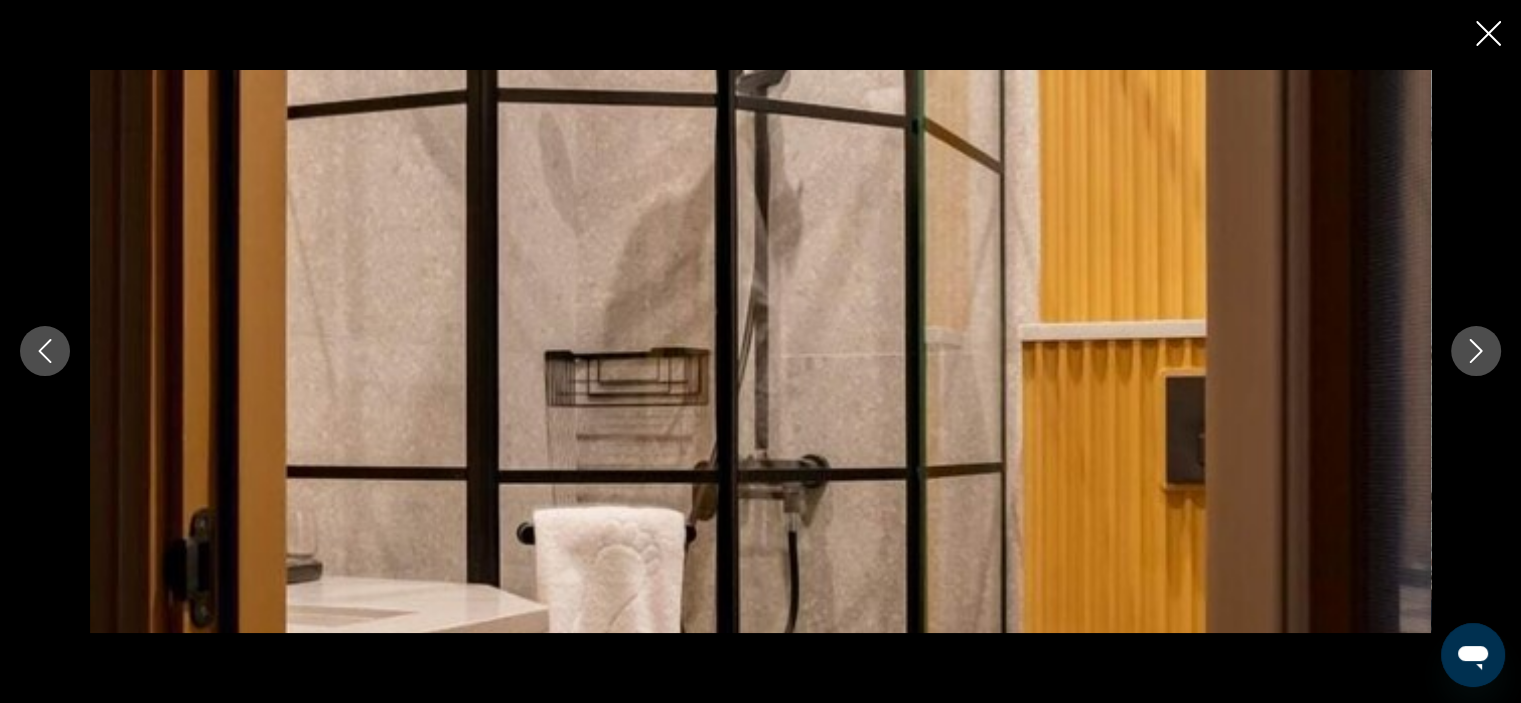 click at bounding box center (1476, 352) 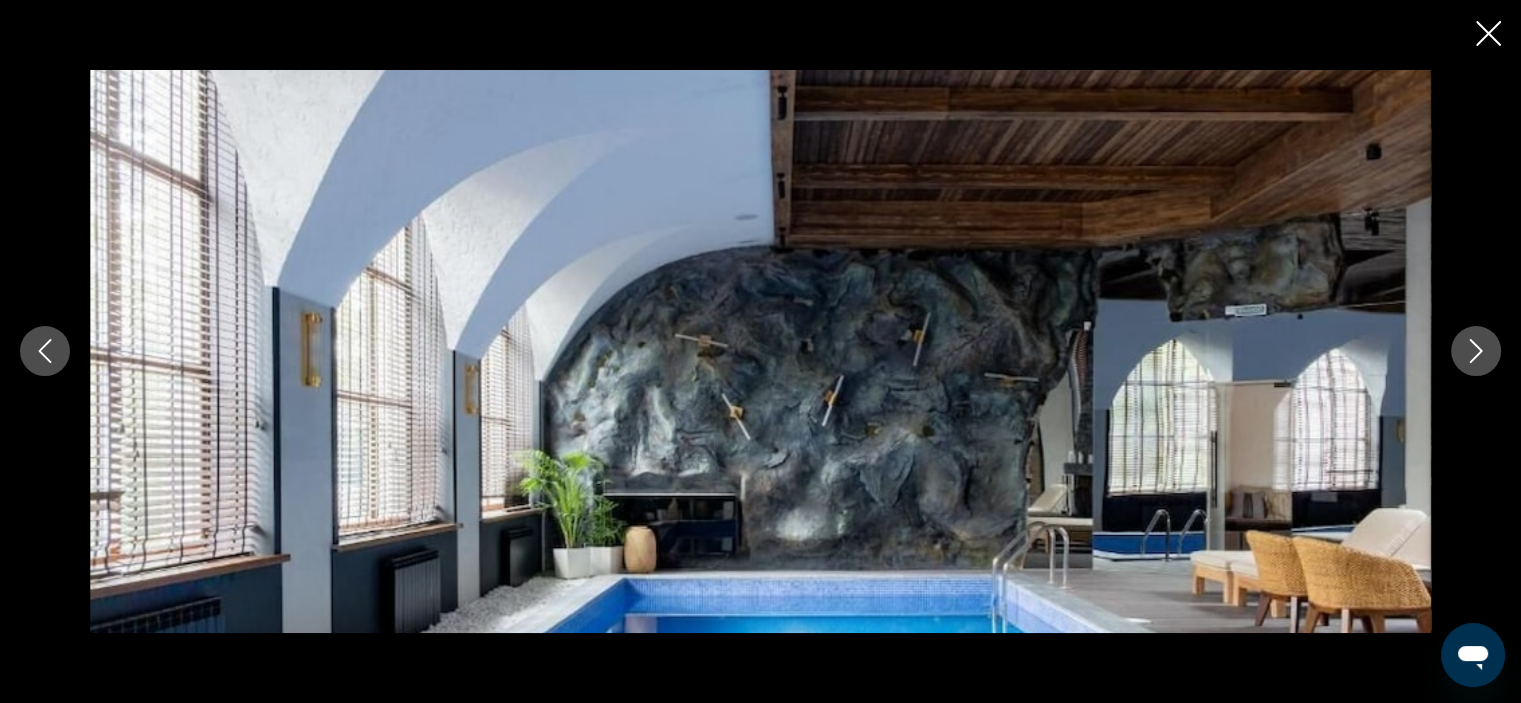 click at bounding box center (1476, 352) 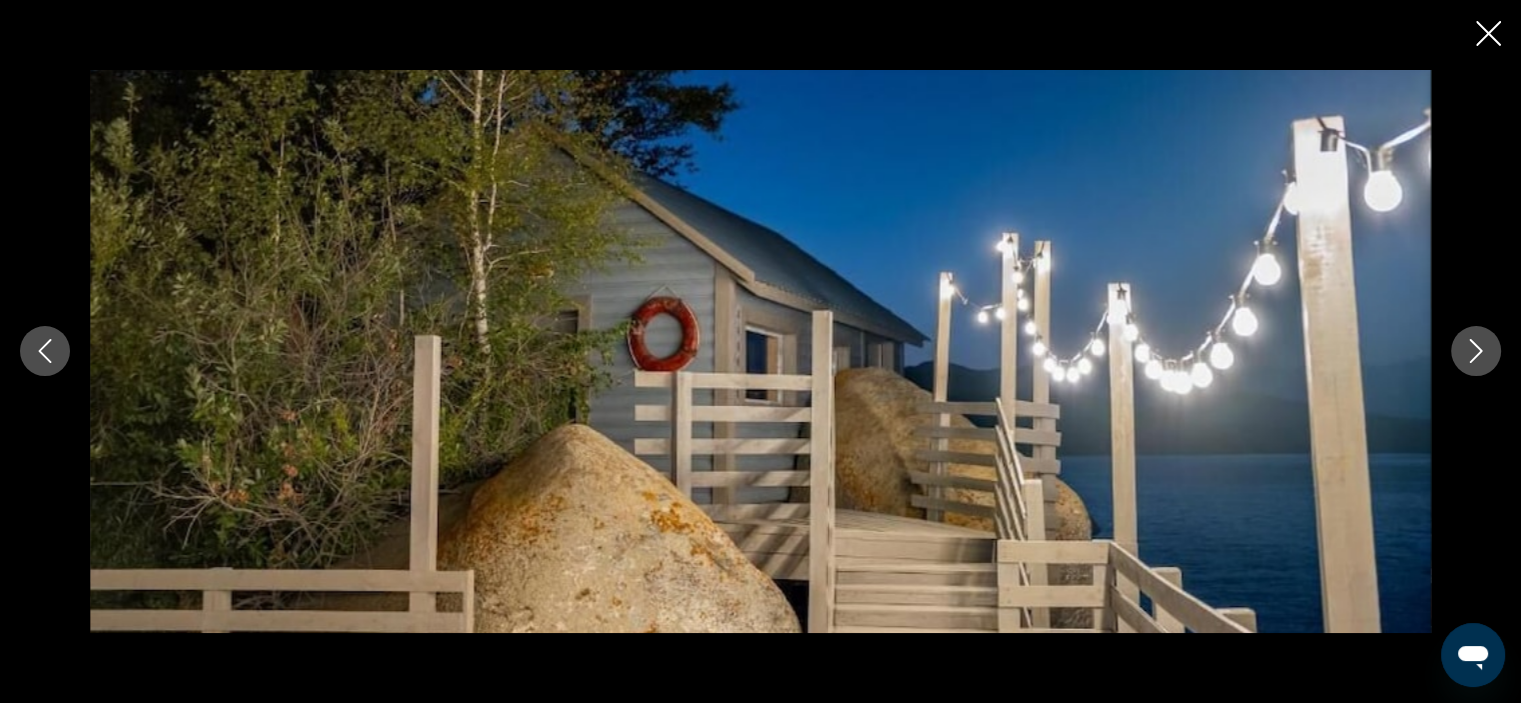 click at bounding box center [45, 351] 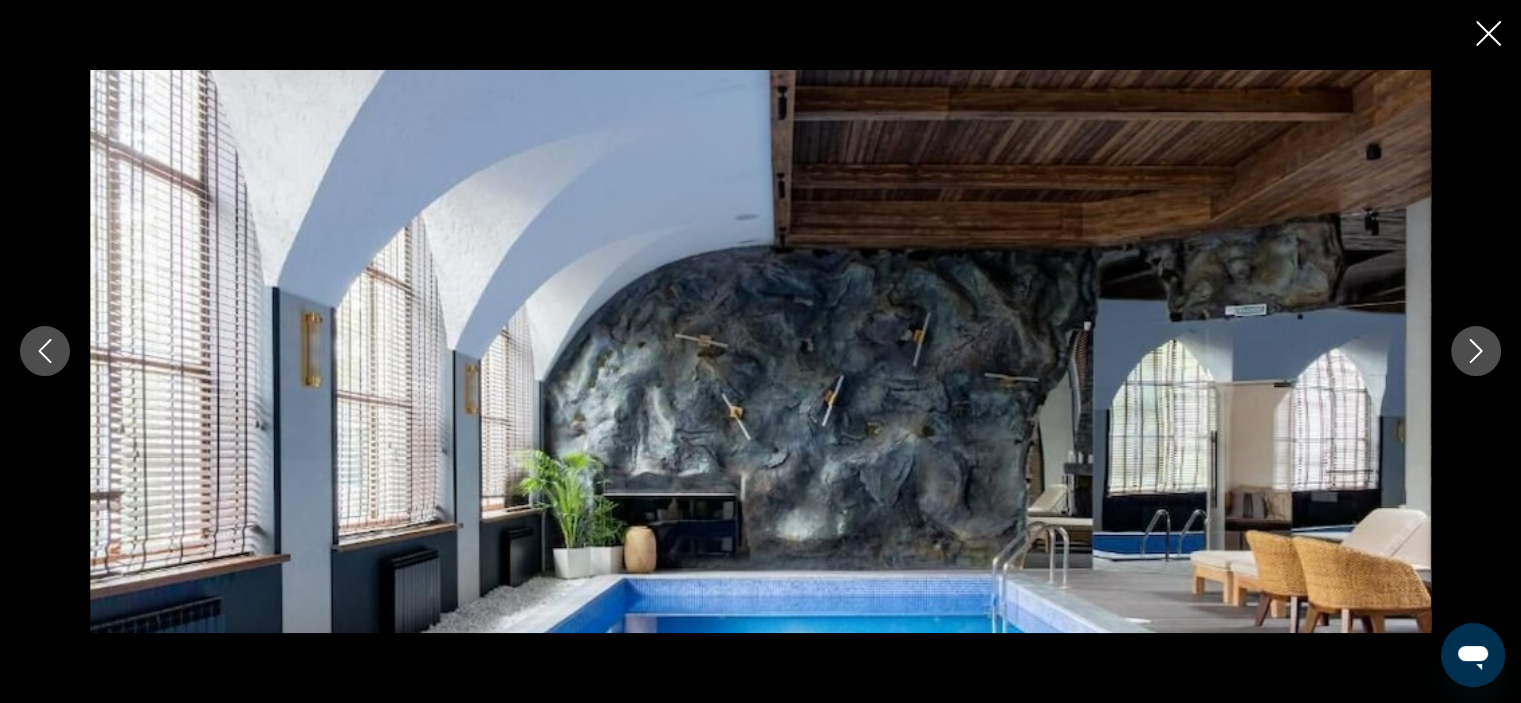 click at bounding box center (1476, 351) 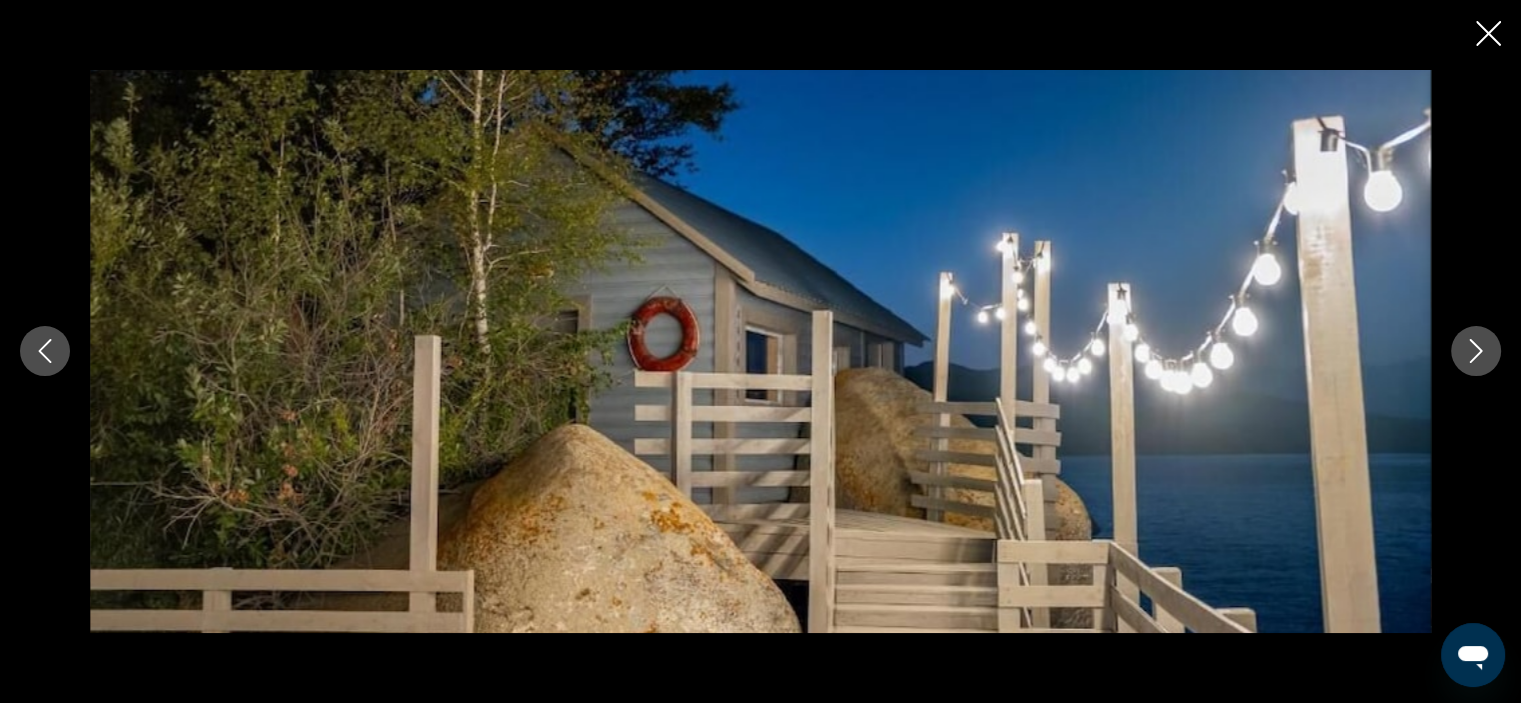 click at bounding box center (1476, 351) 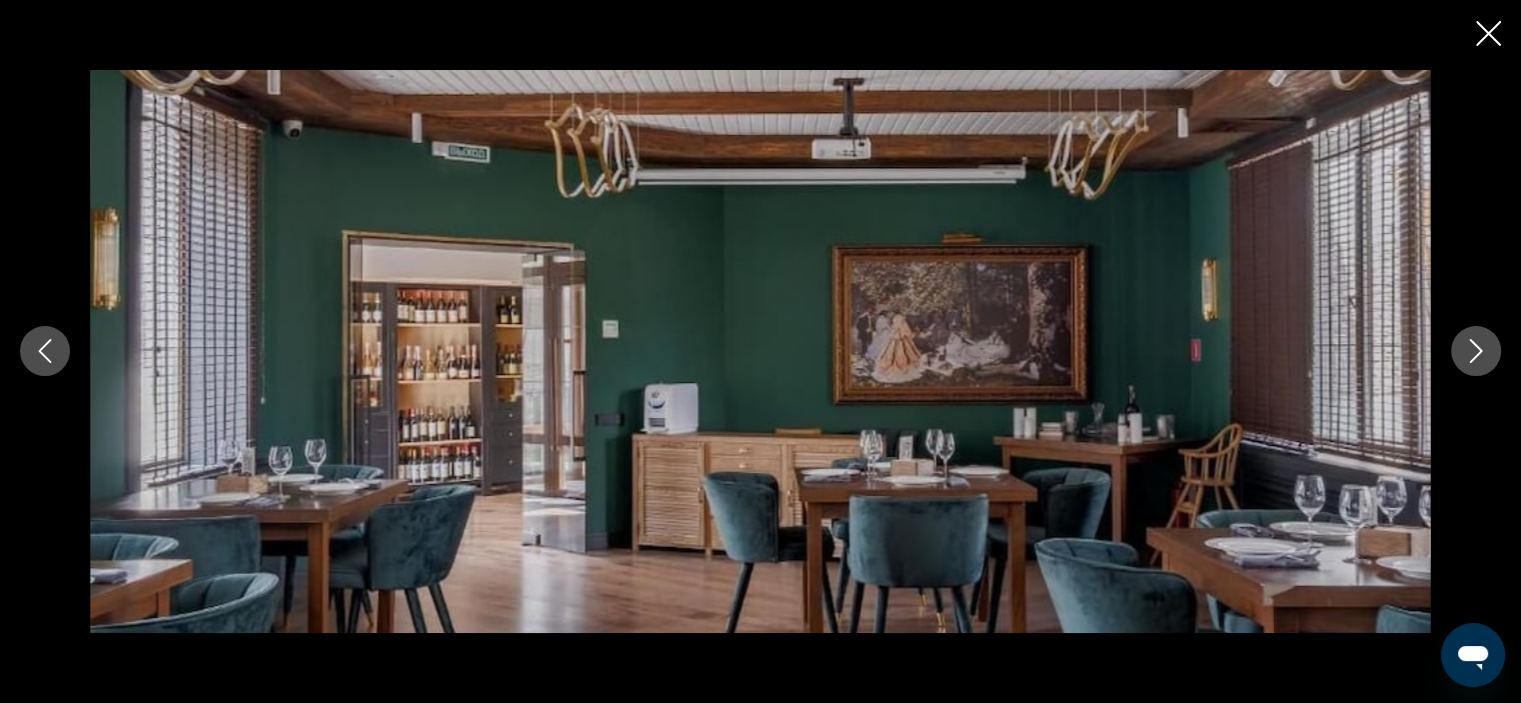 click at bounding box center (1476, 351) 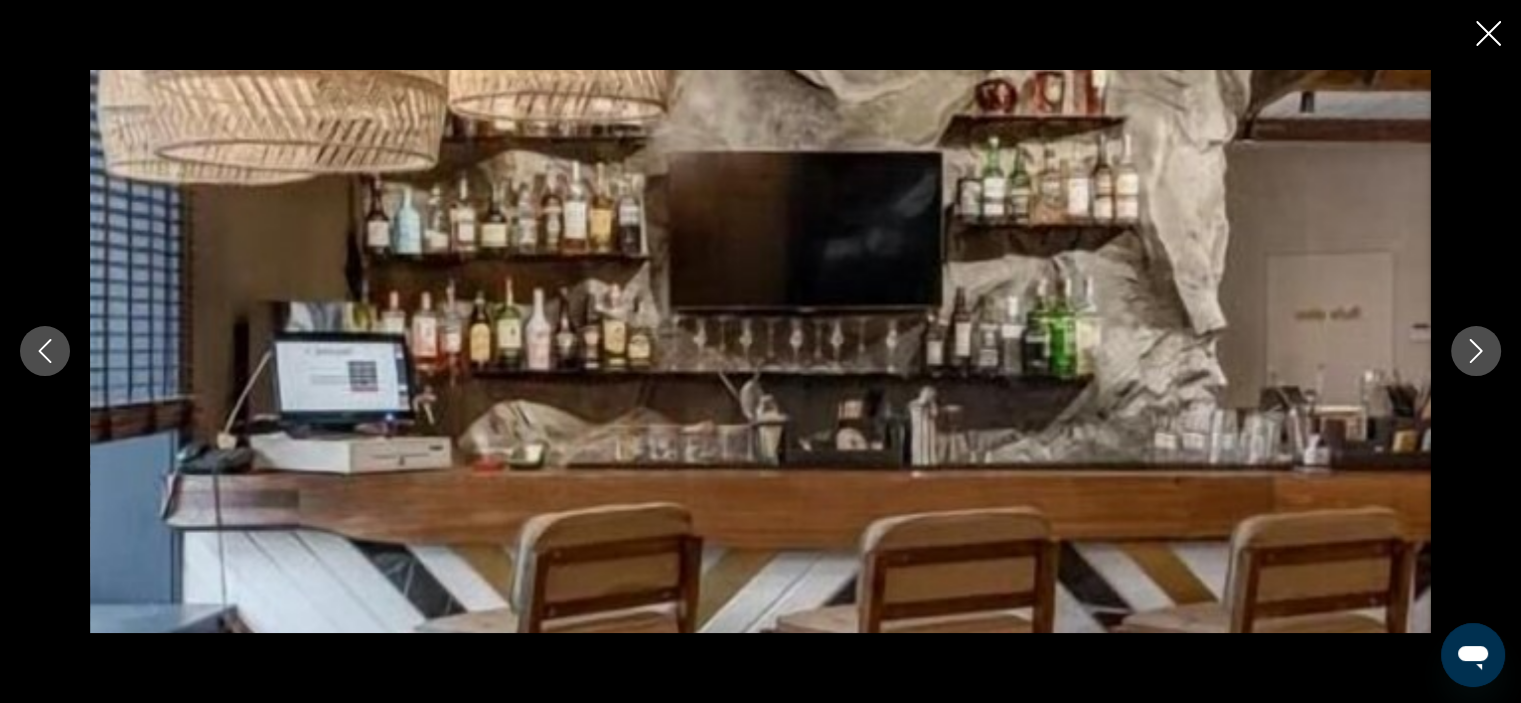 click at bounding box center [1476, 351] 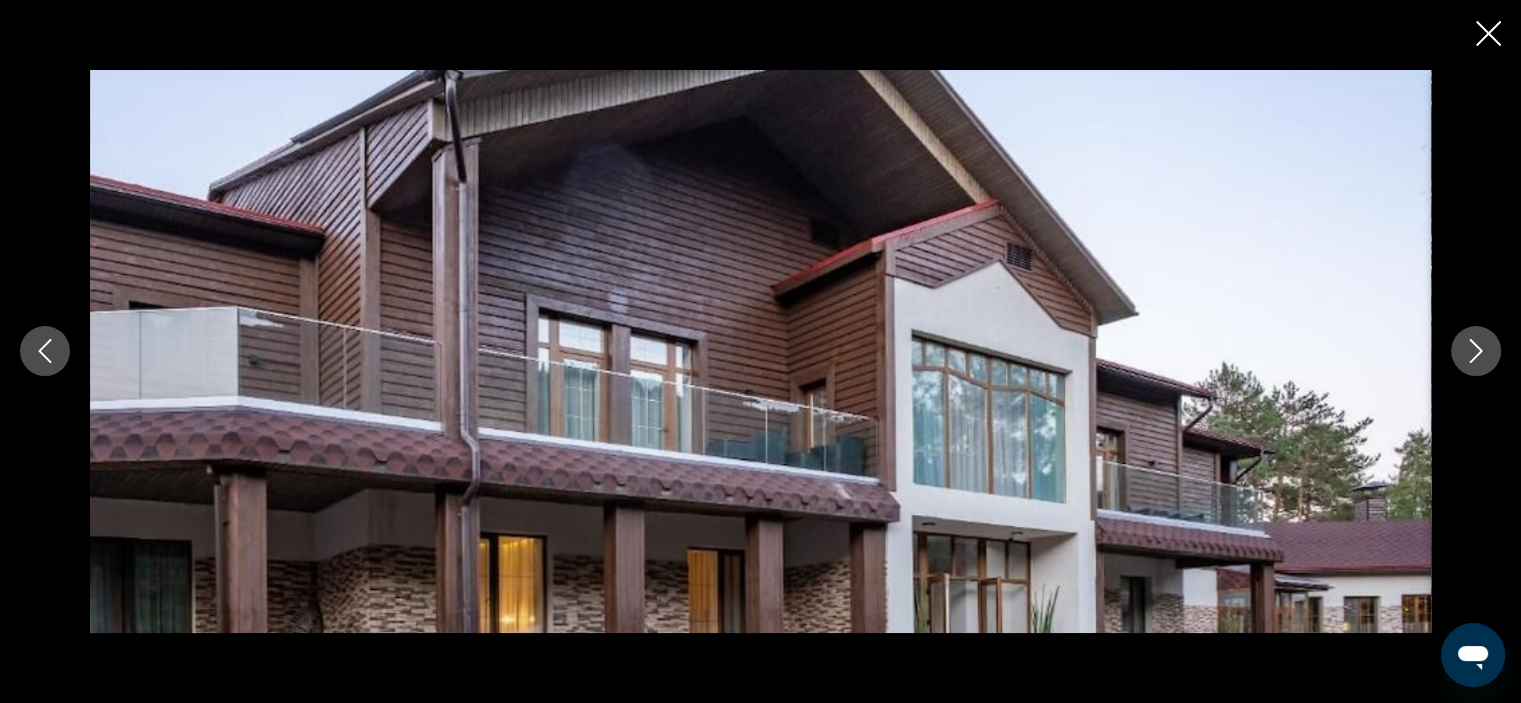 click at bounding box center (1476, 351) 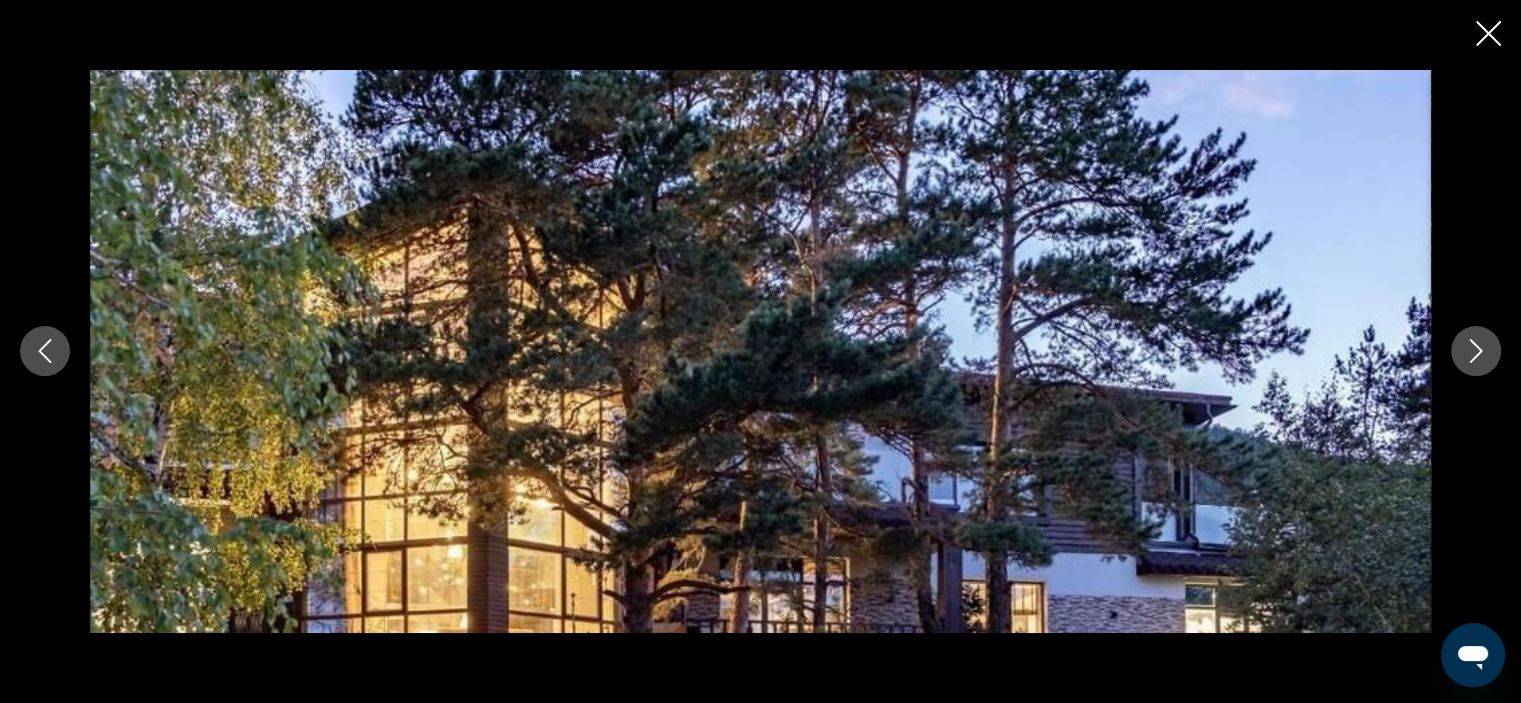 click at bounding box center [1476, 351] 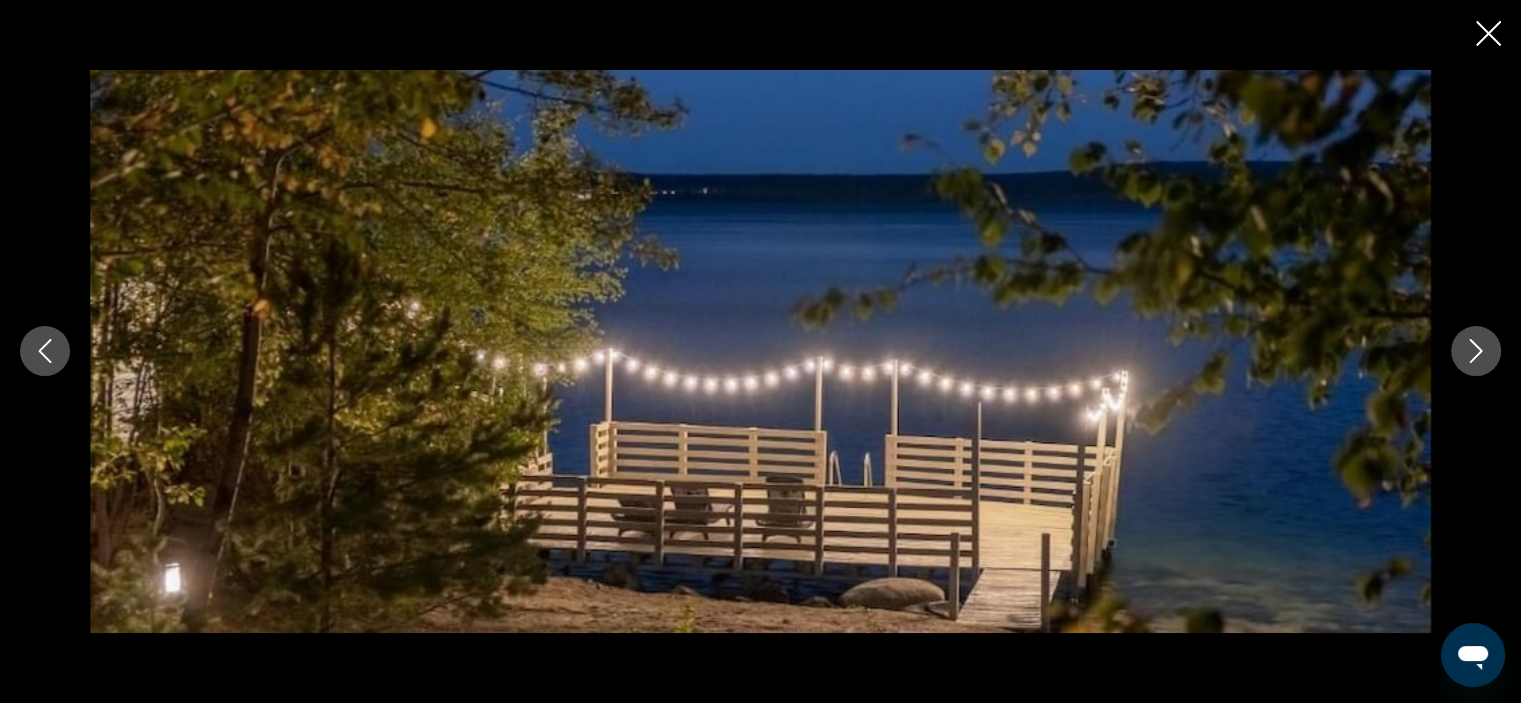 click at bounding box center [1476, 351] 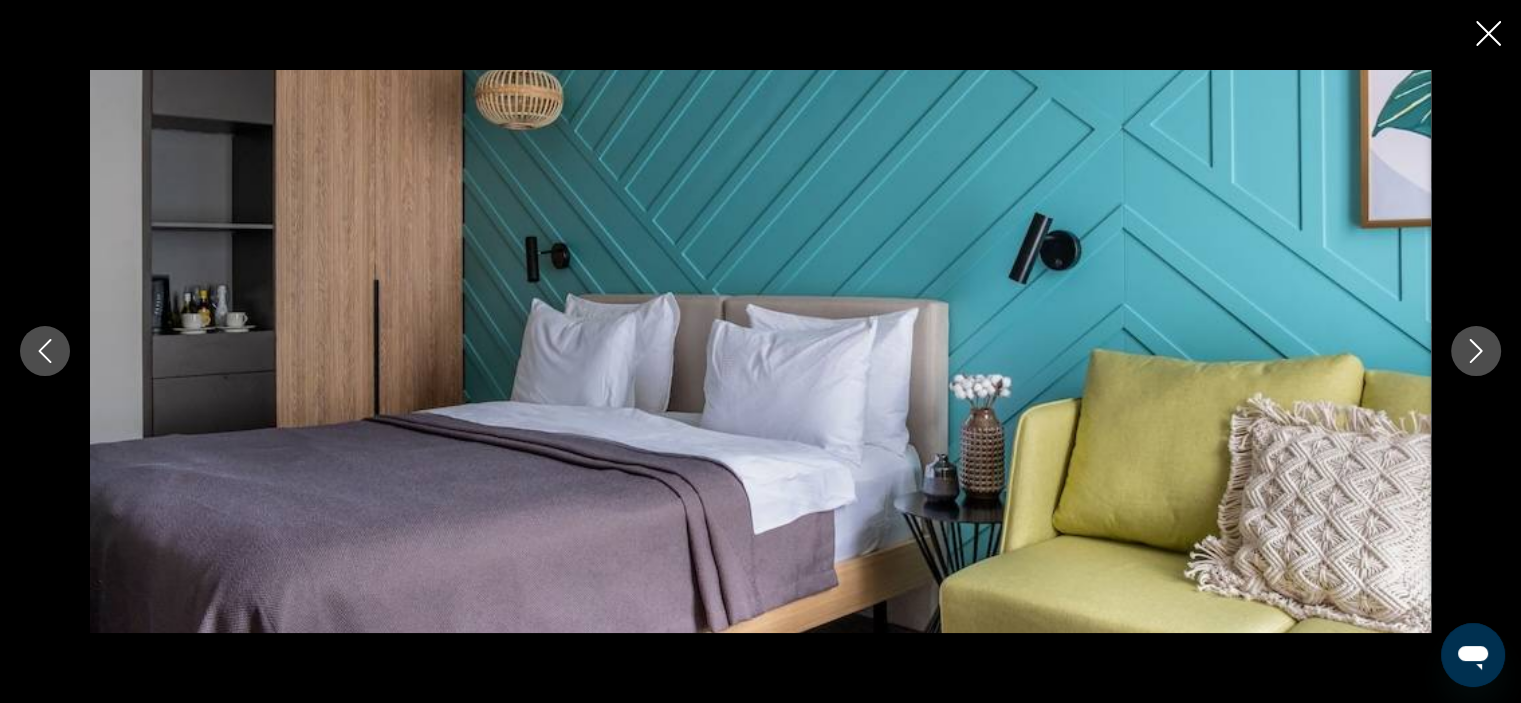 click at bounding box center [1488, 33] 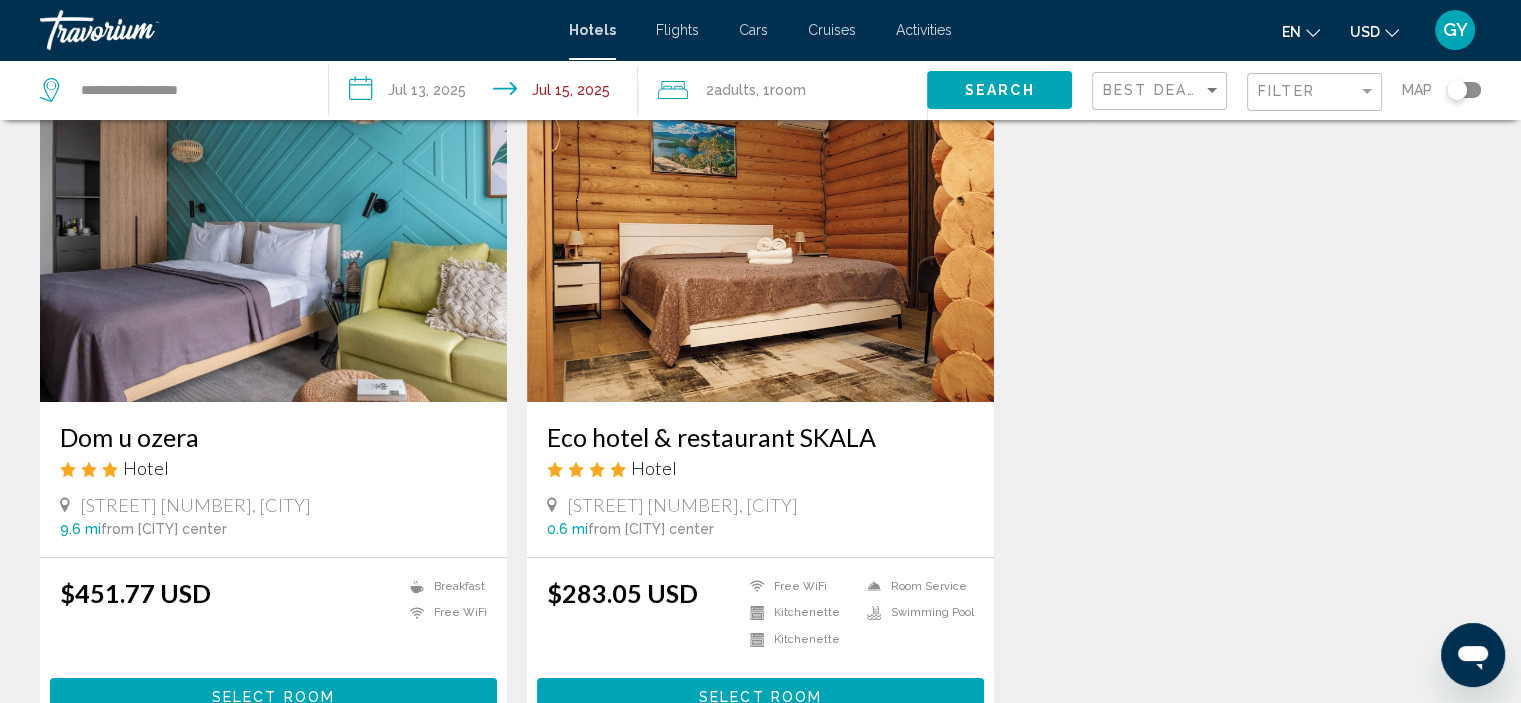 scroll, scrollTop: 116, scrollLeft: 0, axis: vertical 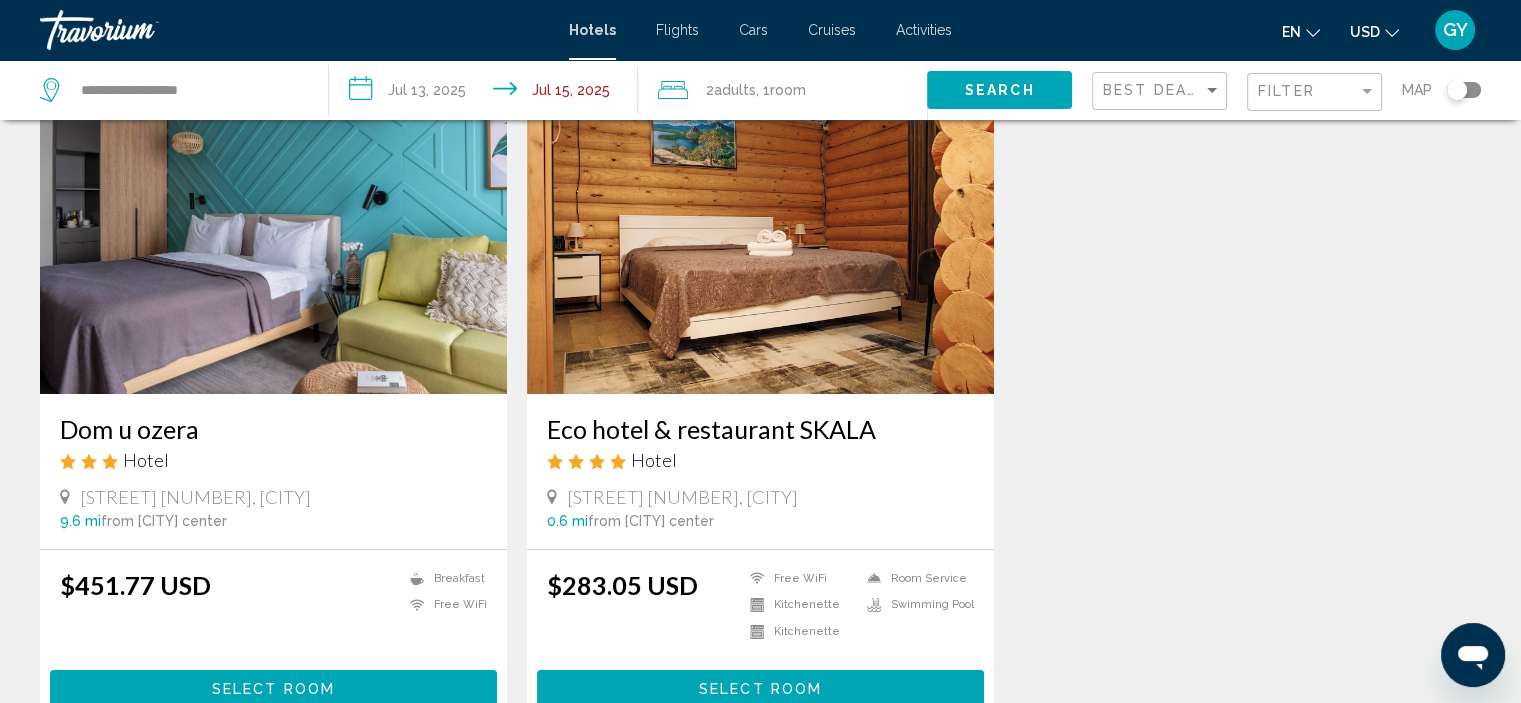 click at bounding box center [760, 234] 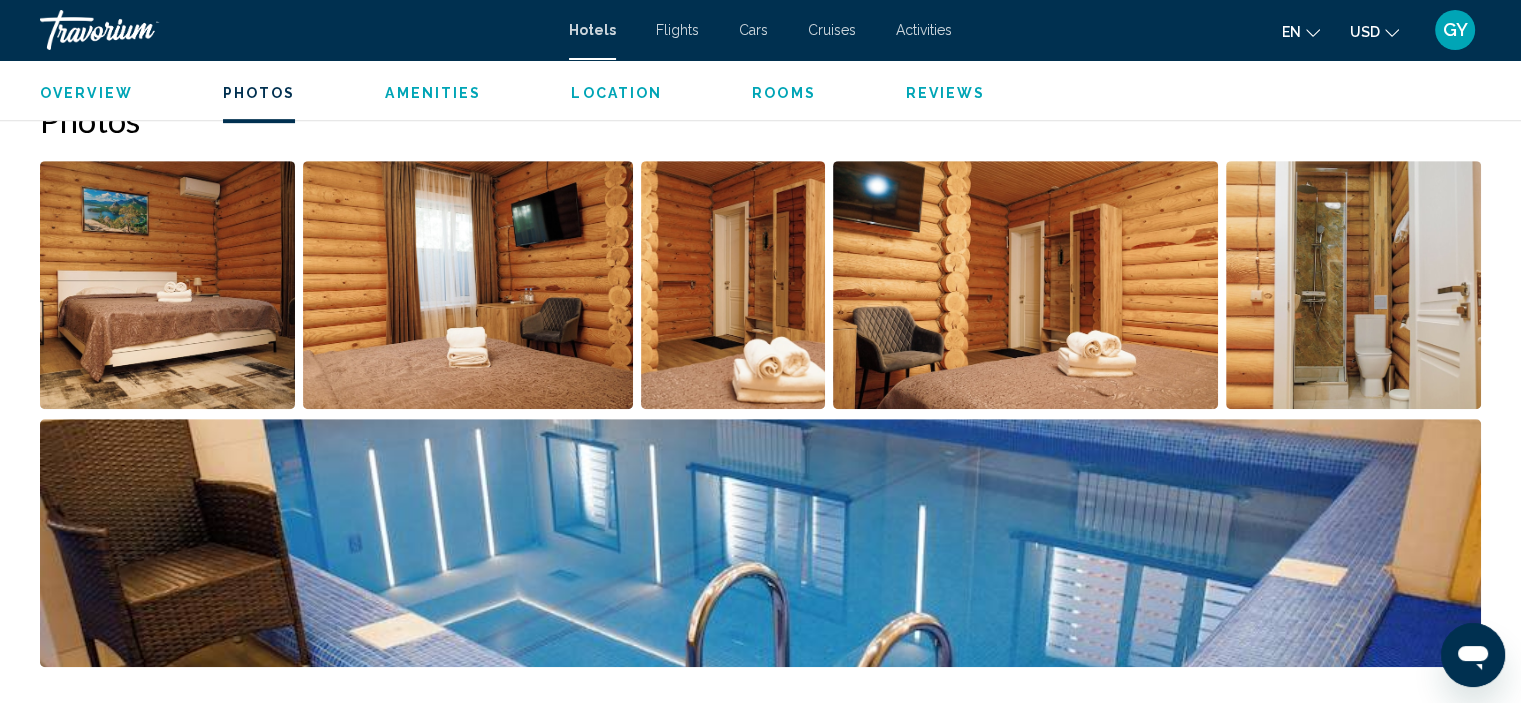 scroll, scrollTop: 997, scrollLeft: 0, axis: vertical 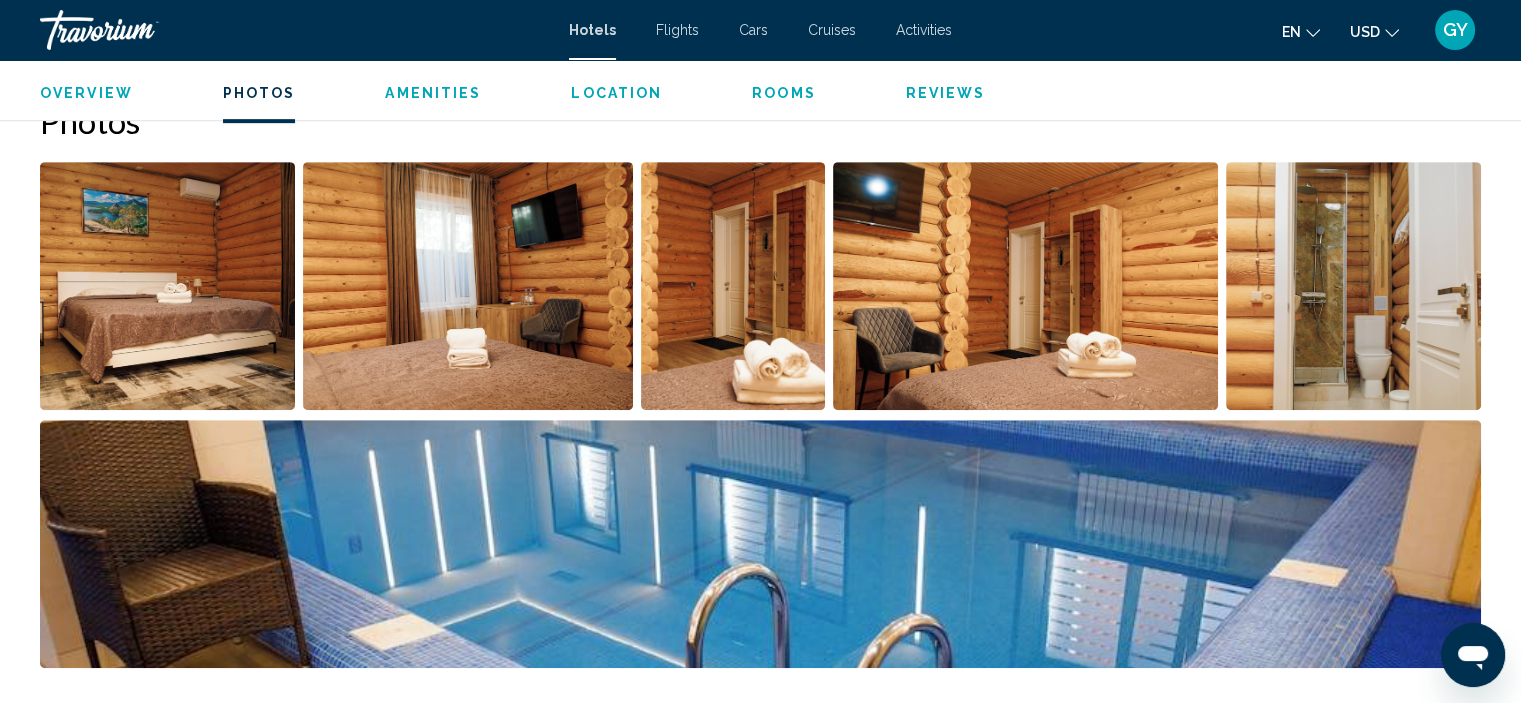 click at bounding box center [167, 286] 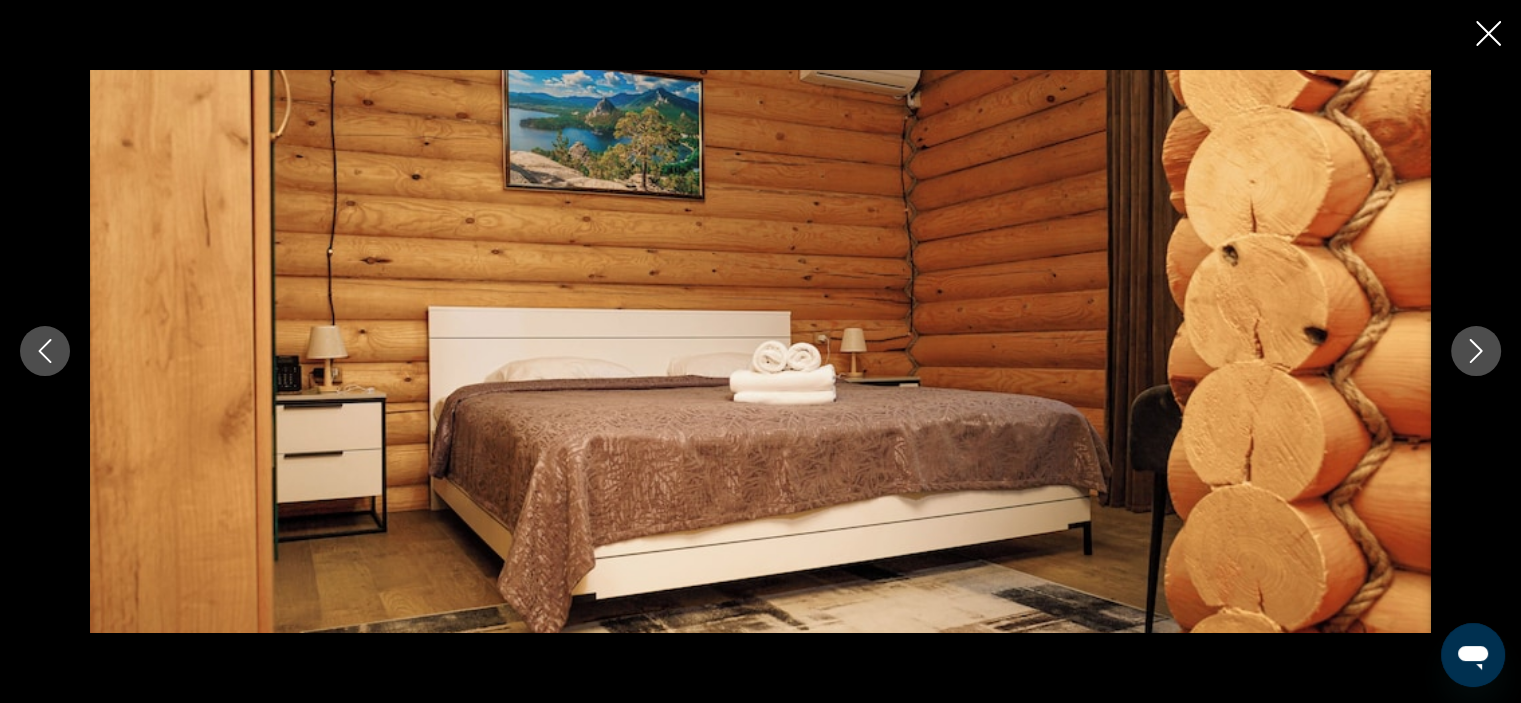 click at bounding box center (1476, 351) 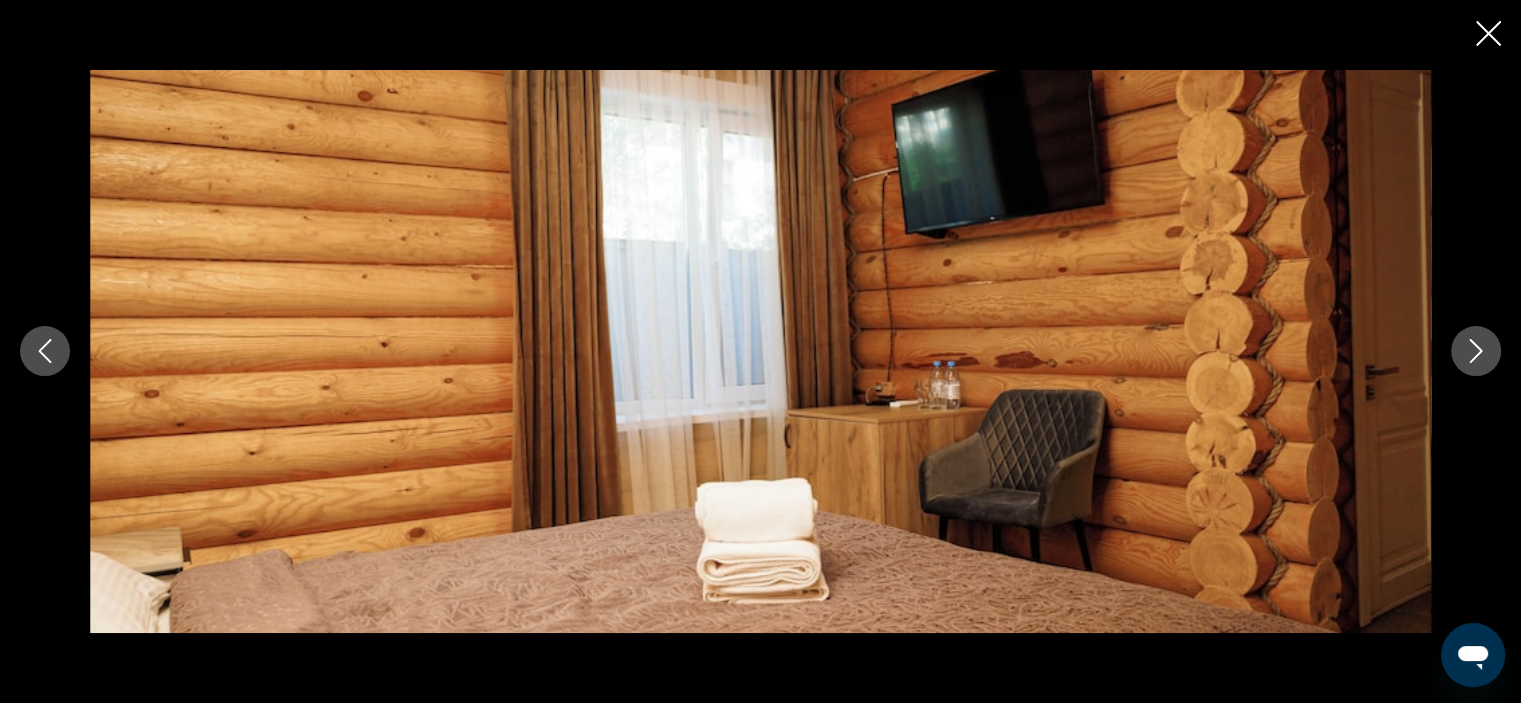 click at bounding box center [1476, 351] 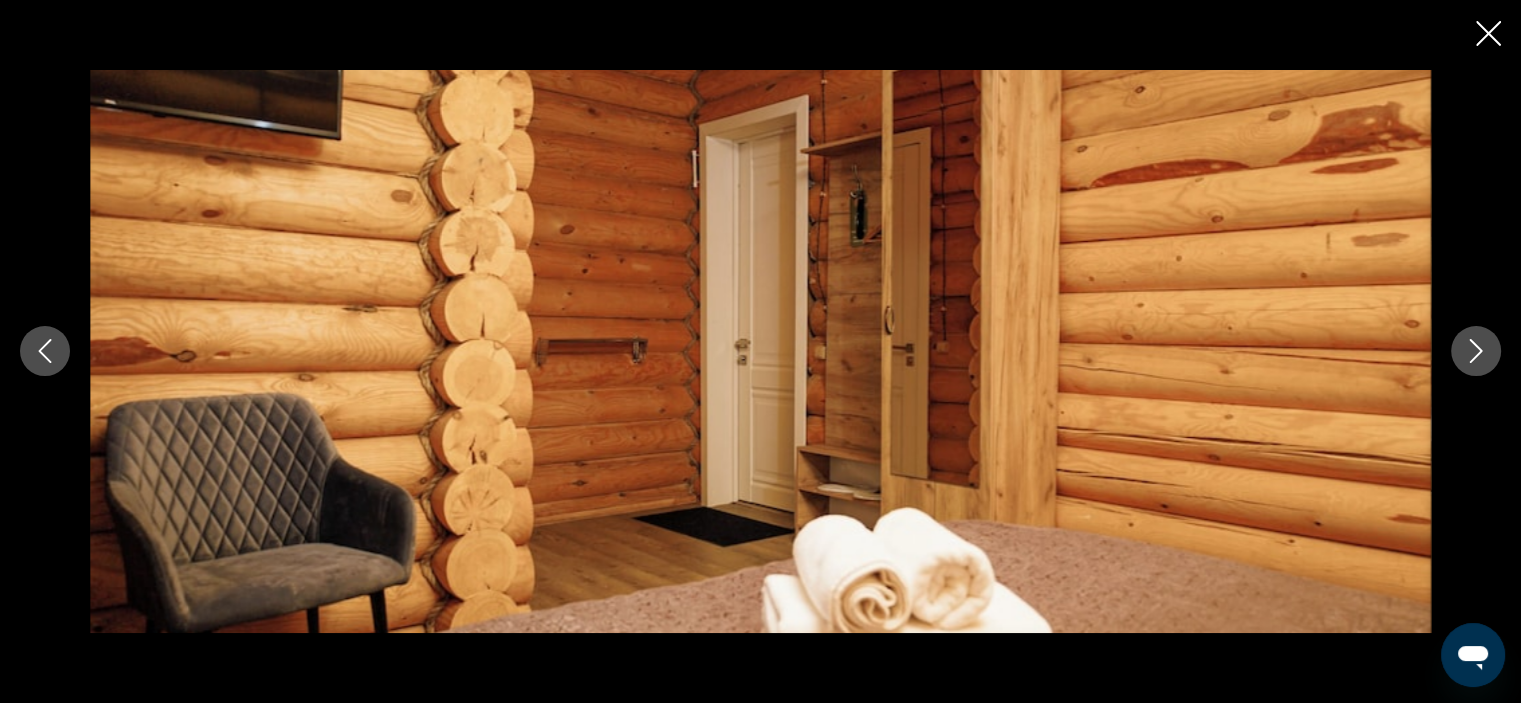 click at bounding box center (1476, 351) 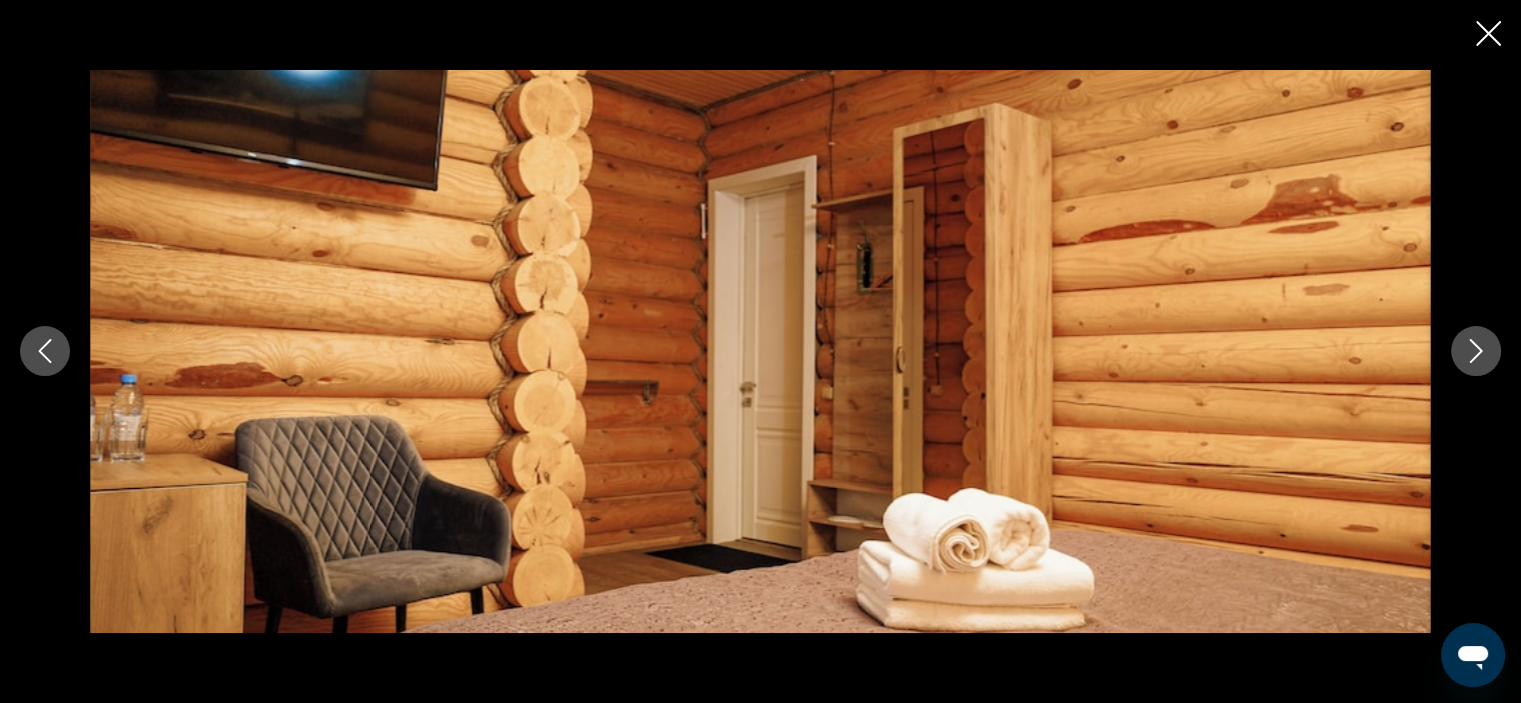 click at bounding box center [1476, 351] 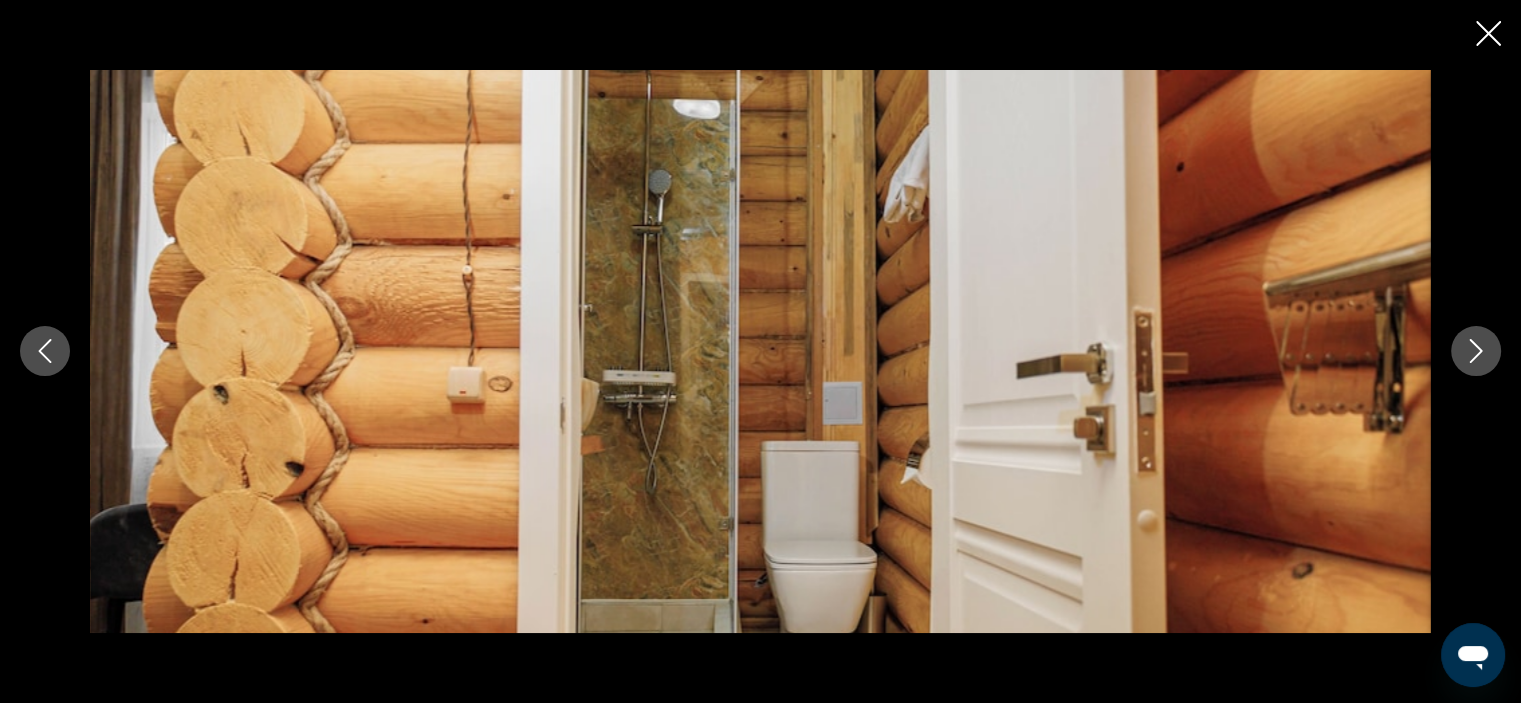 click at bounding box center [1476, 351] 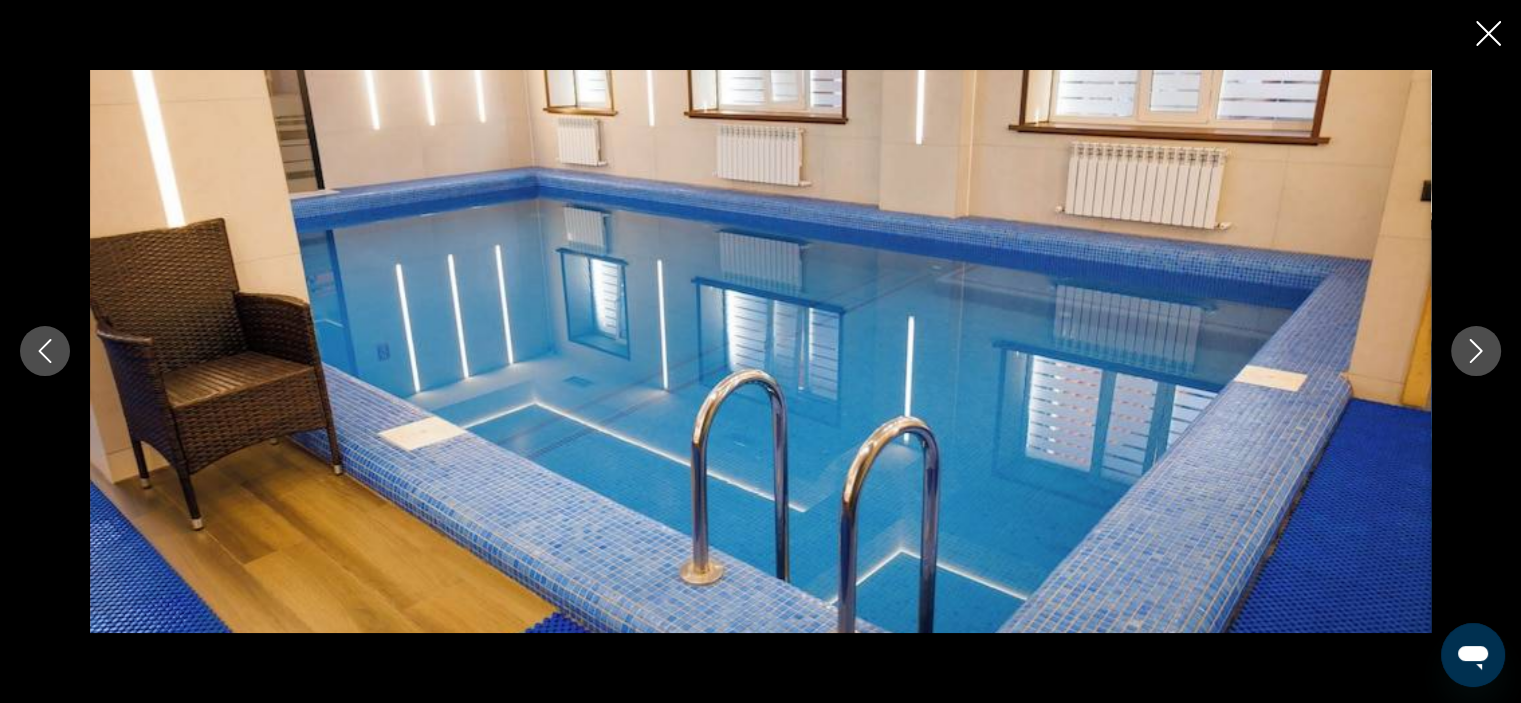click at bounding box center [1476, 351] 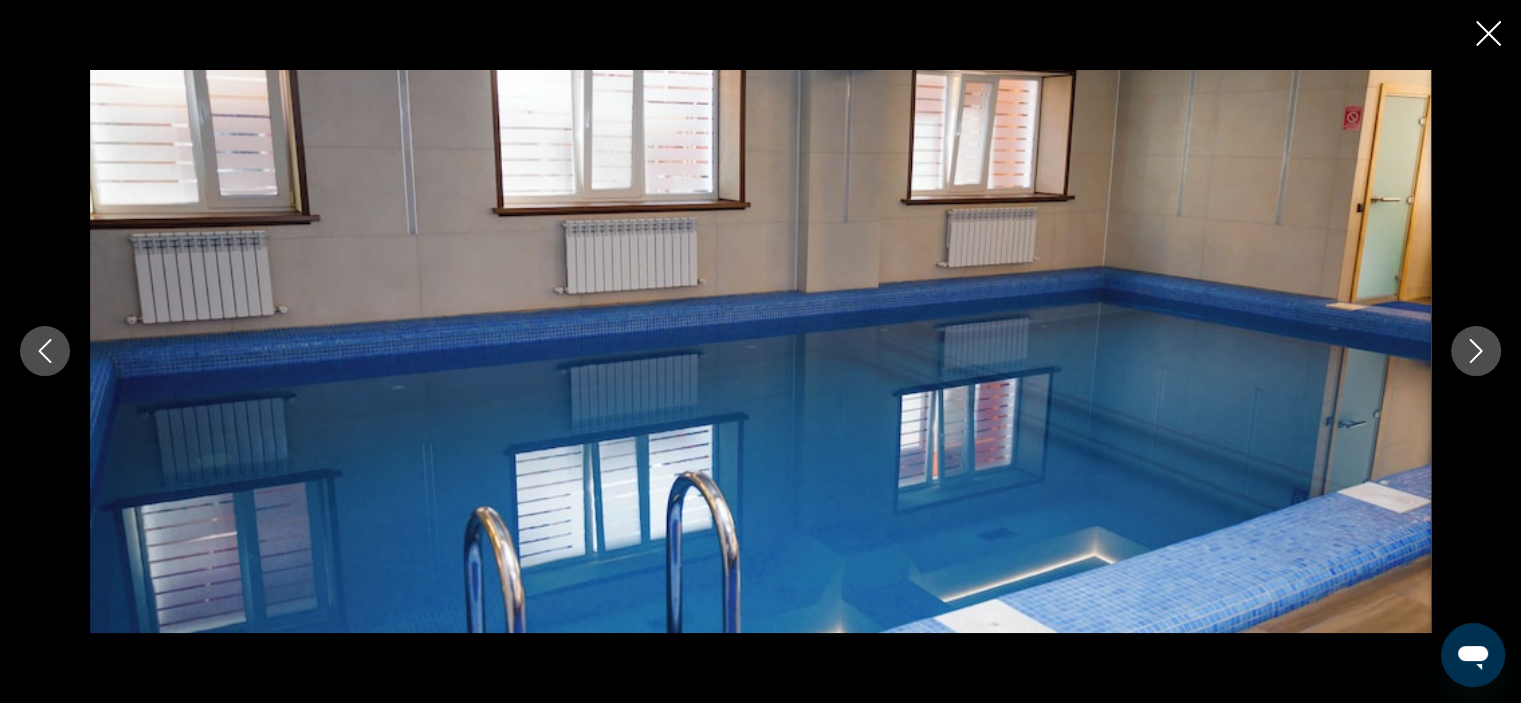 click at bounding box center (1476, 351) 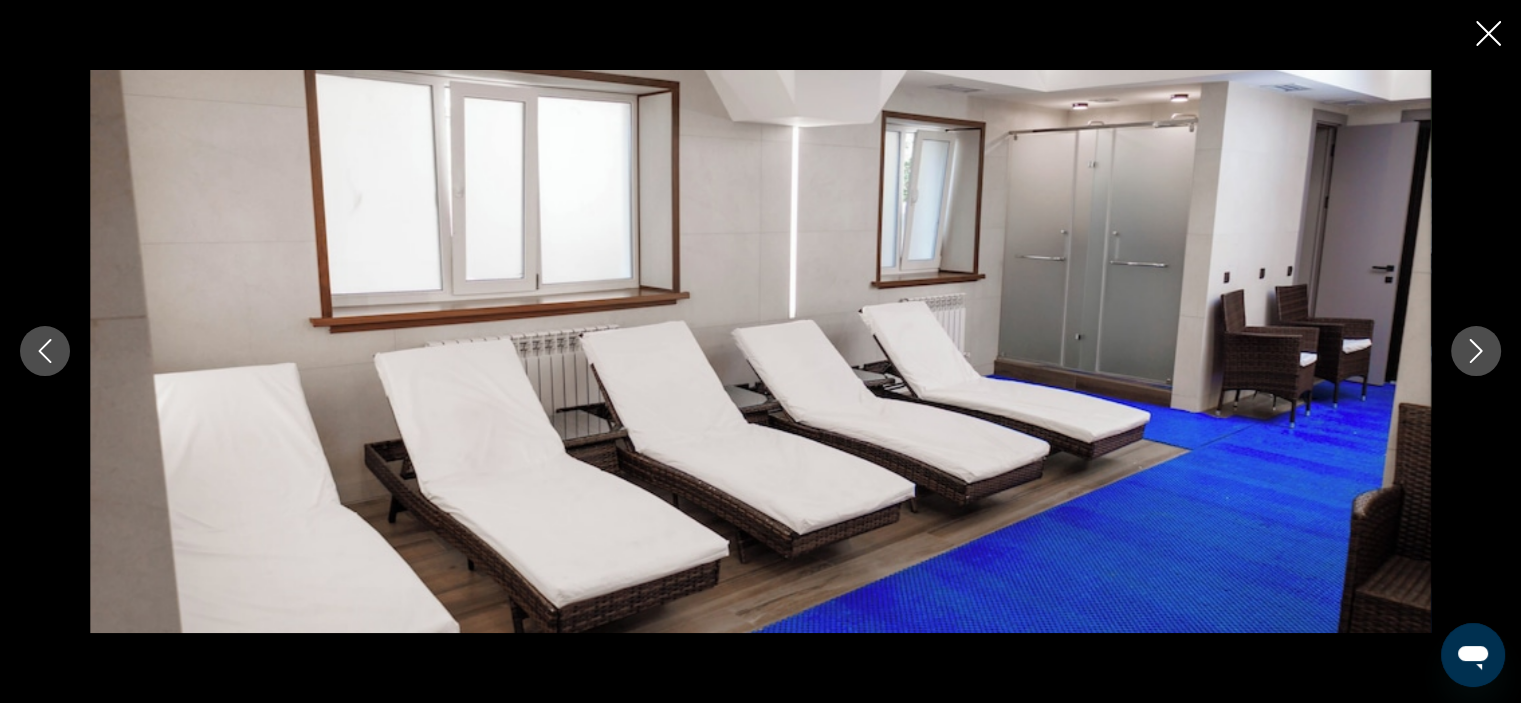 click at bounding box center [1476, 351] 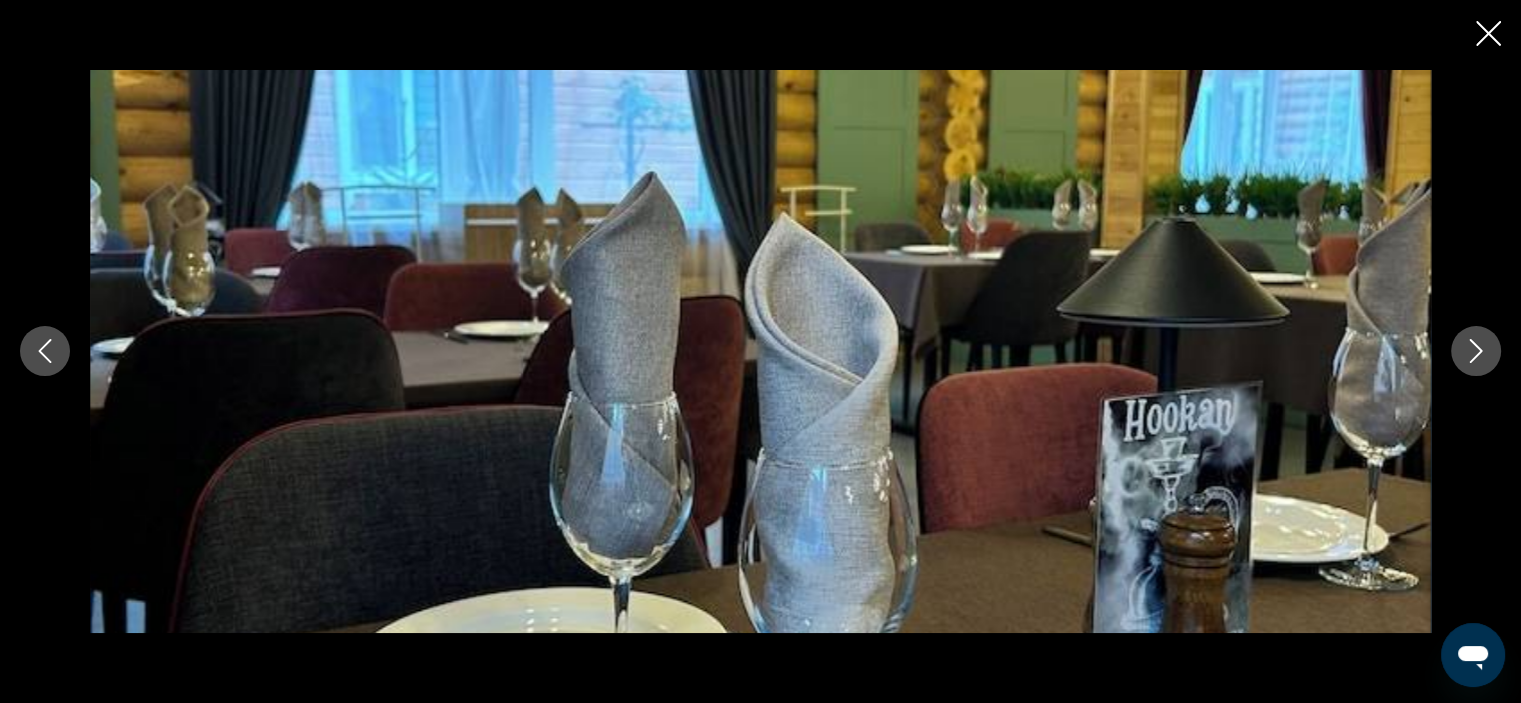 click at bounding box center (1476, 351) 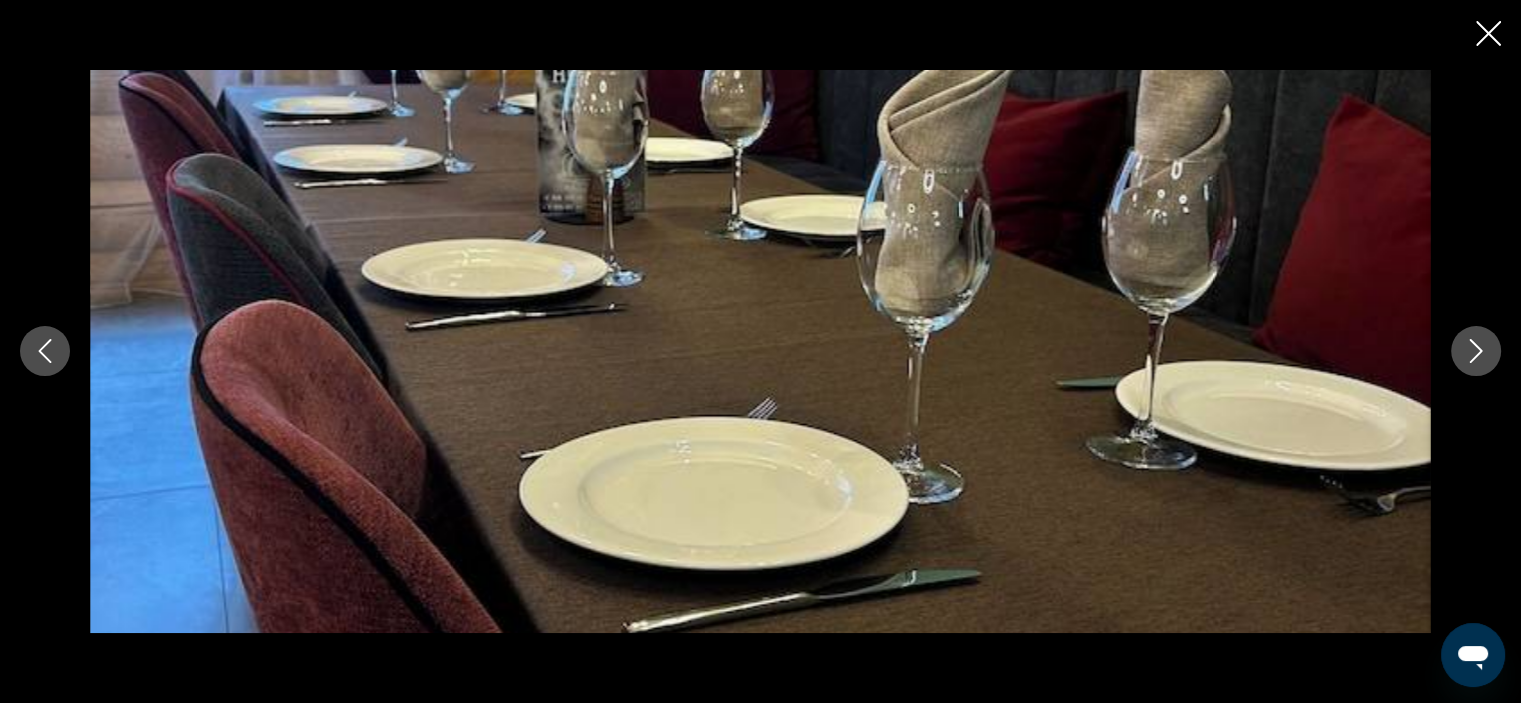 click at bounding box center (1476, 351) 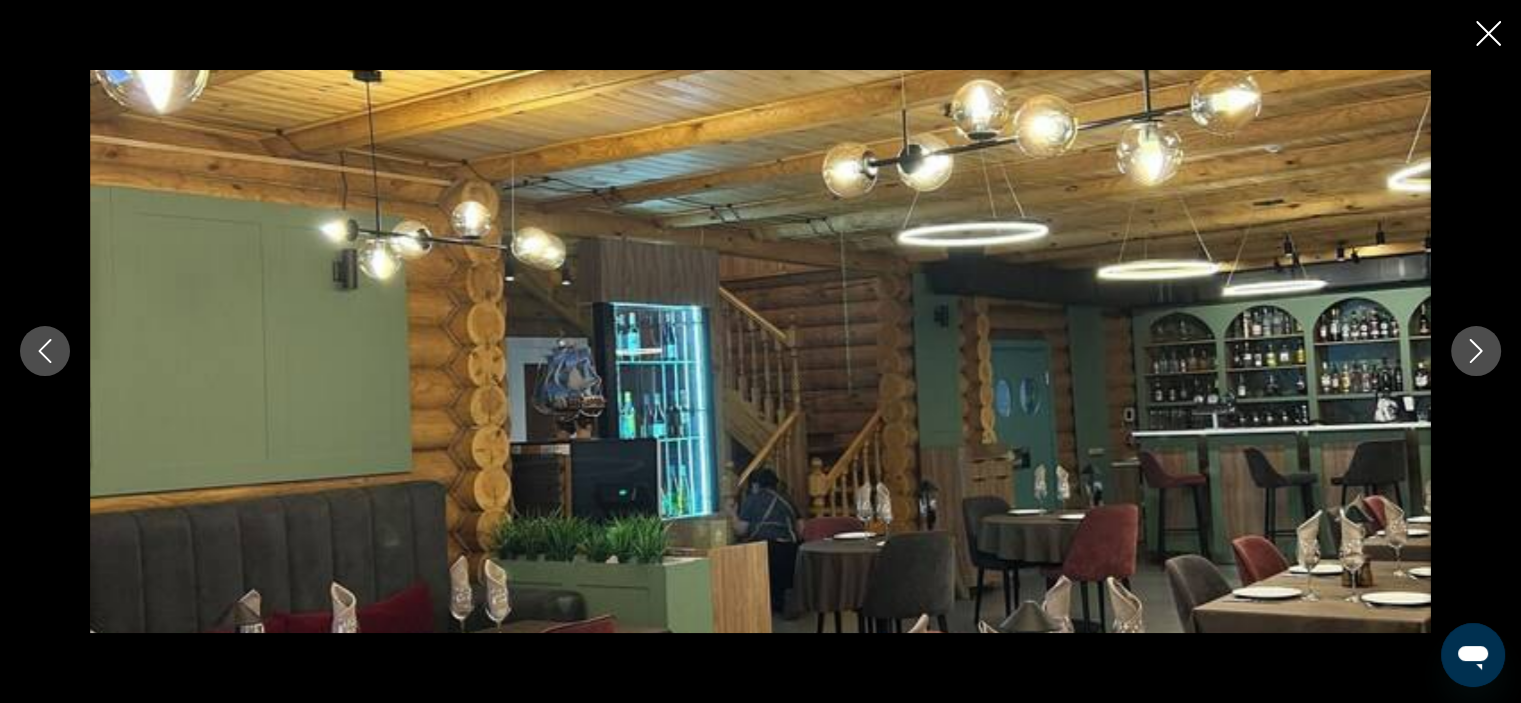 click at bounding box center [1476, 351] 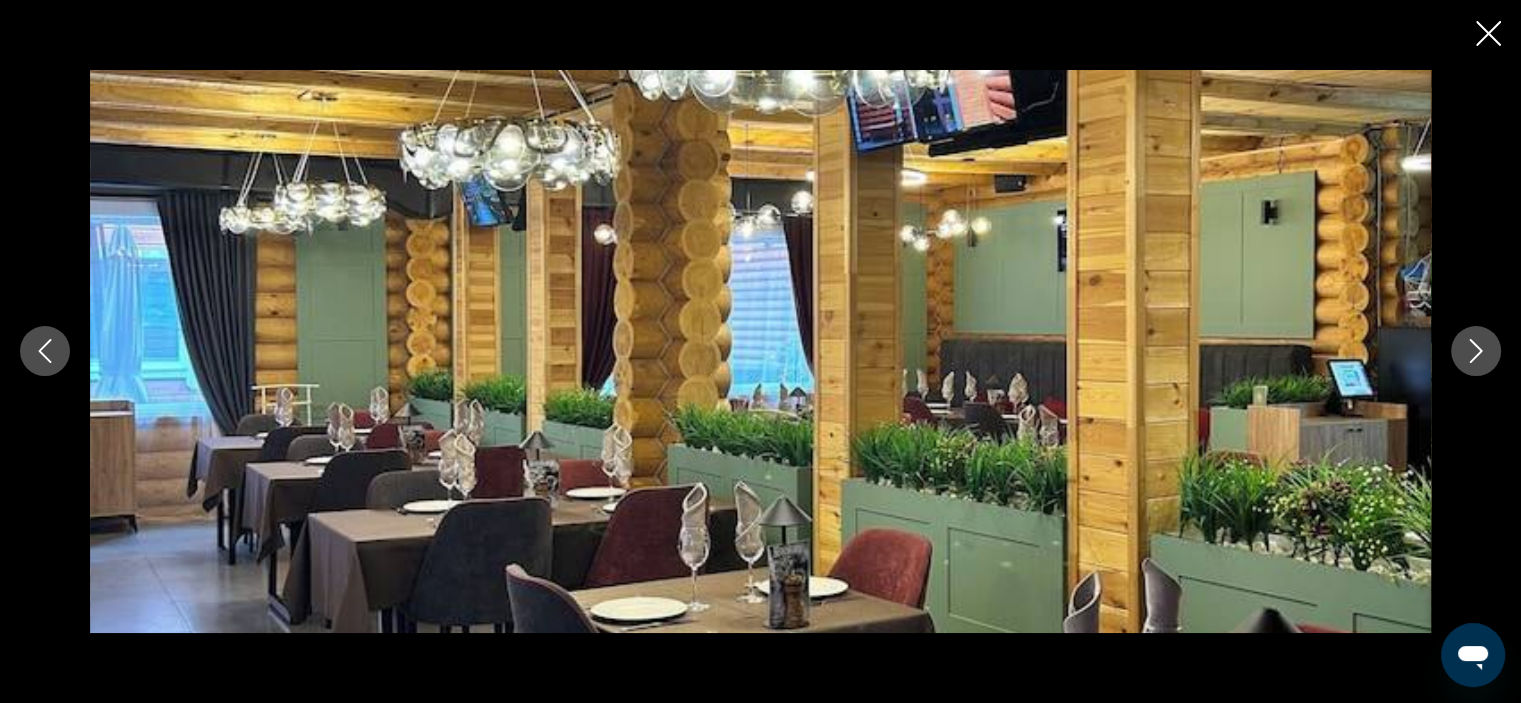 click at bounding box center [1476, 351] 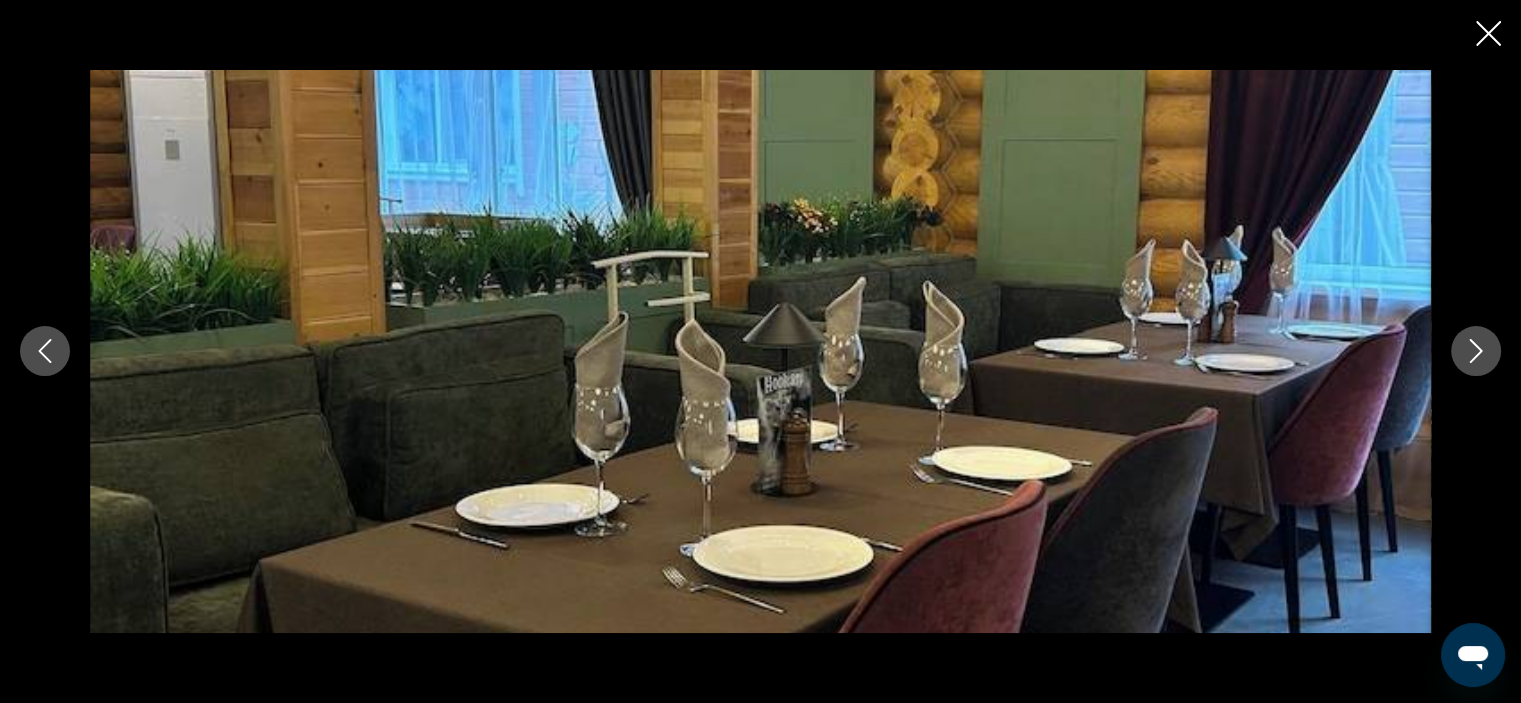 click at bounding box center (1476, 351) 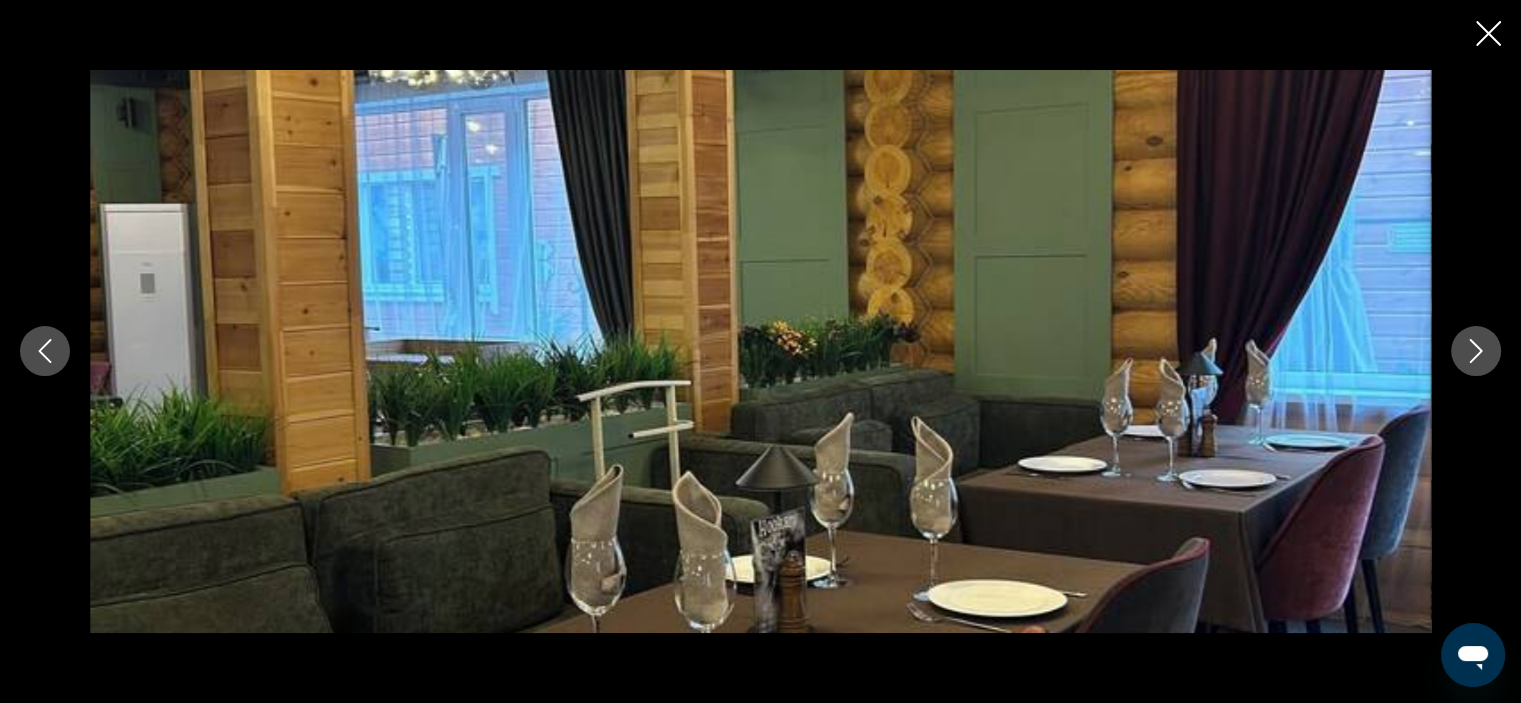 click at bounding box center (1476, 351) 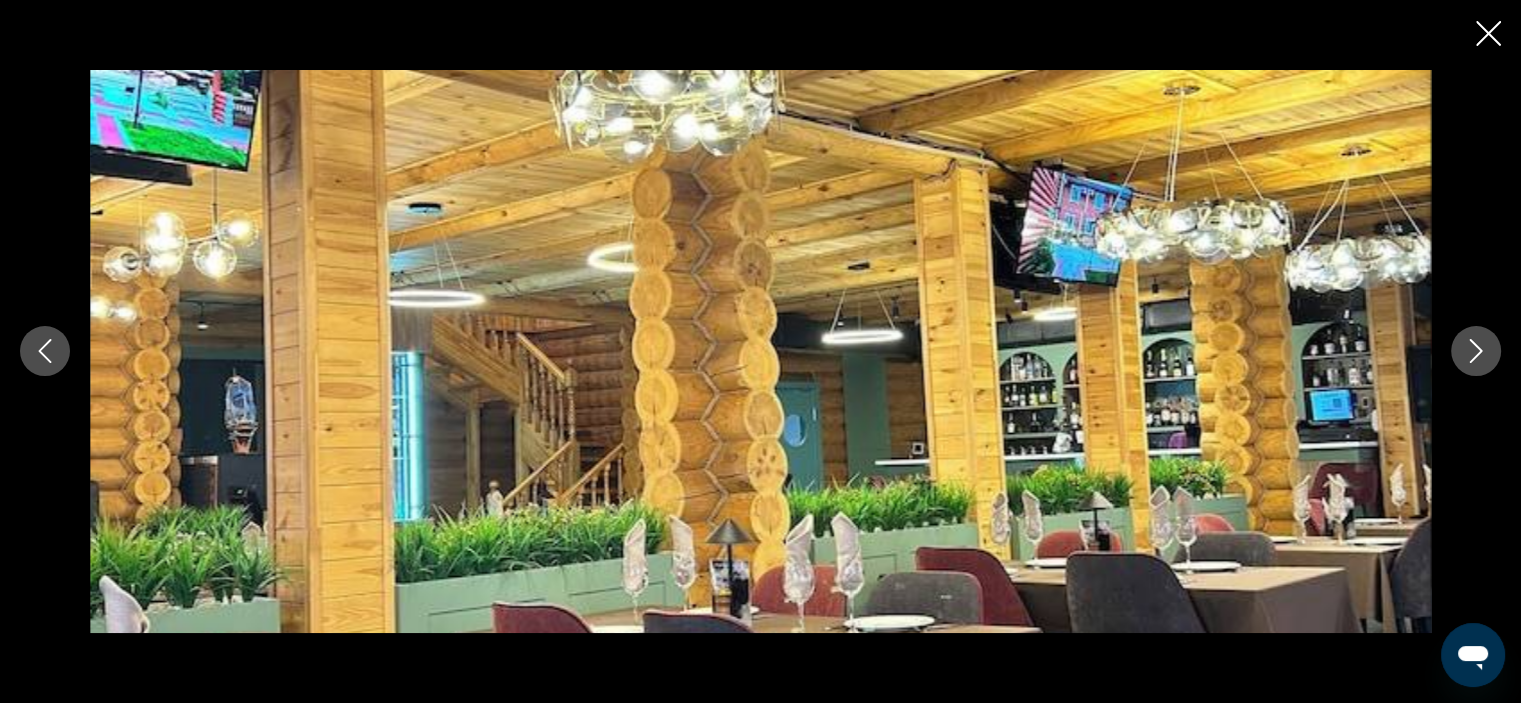 click at bounding box center [1476, 351] 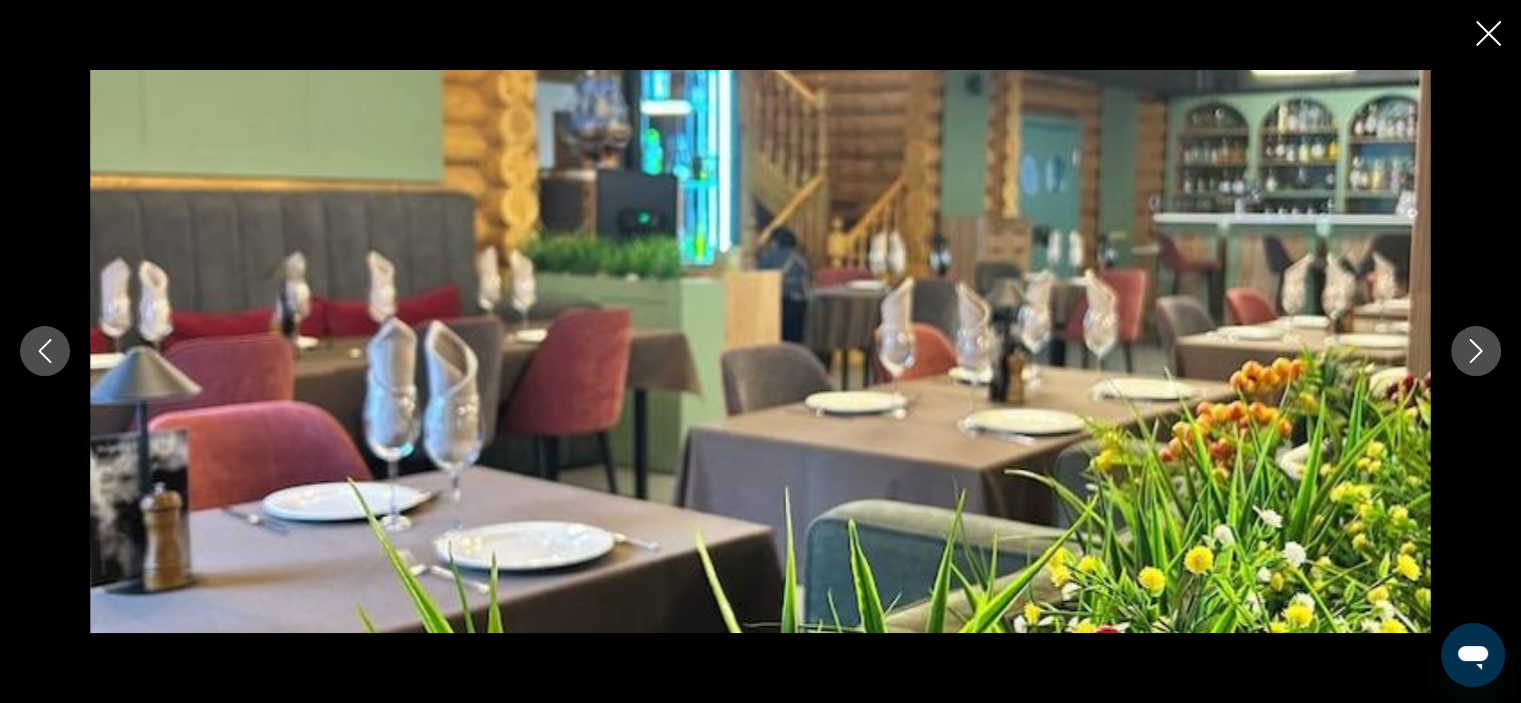 click at bounding box center (1476, 351) 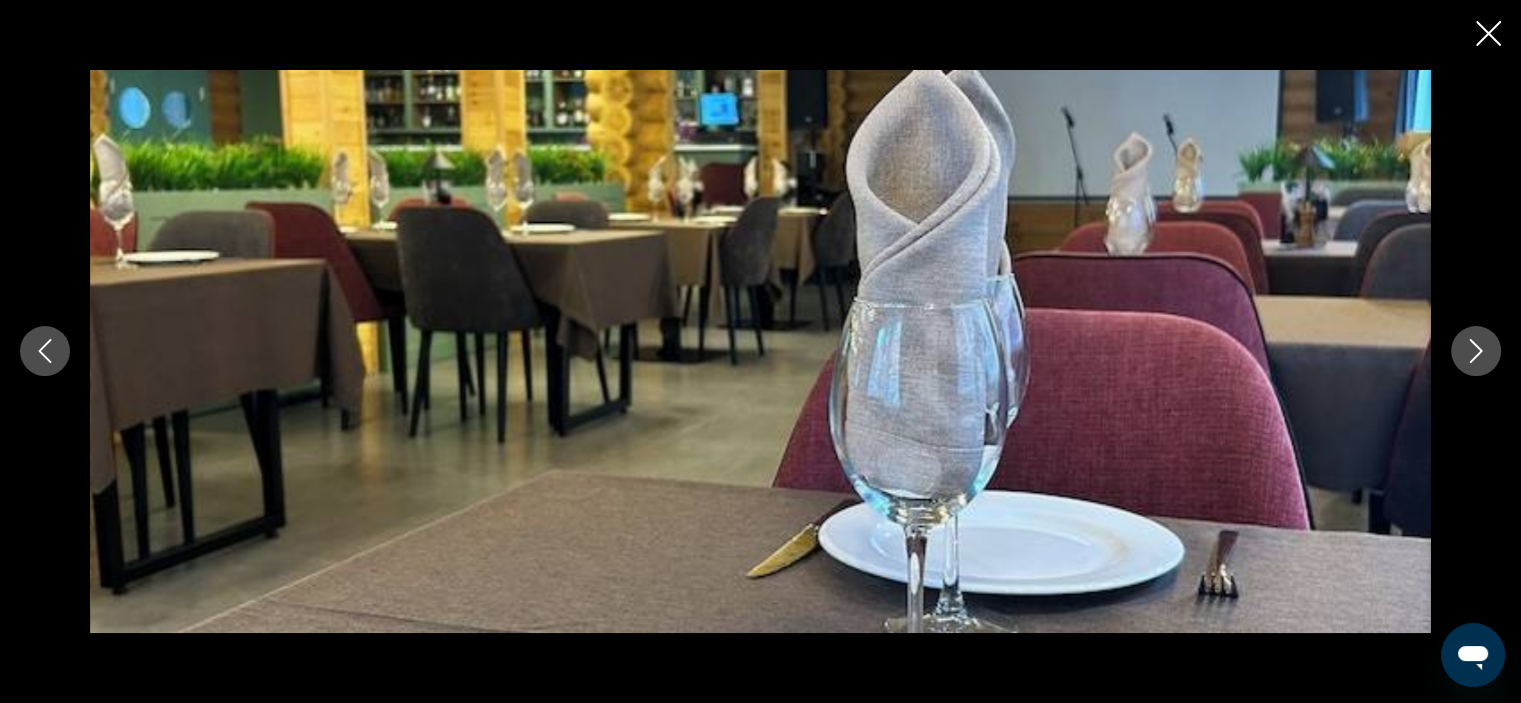 click at bounding box center [1476, 351] 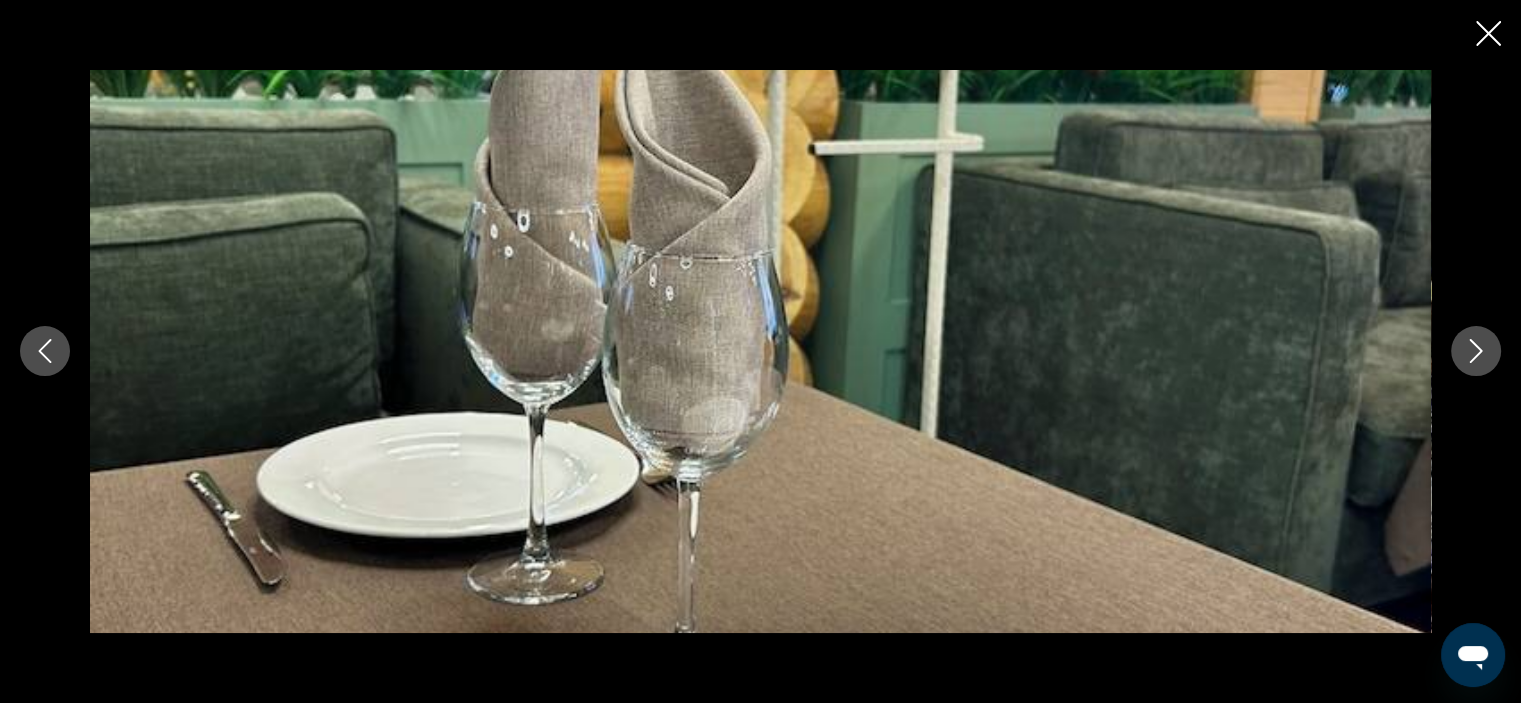 click at bounding box center (1476, 351) 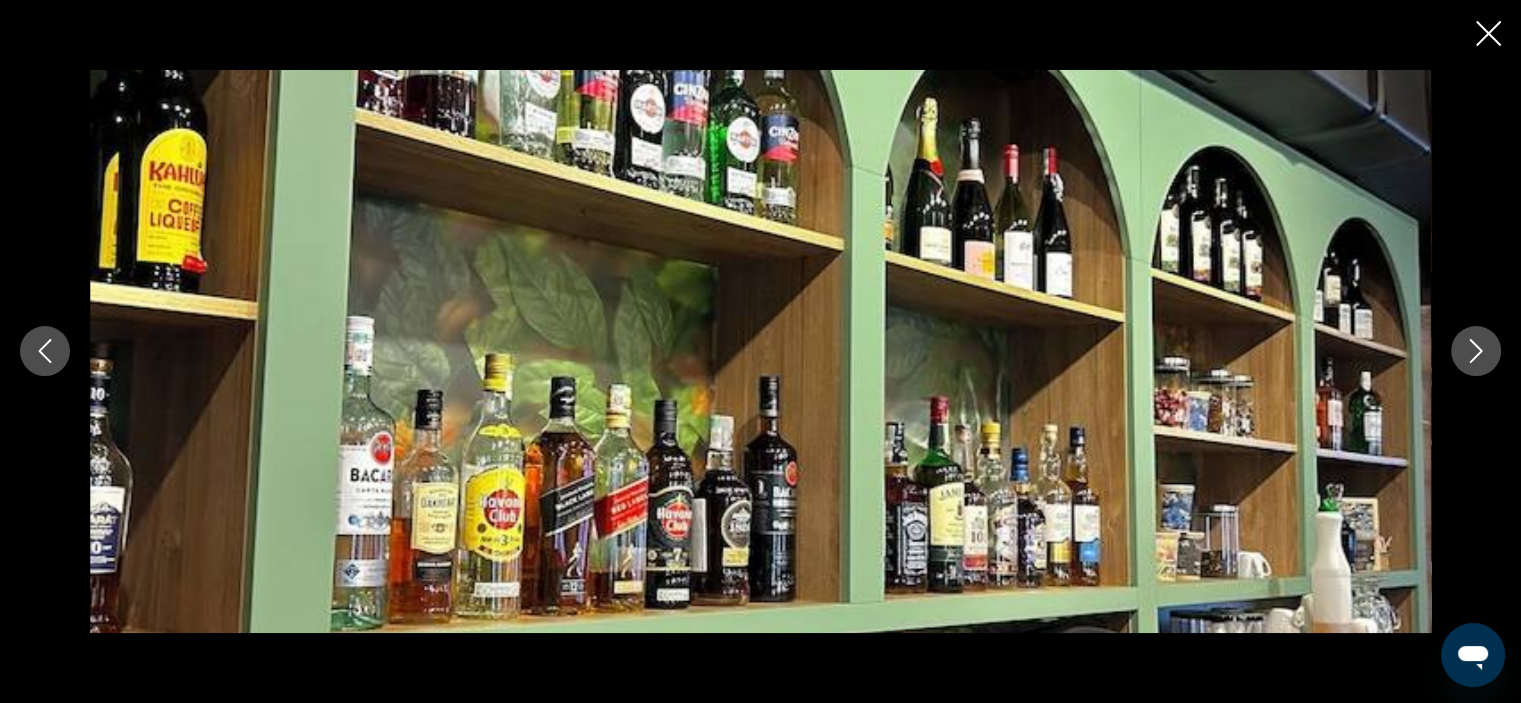 click at bounding box center [1476, 351] 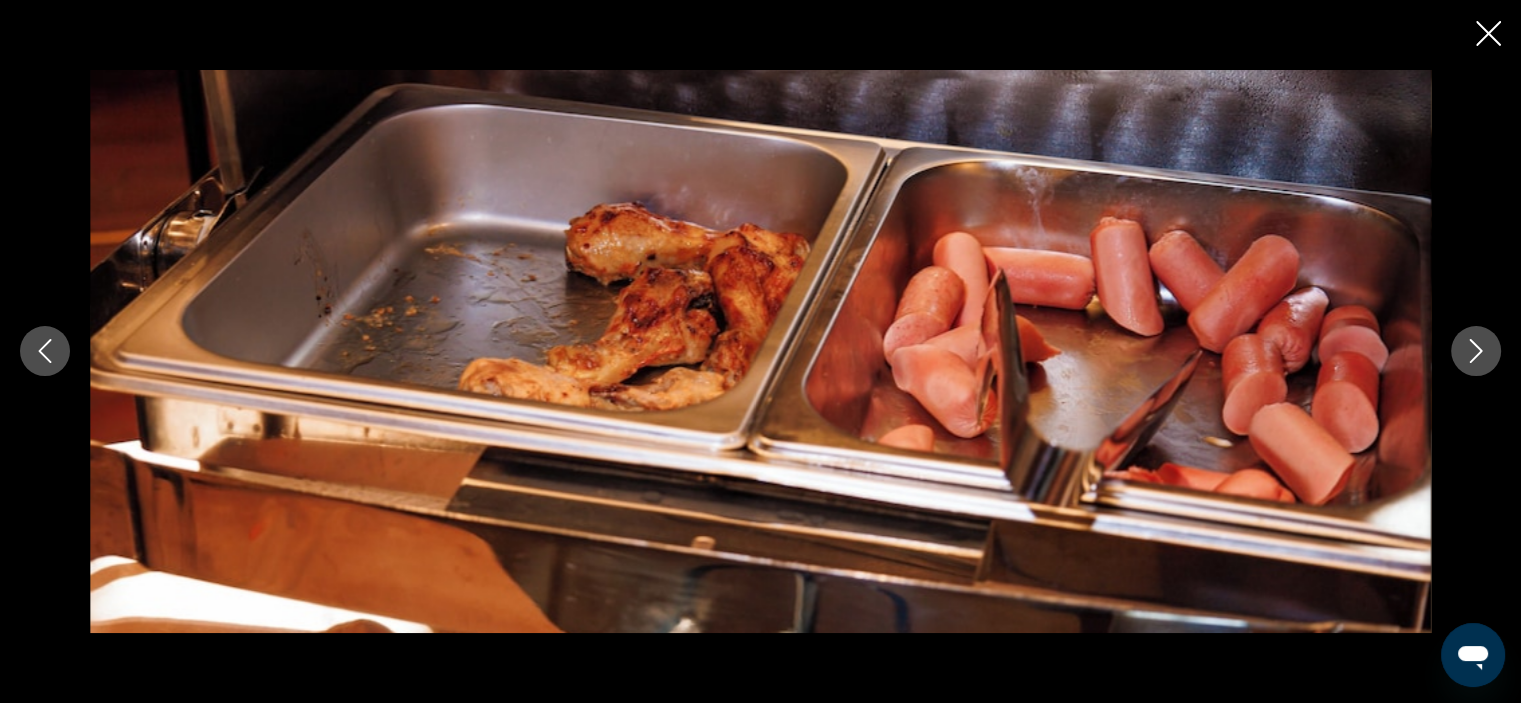 click at bounding box center (1476, 351) 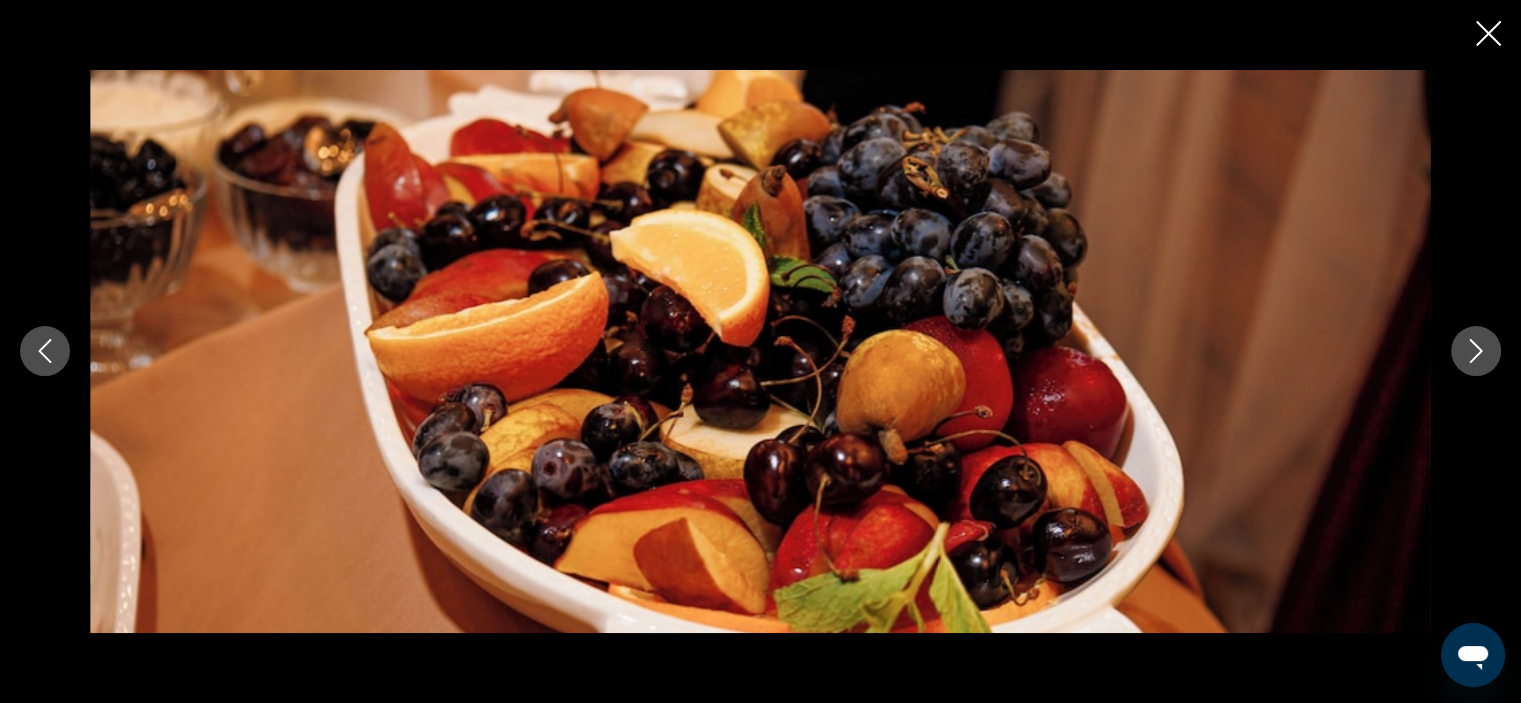 click at bounding box center [1476, 351] 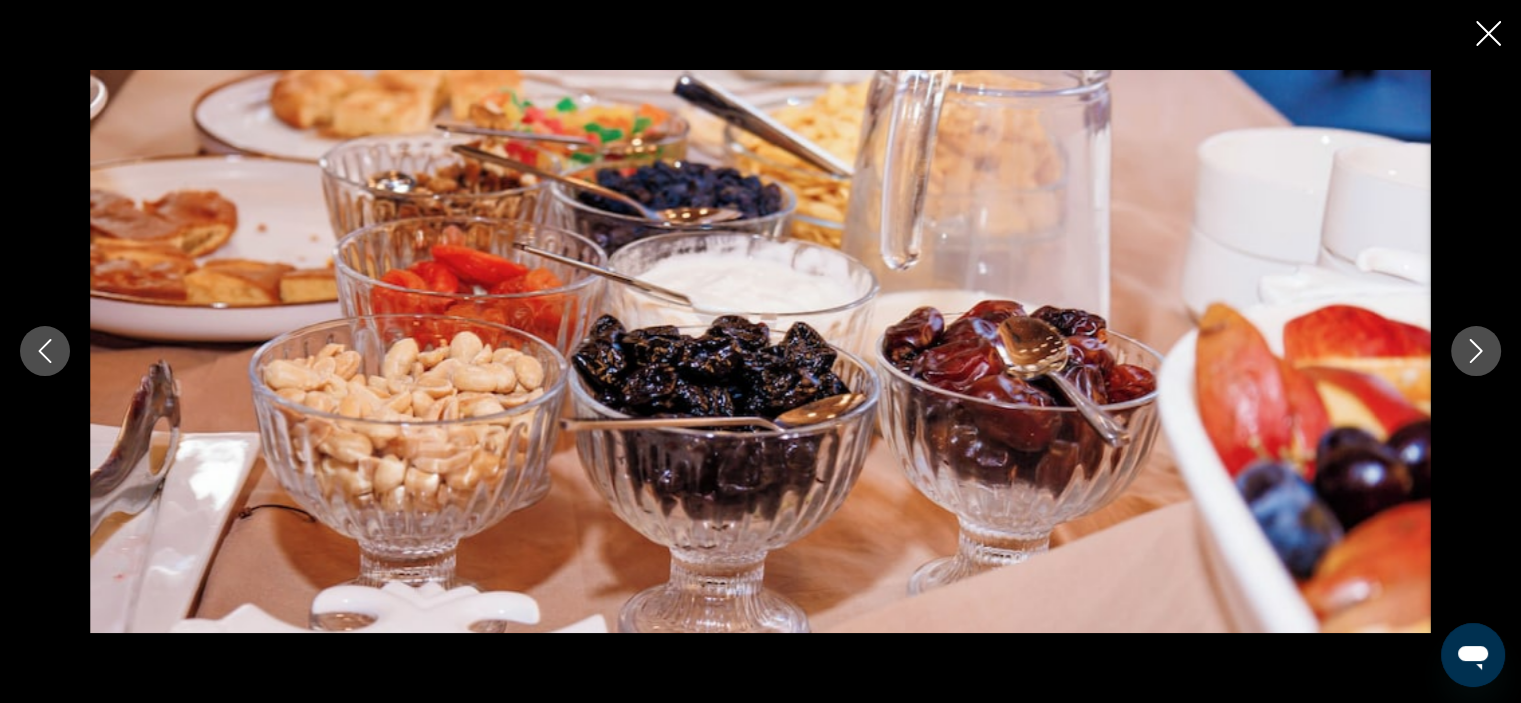 click at bounding box center (1476, 351) 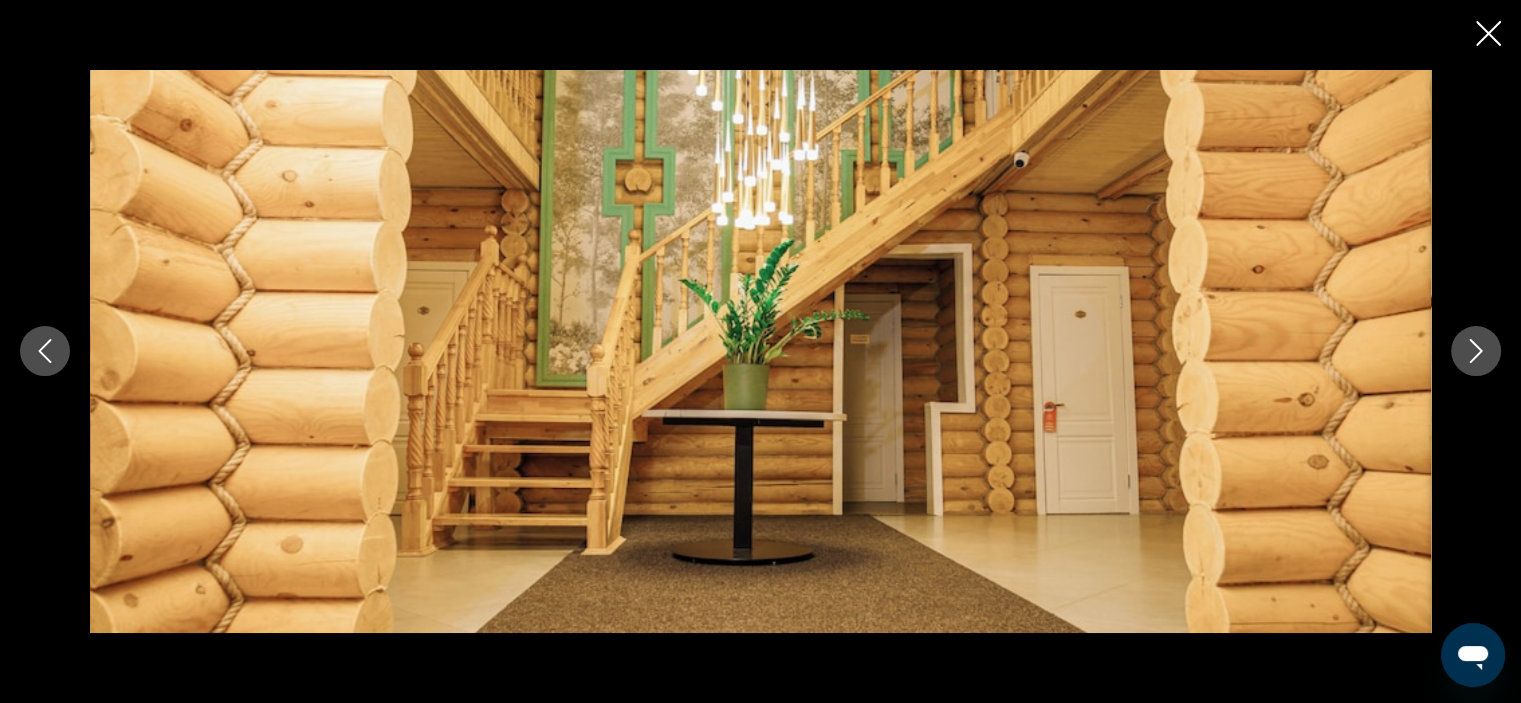click at bounding box center (1476, 351) 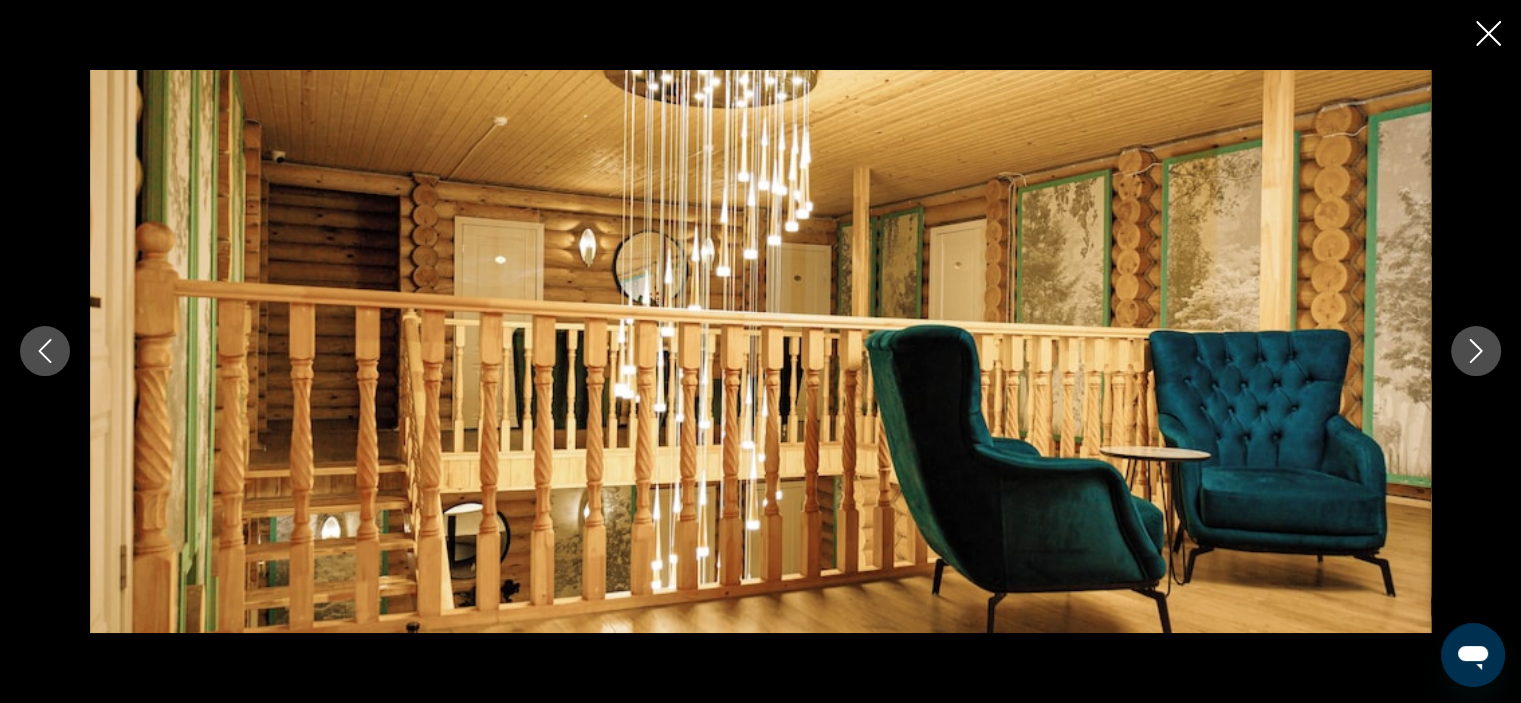 click at bounding box center [1476, 351] 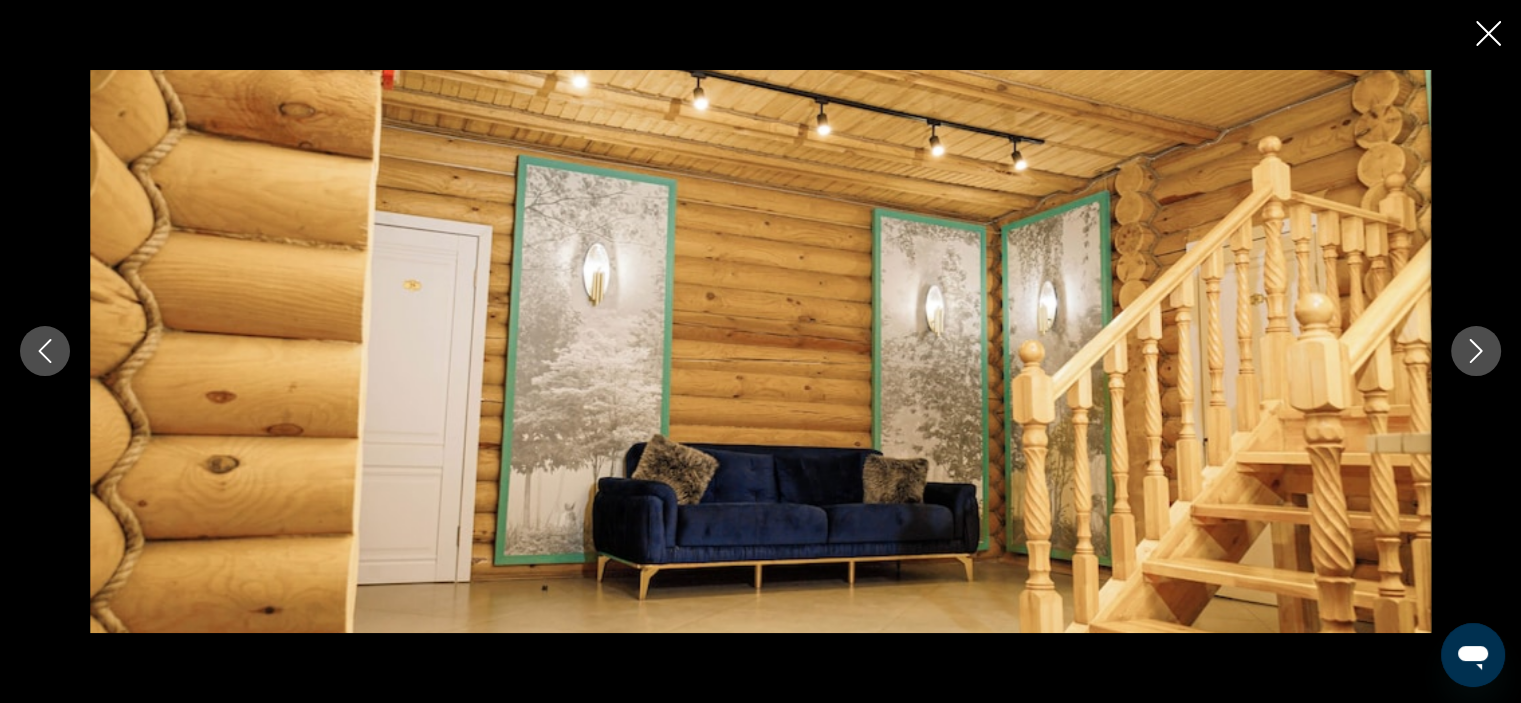 click at bounding box center (1476, 351) 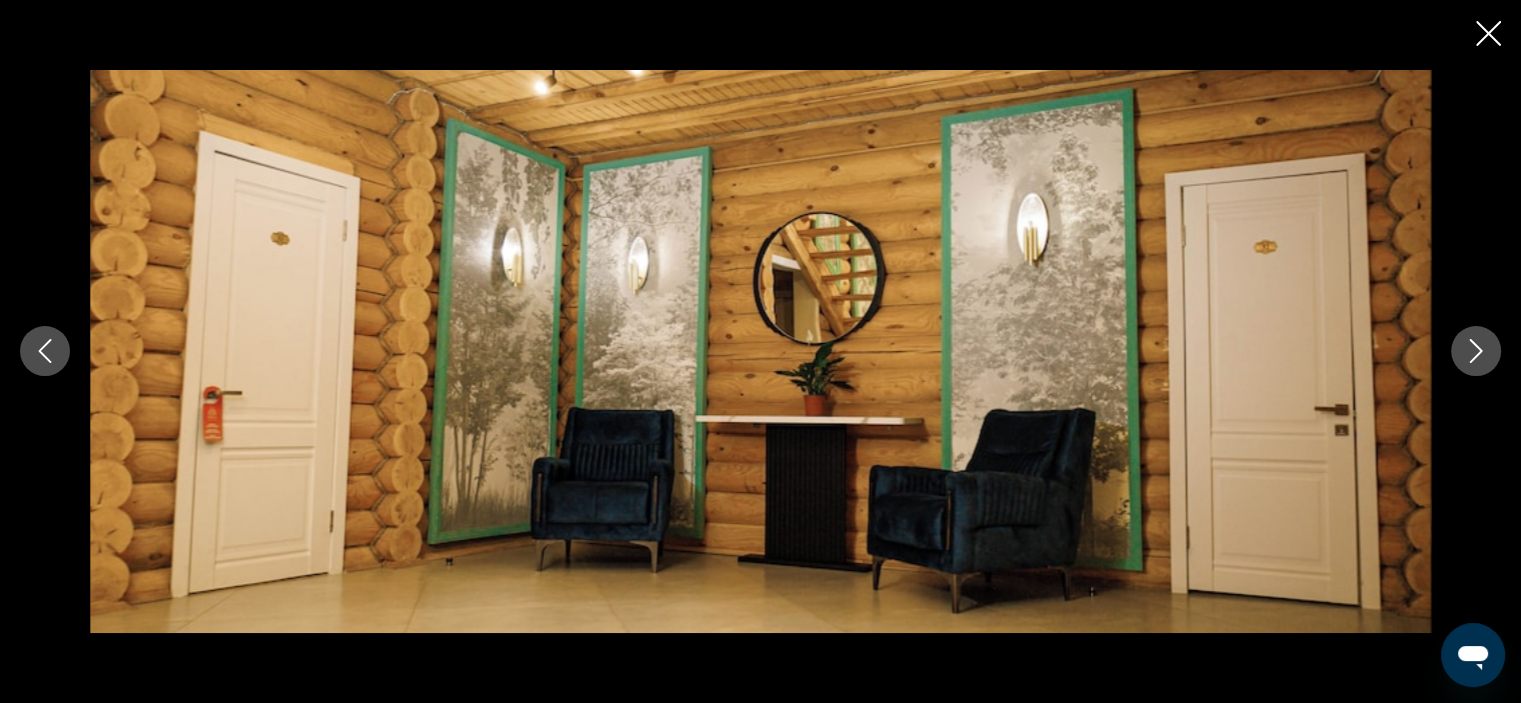 click at bounding box center [1476, 351] 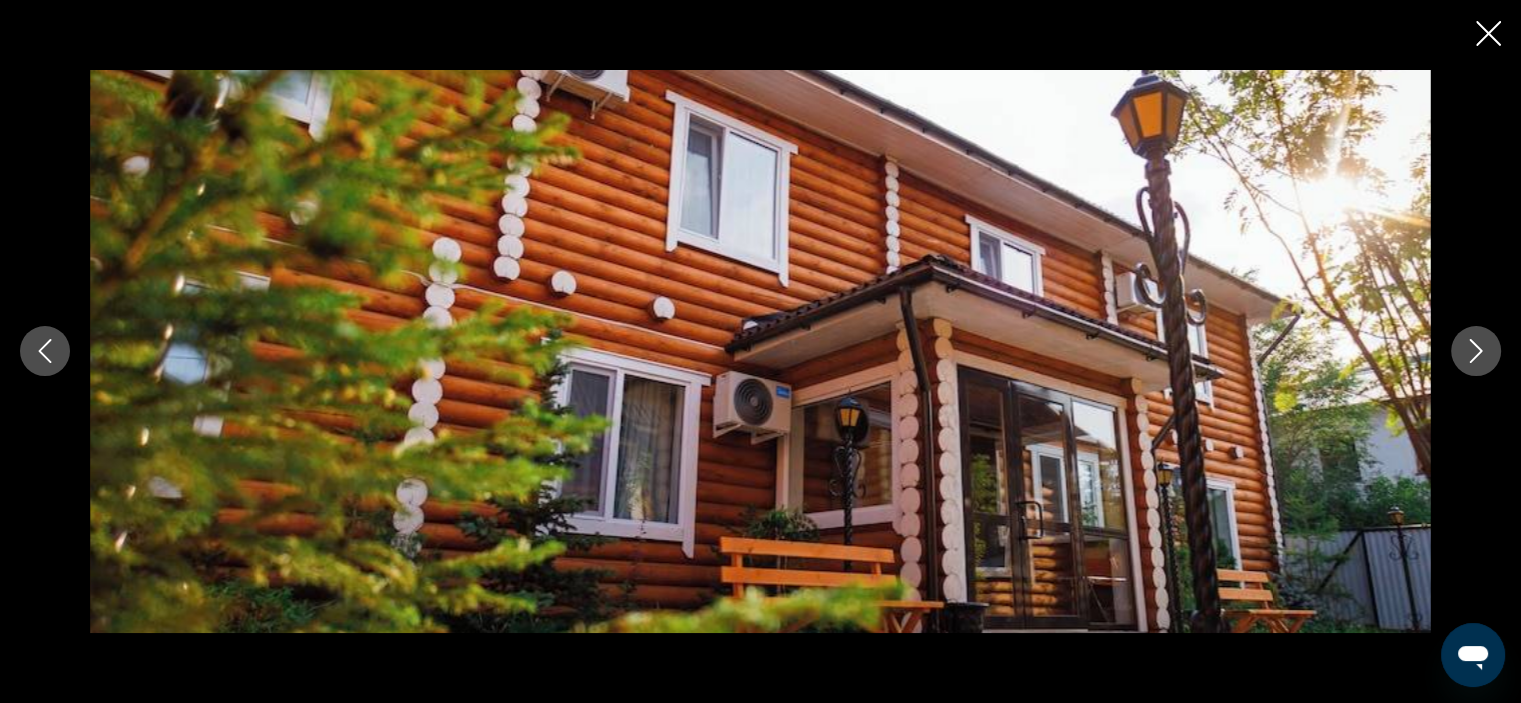 click at bounding box center [1476, 351] 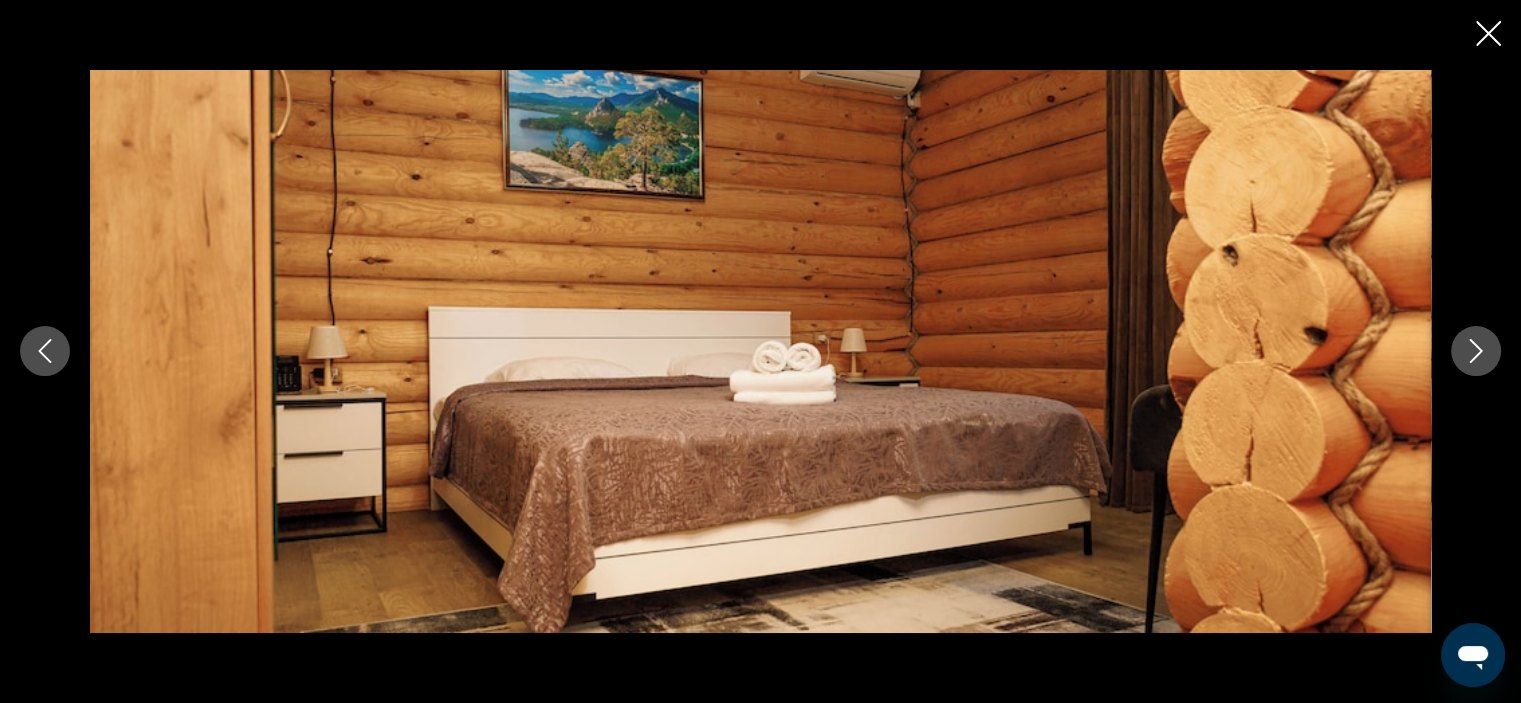 click at bounding box center (1488, 33) 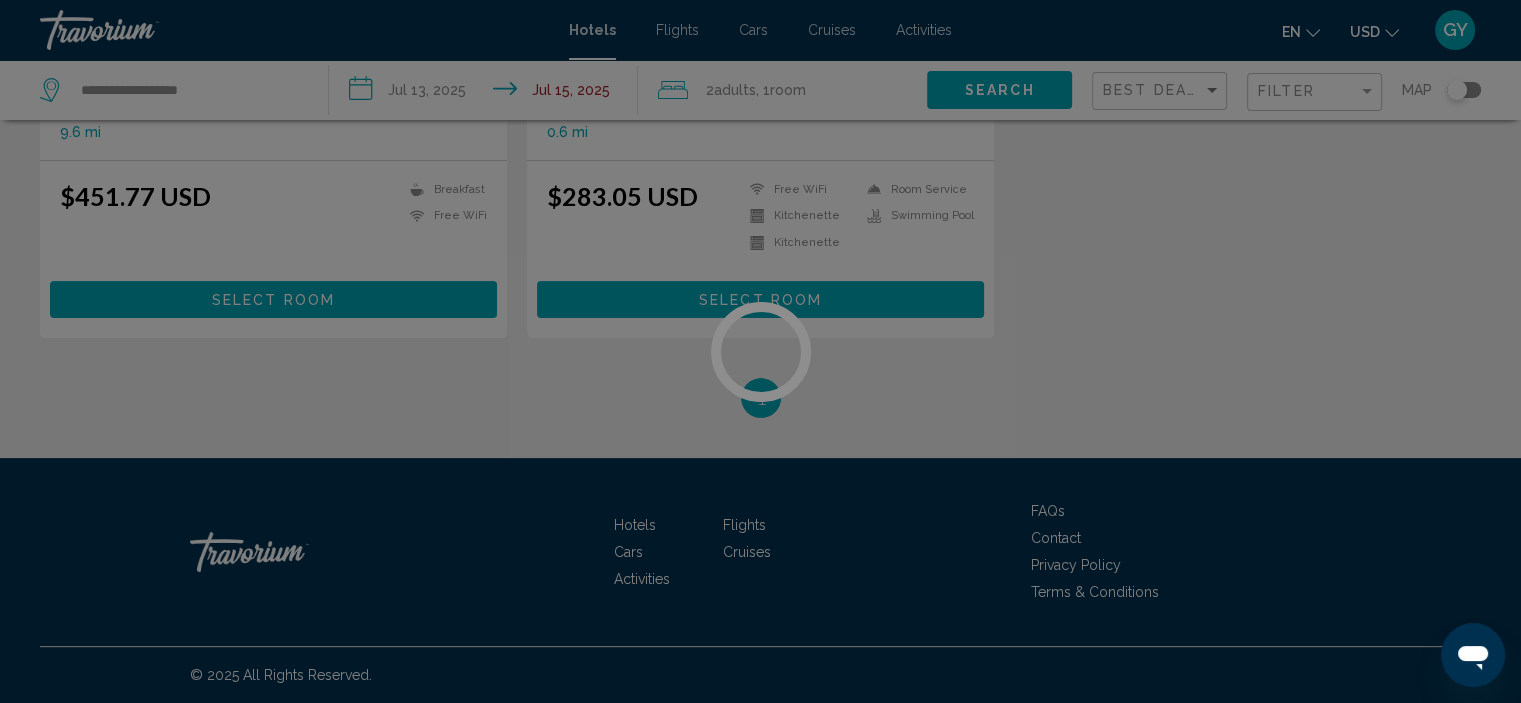 scroll, scrollTop: 0, scrollLeft: 0, axis: both 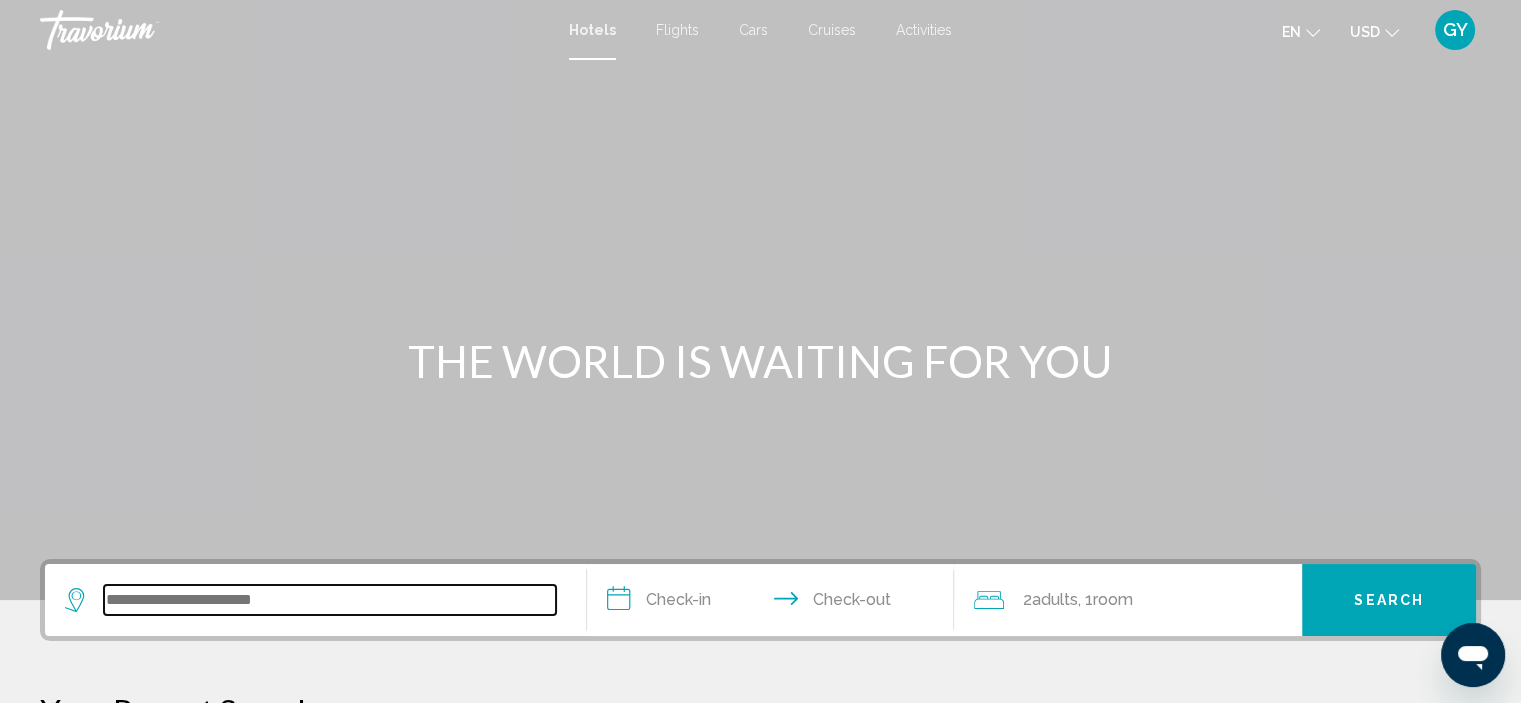 click at bounding box center (330, 600) 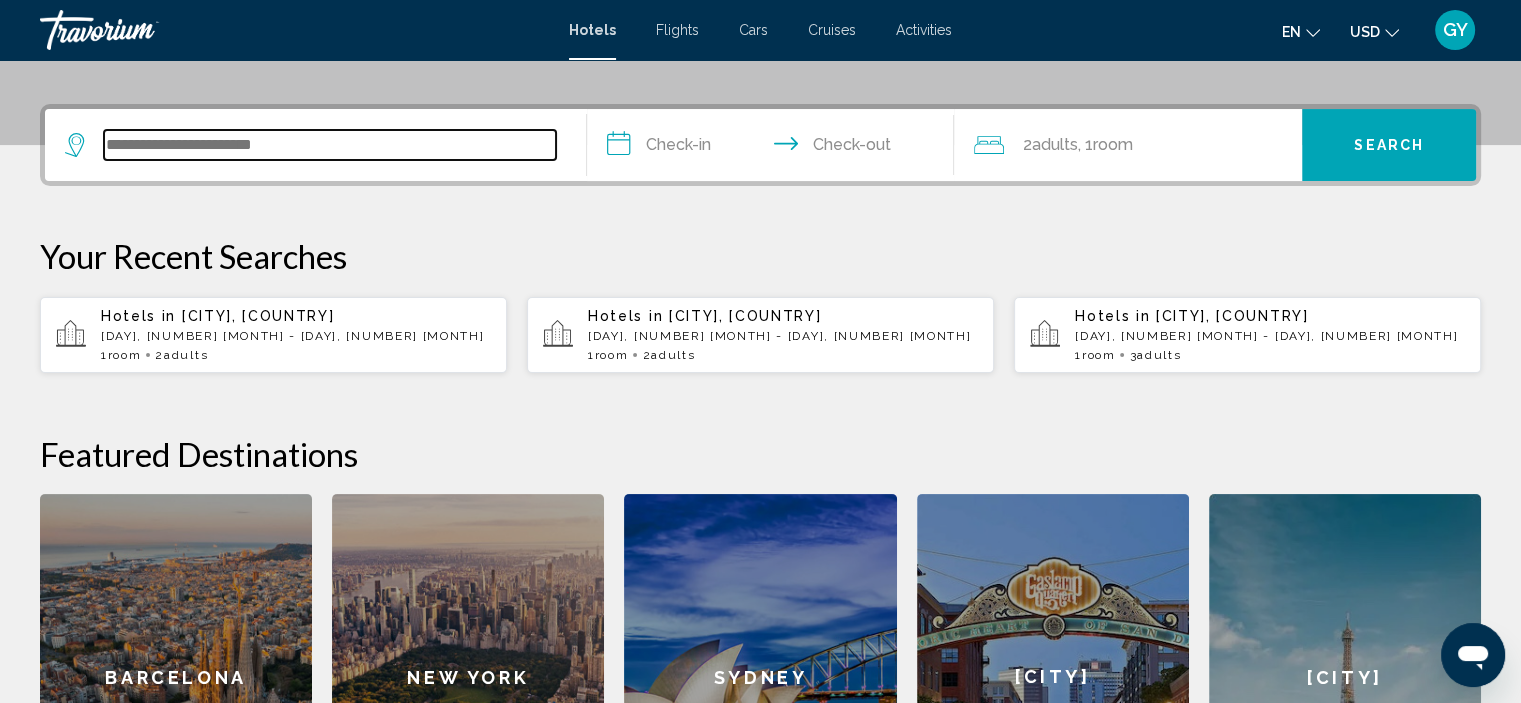 scroll, scrollTop: 493, scrollLeft: 0, axis: vertical 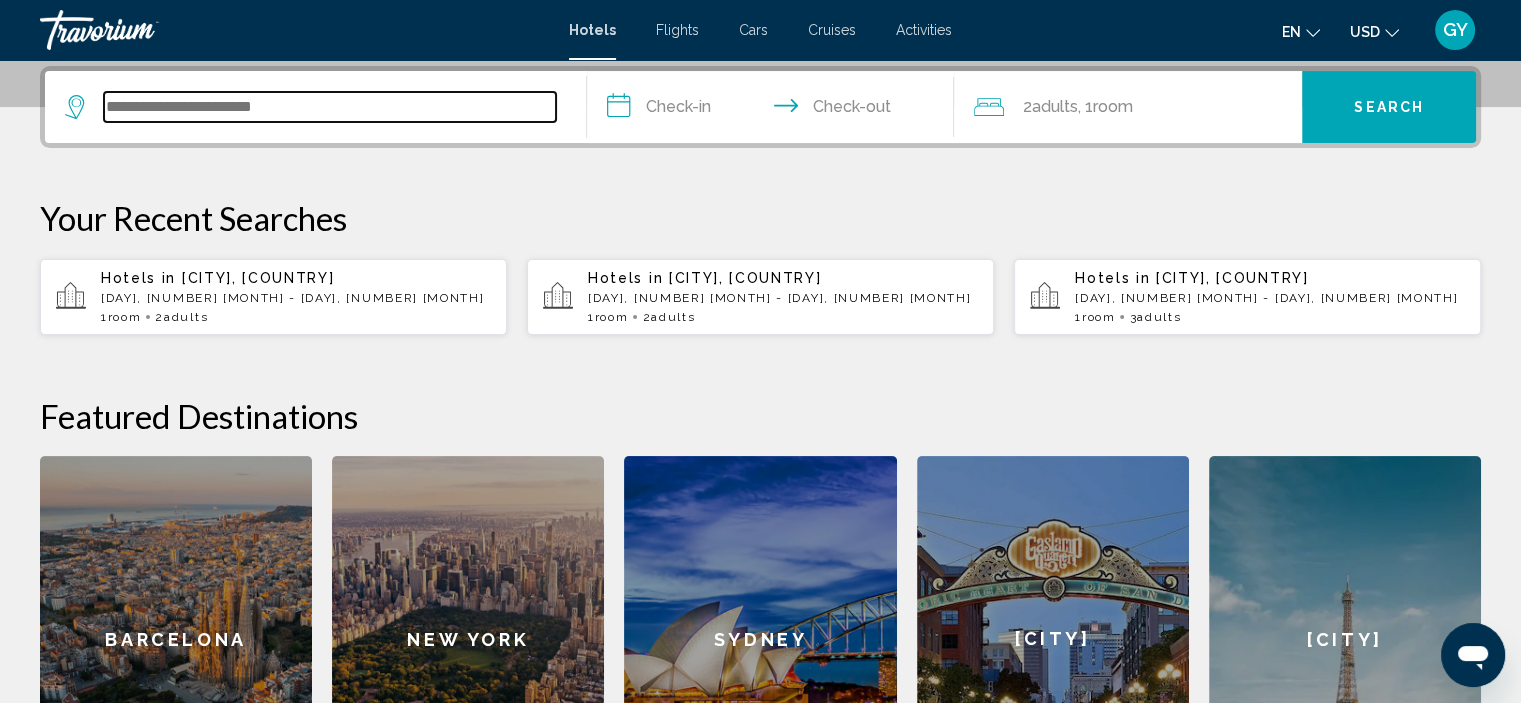 click at bounding box center [330, 107] 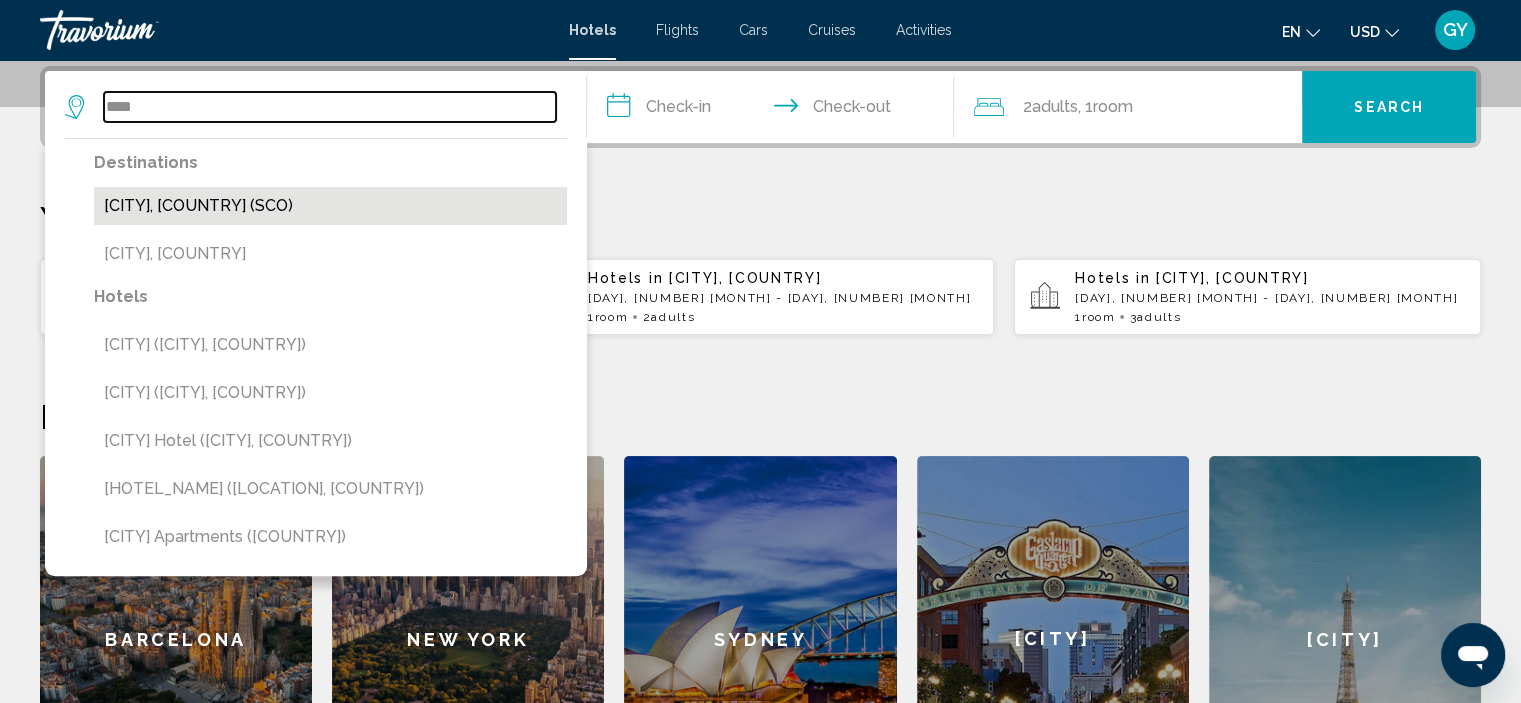 type on "****" 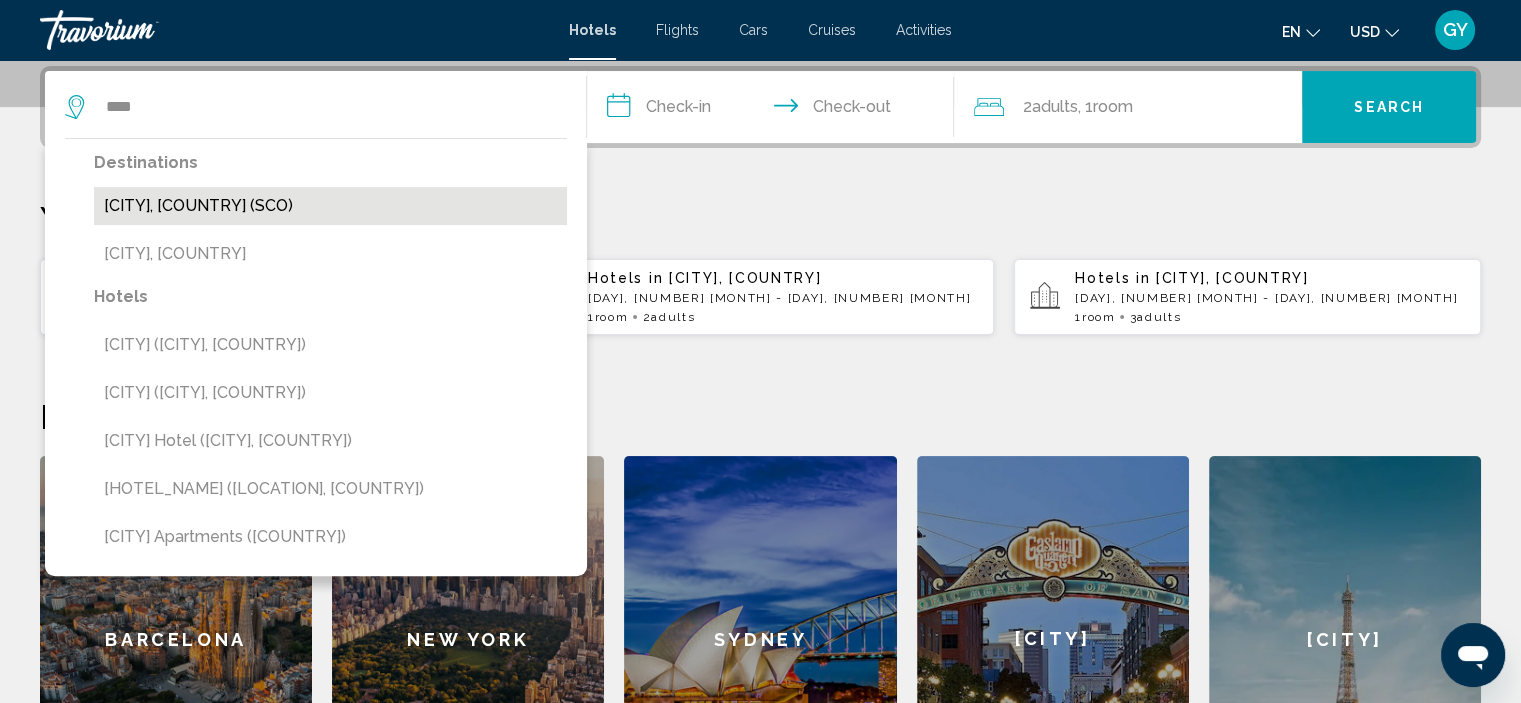 click on "[CITY], [COUNTRY] ([CODE])" at bounding box center (330, 206) 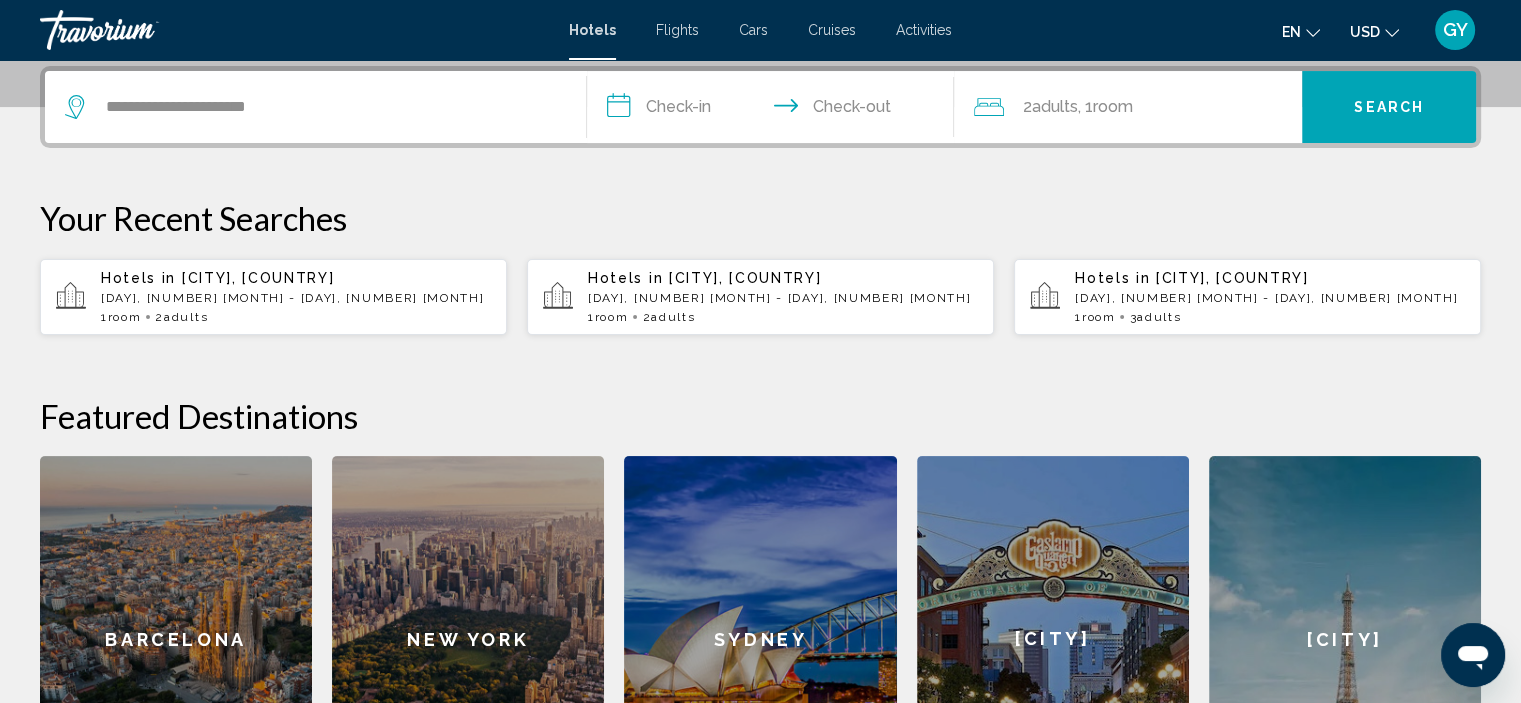 click on "**********" at bounding box center [775, 110] 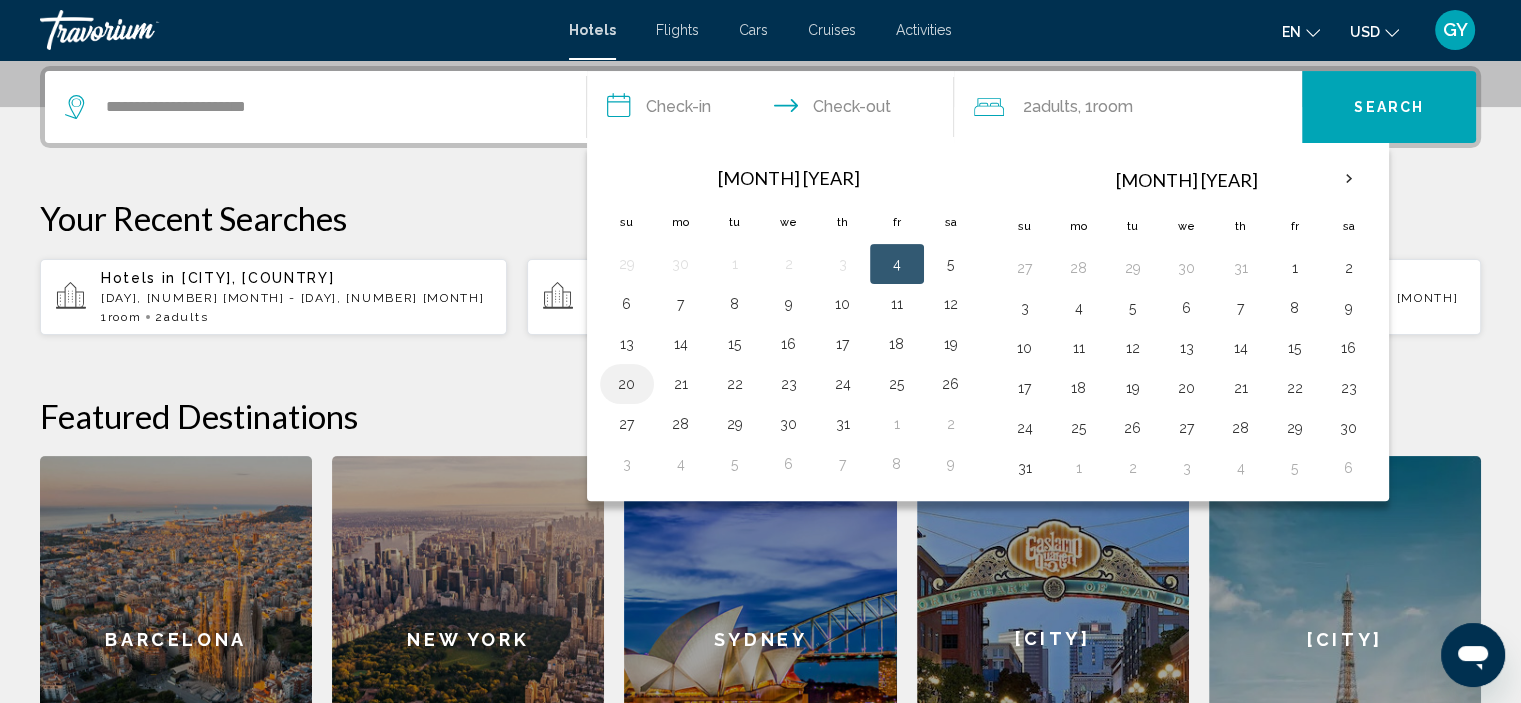 click on "[NUMBER]" at bounding box center [627, 384] 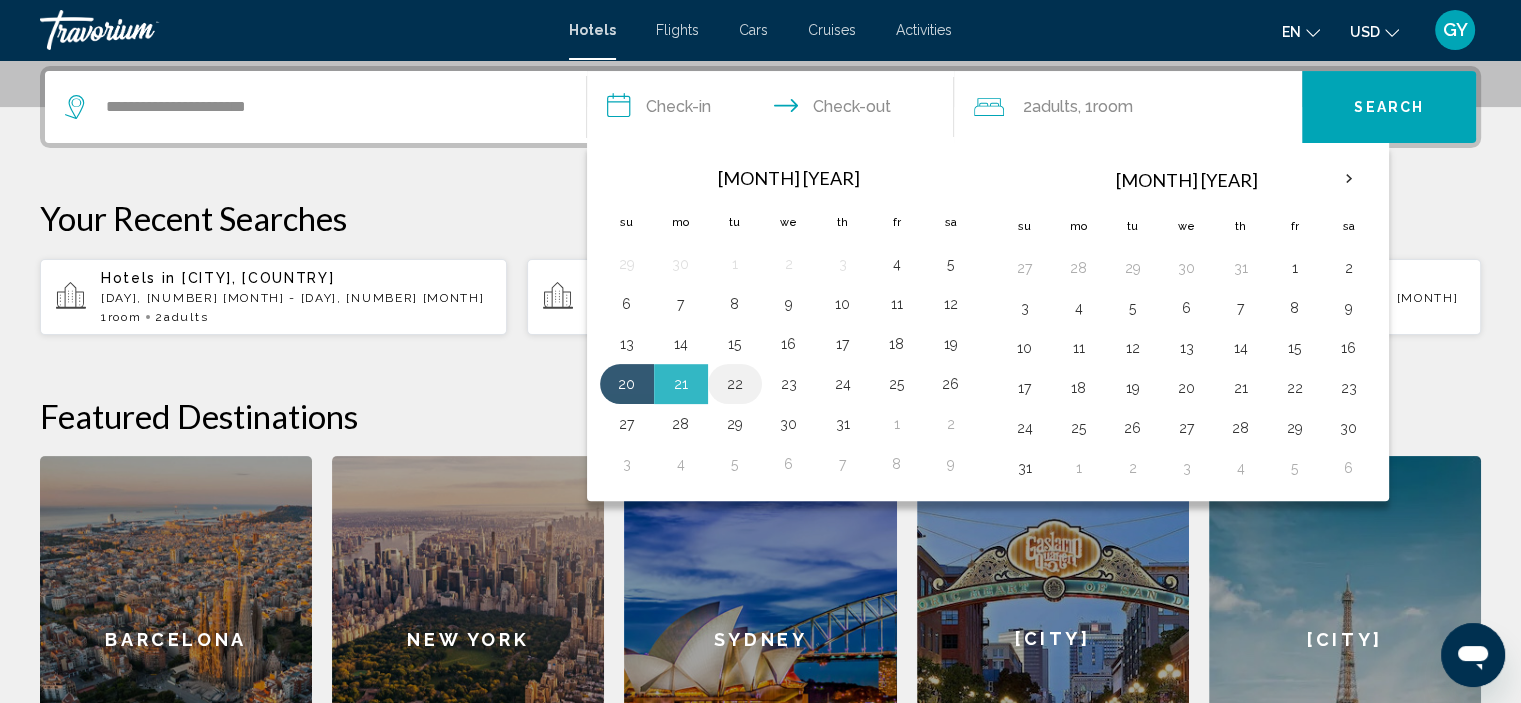click on "[NUMBER]" at bounding box center (735, 384) 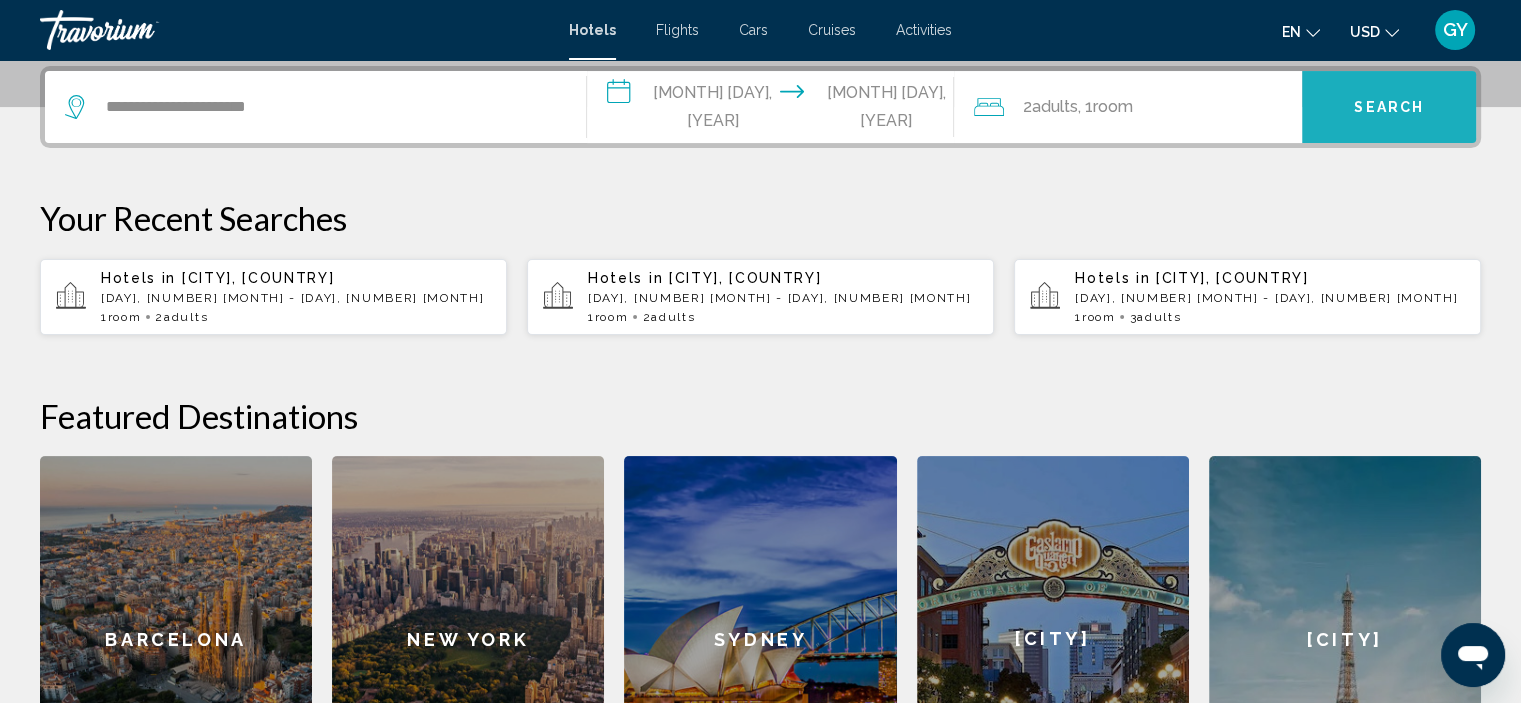click on "Search" at bounding box center [1389, 107] 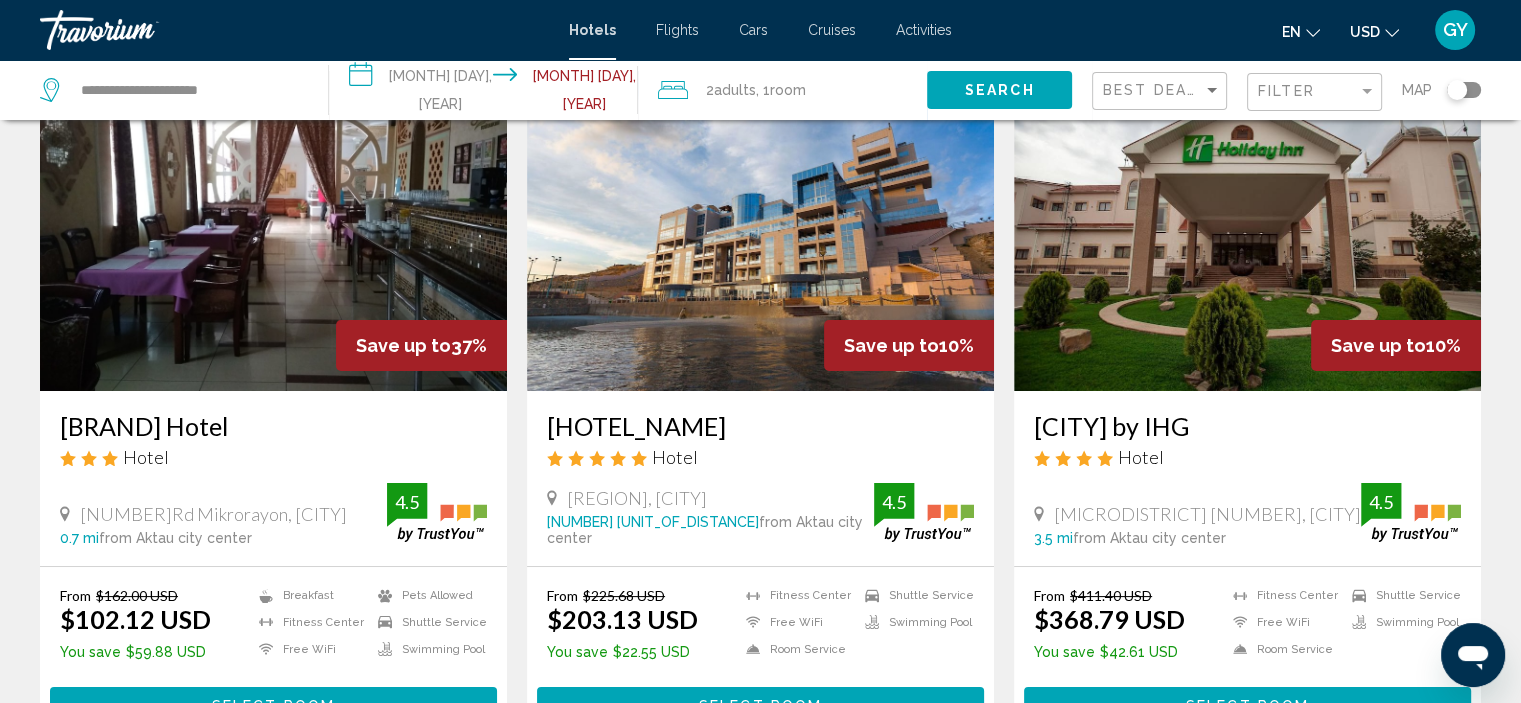 scroll, scrollTop: 160, scrollLeft: 0, axis: vertical 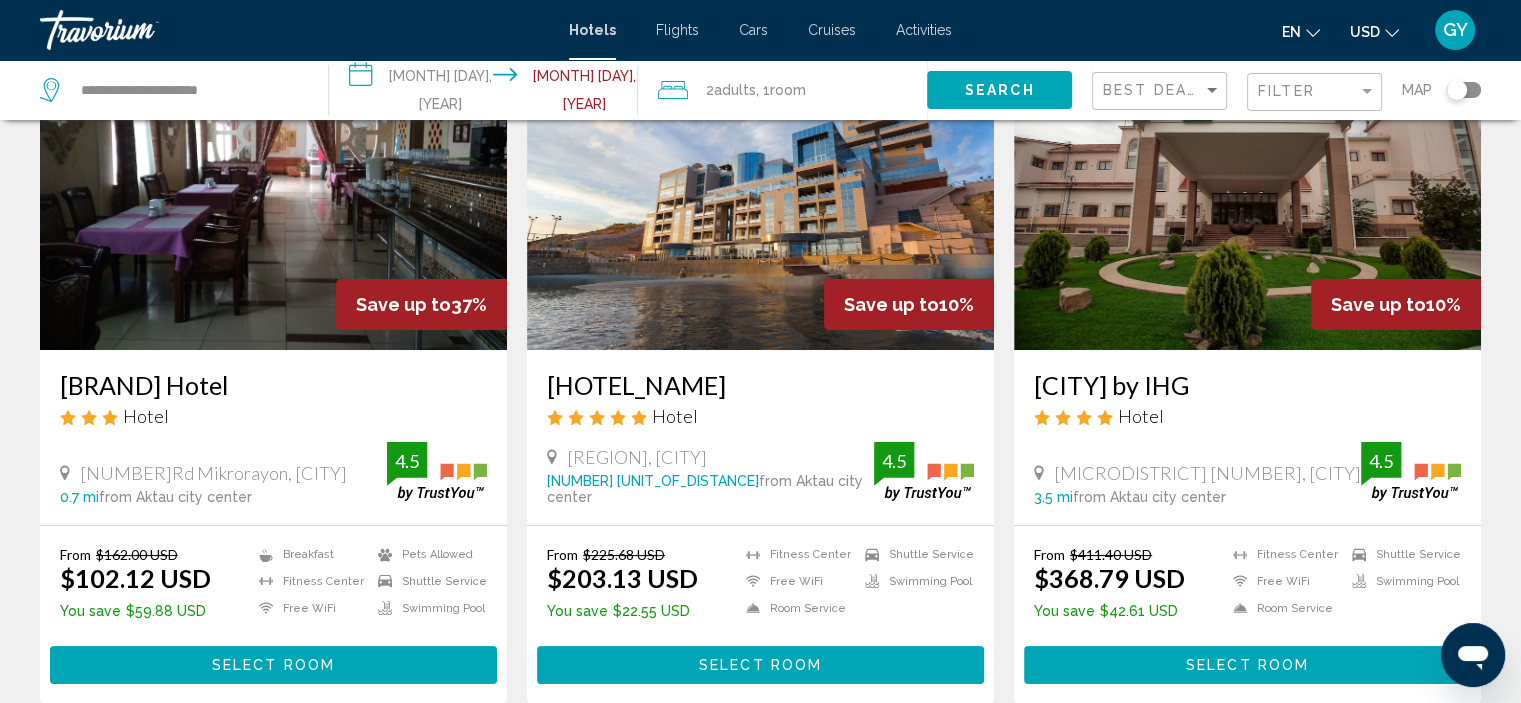click at bounding box center [760, 190] 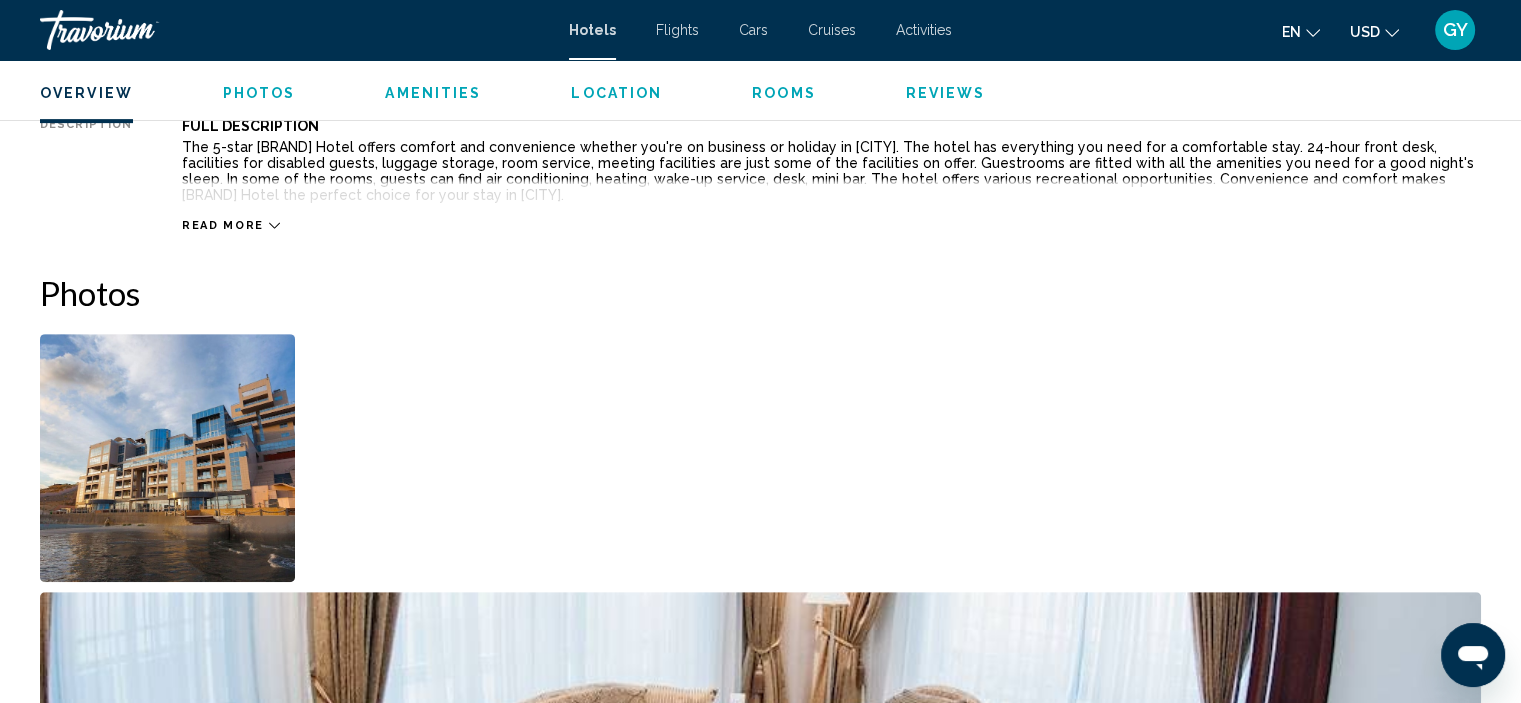 scroll, scrollTop: 764, scrollLeft: 0, axis: vertical 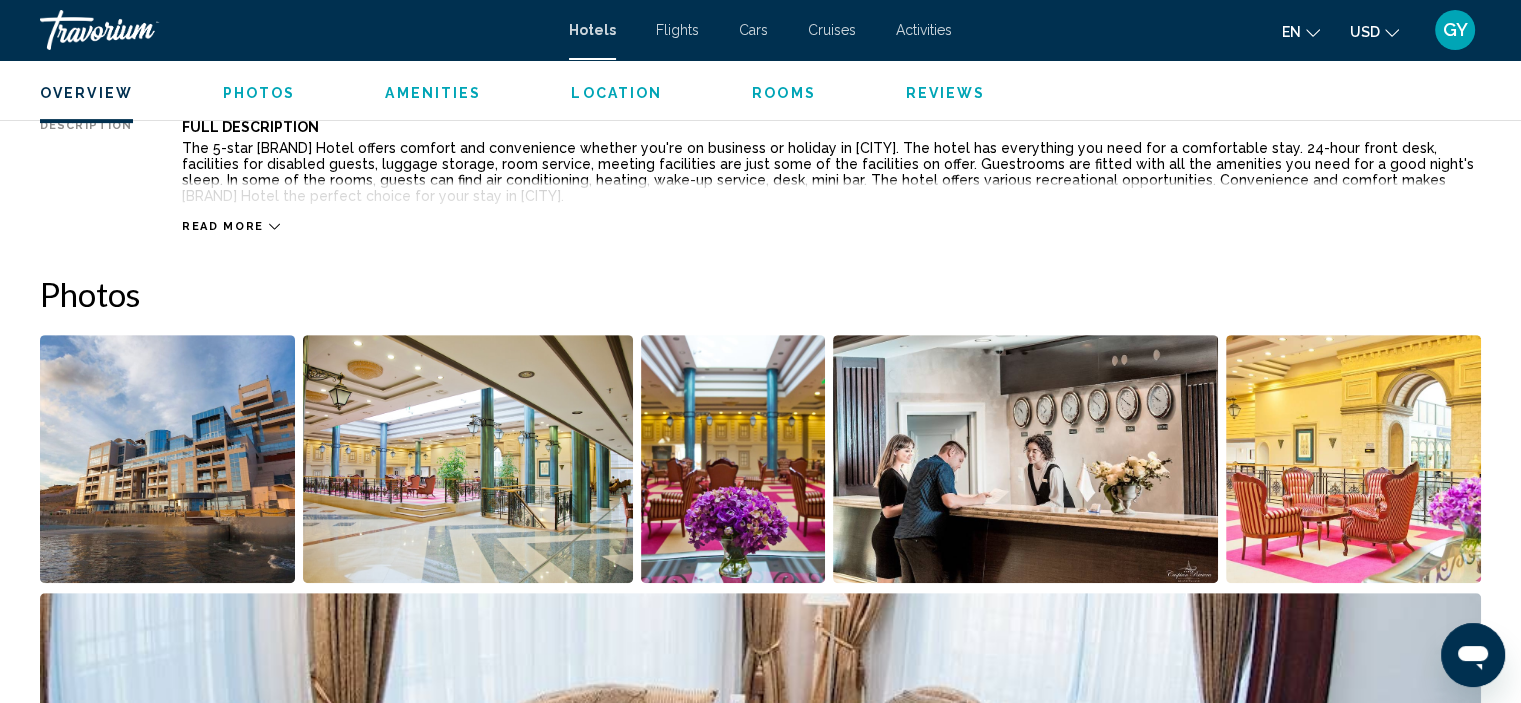 click at bounding box center [167, 459] 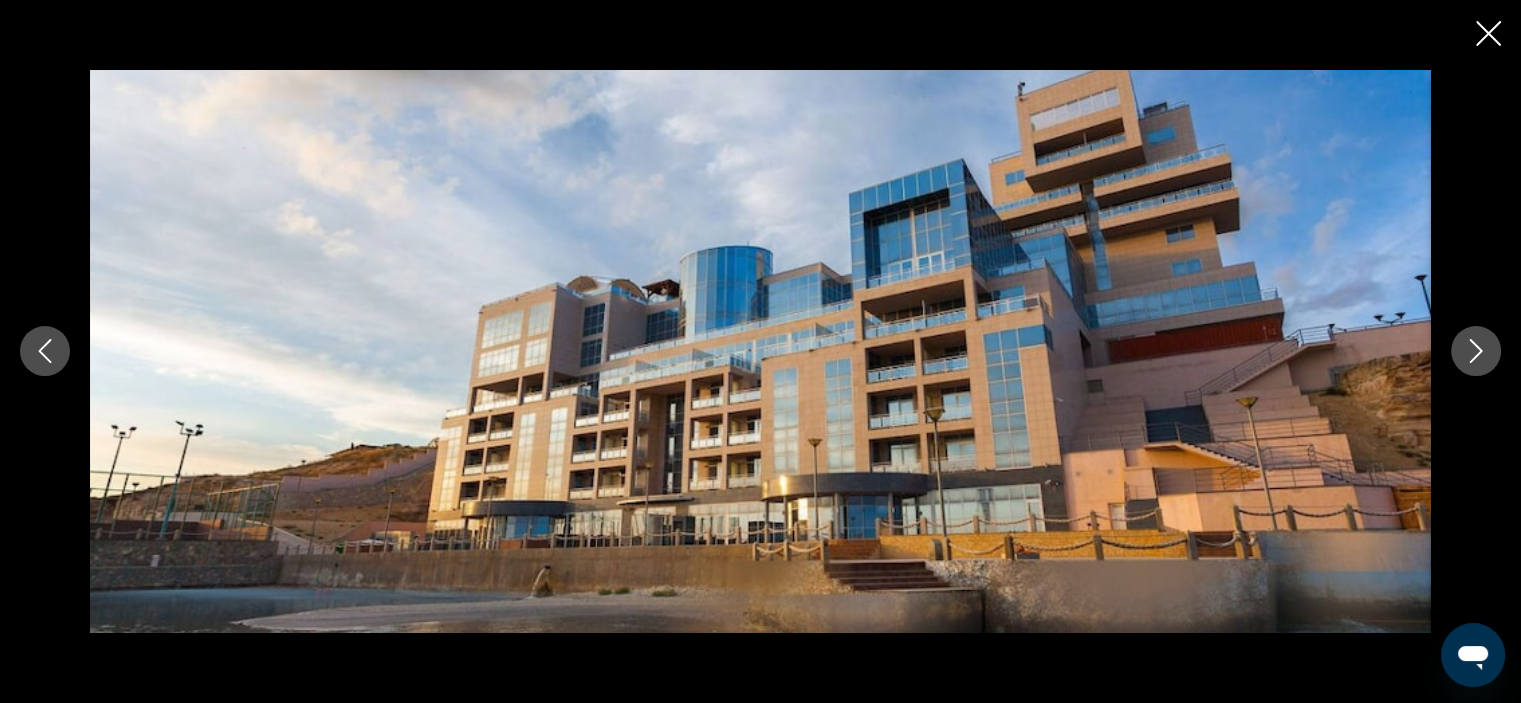 click at bounding box center (1476, 351) 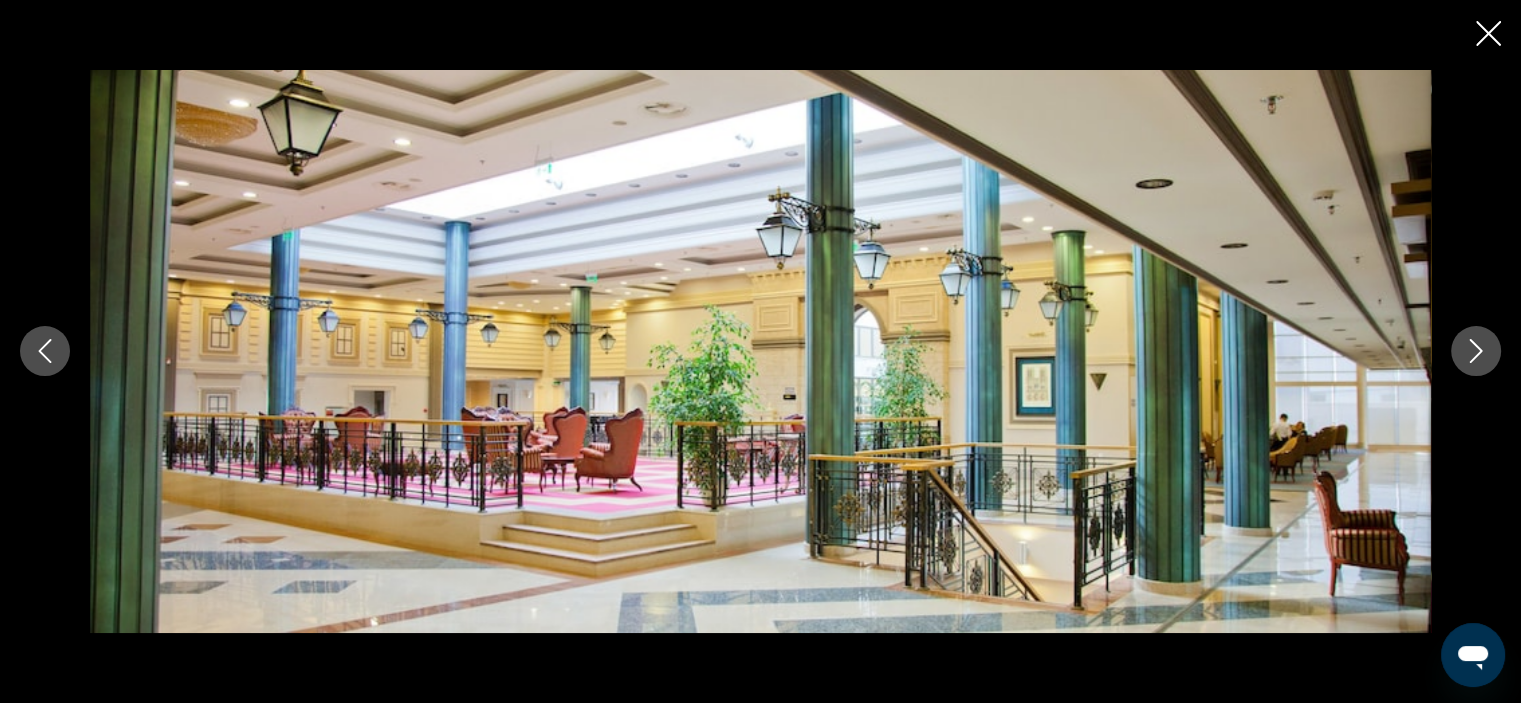click at bounding box center (1476, 351) 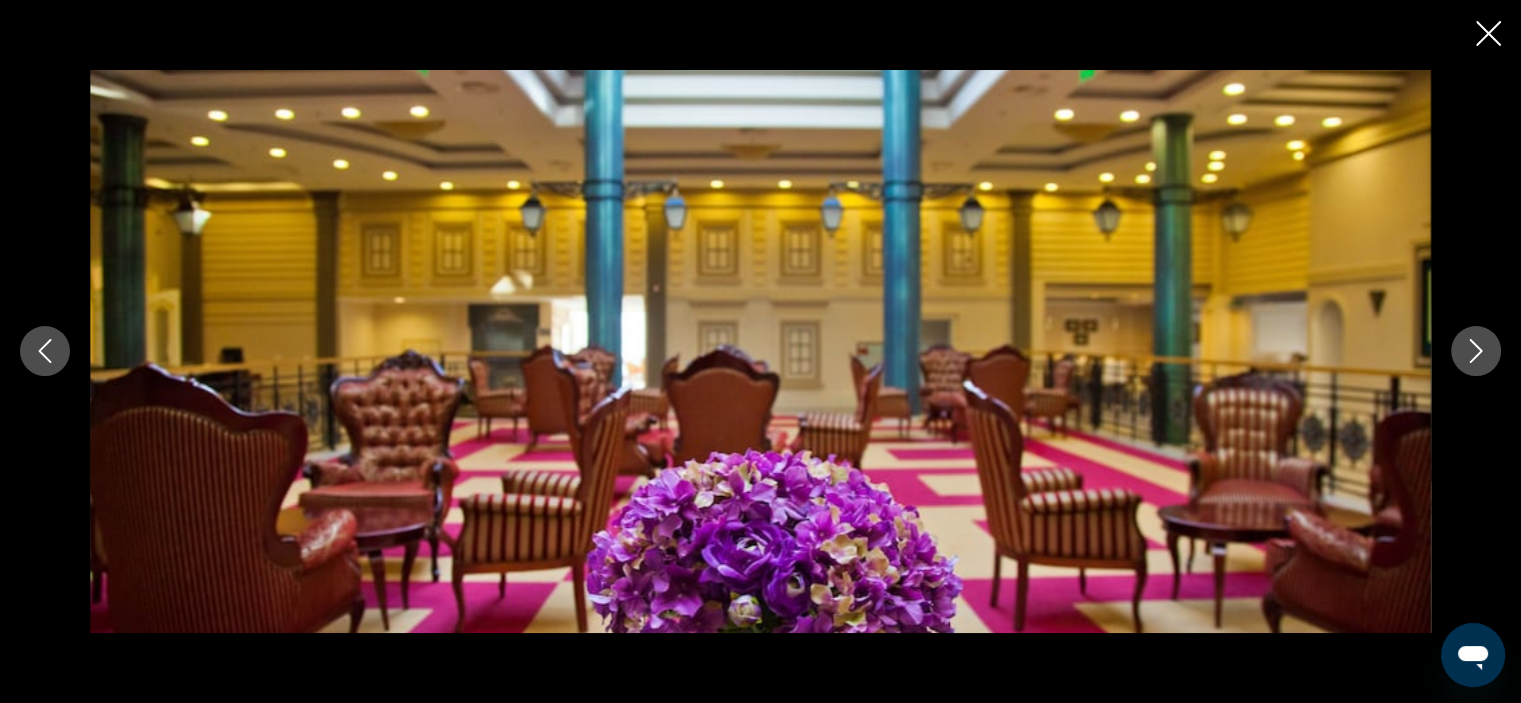 click at bounding box center [1476, 351] 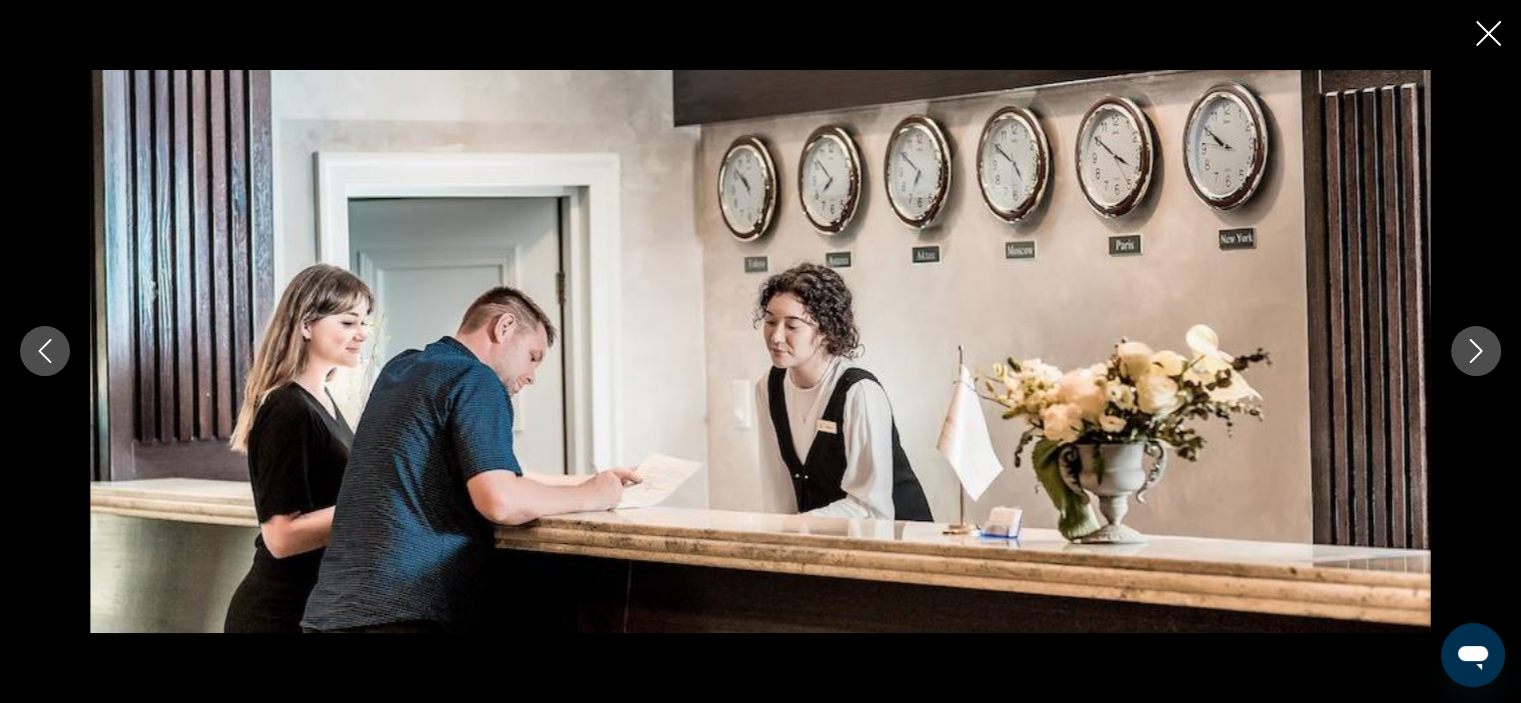 click at bounding box center [1476, 351] 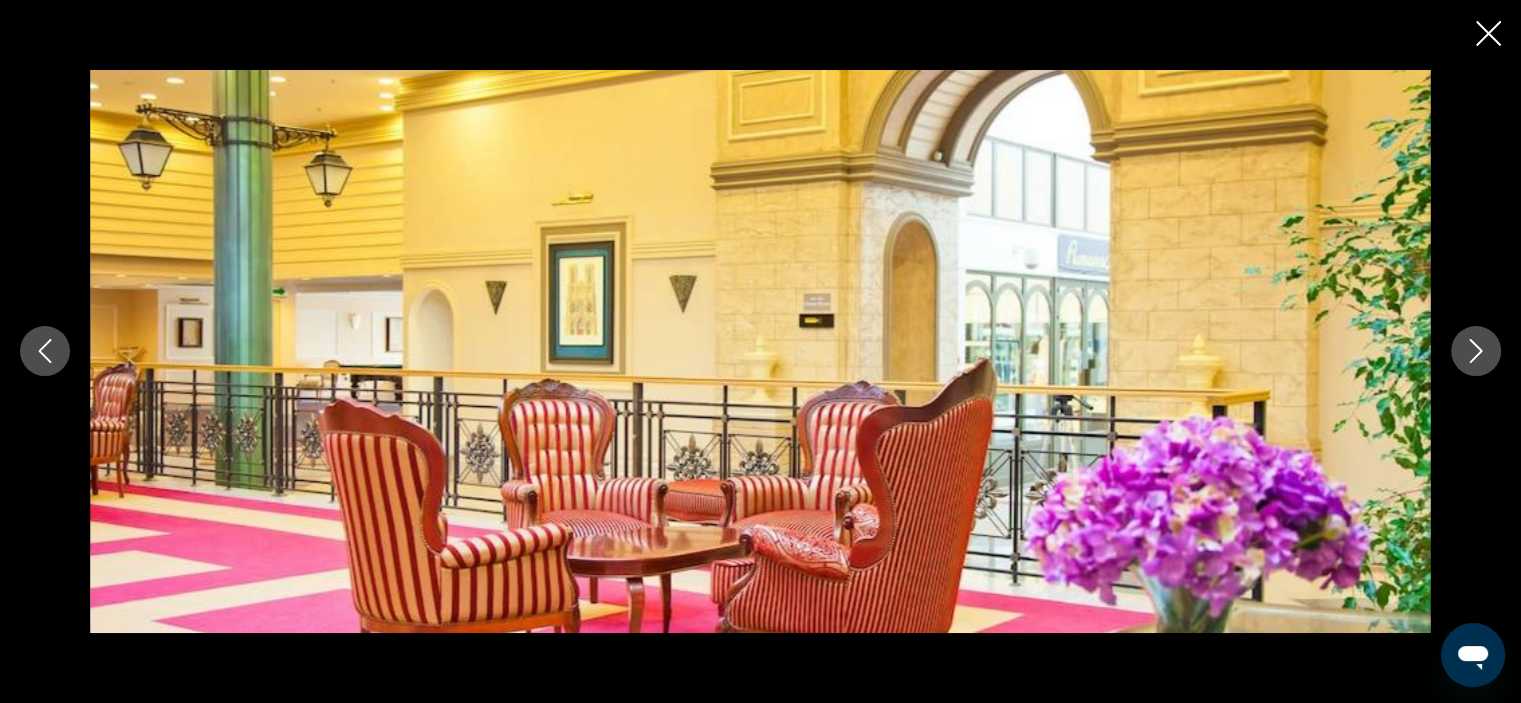 click at bounding box center (1476, 351) 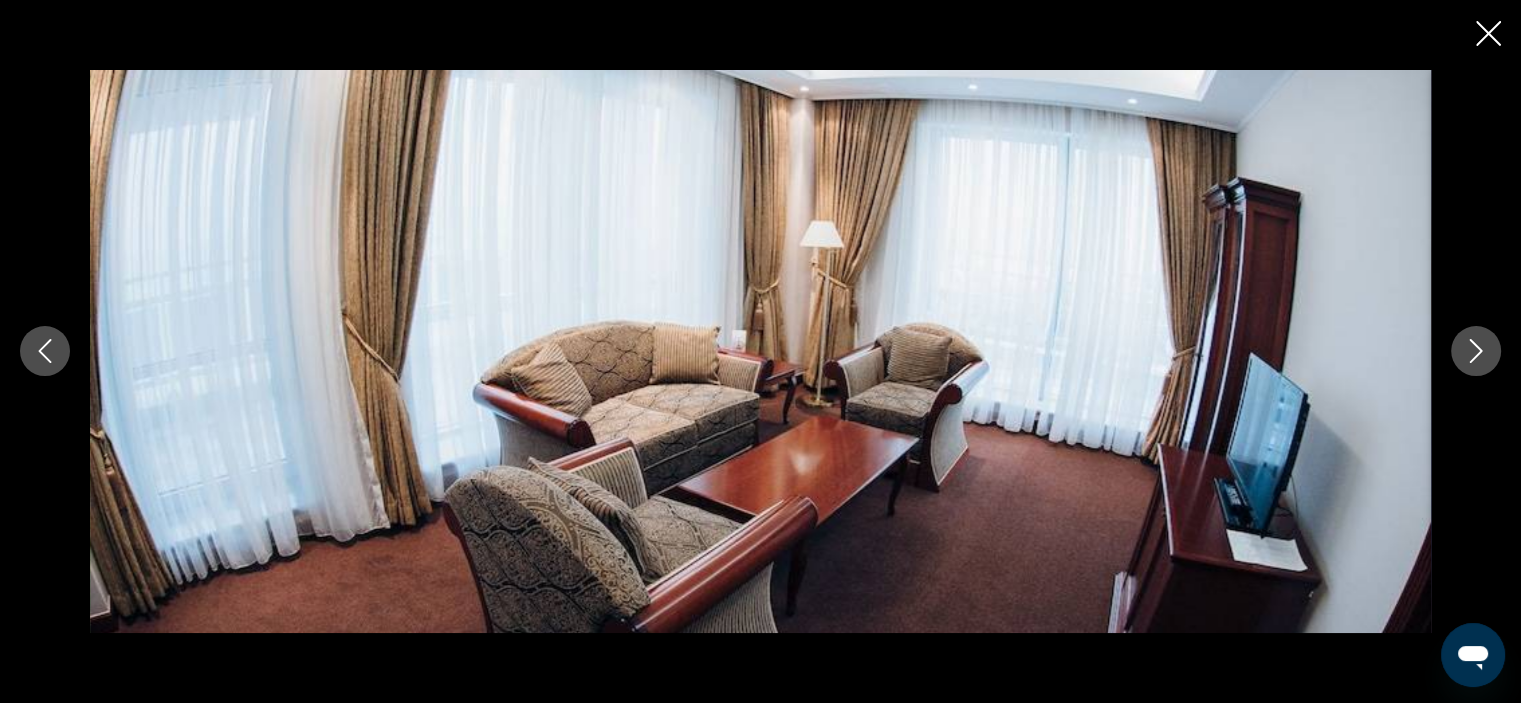click at bounding box center (1476, 351) 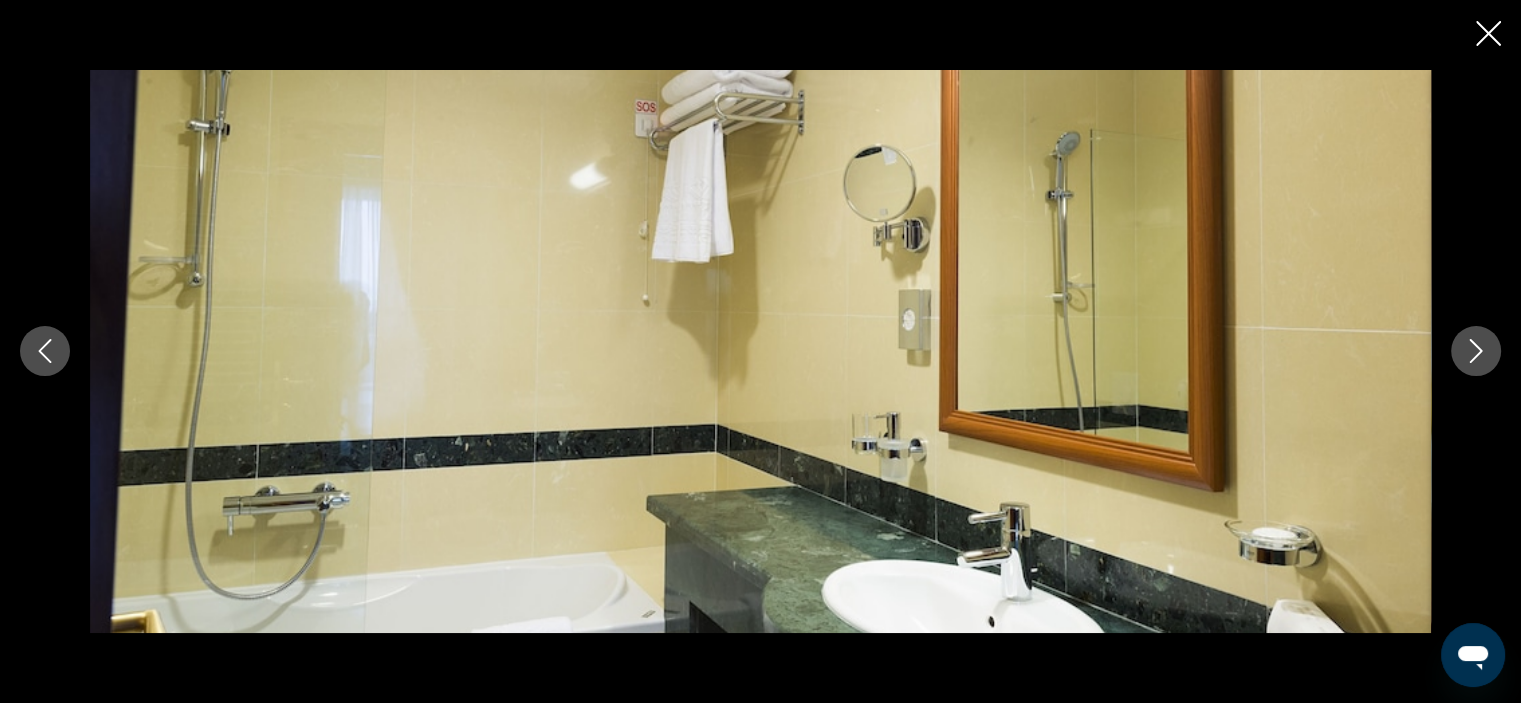 click at bounding box center [1476, 351] 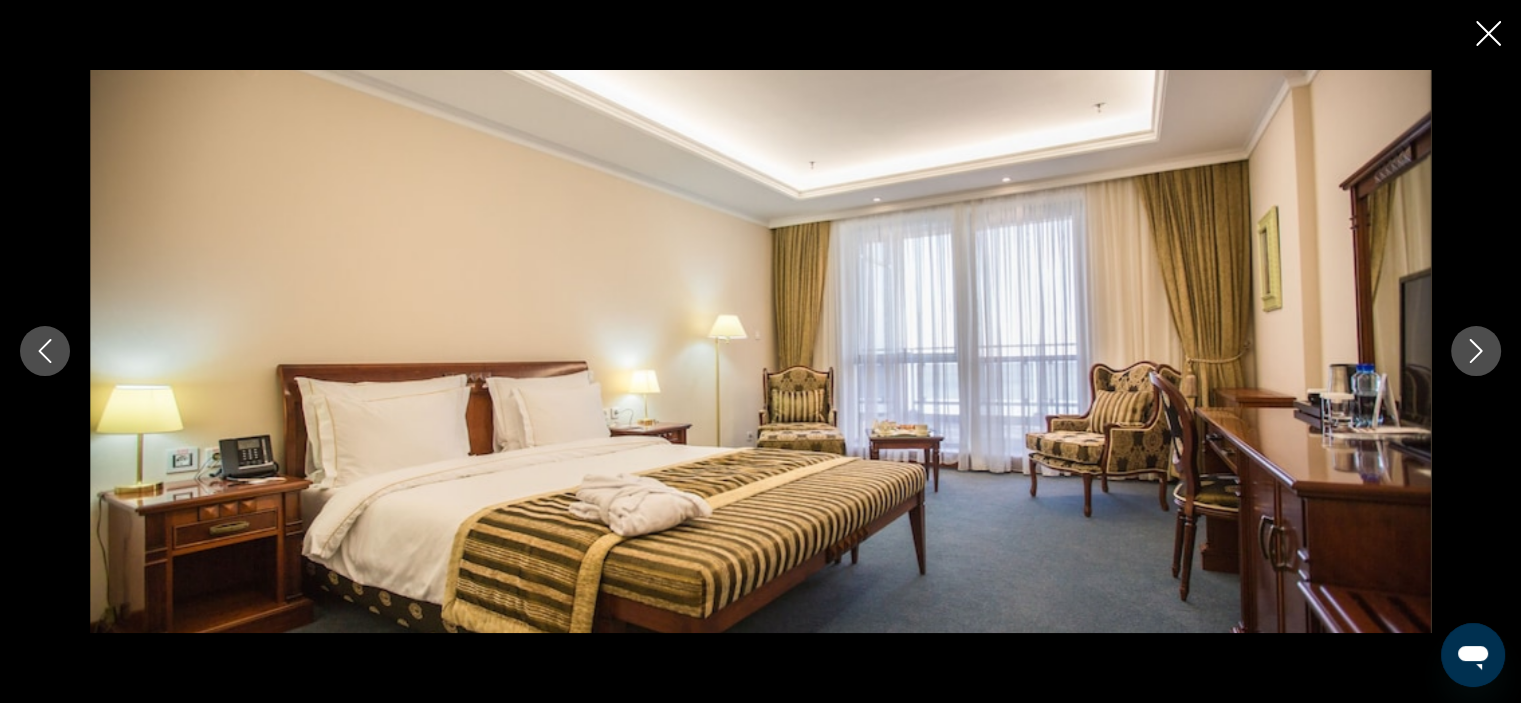 click at bounding box center (1476, 351) 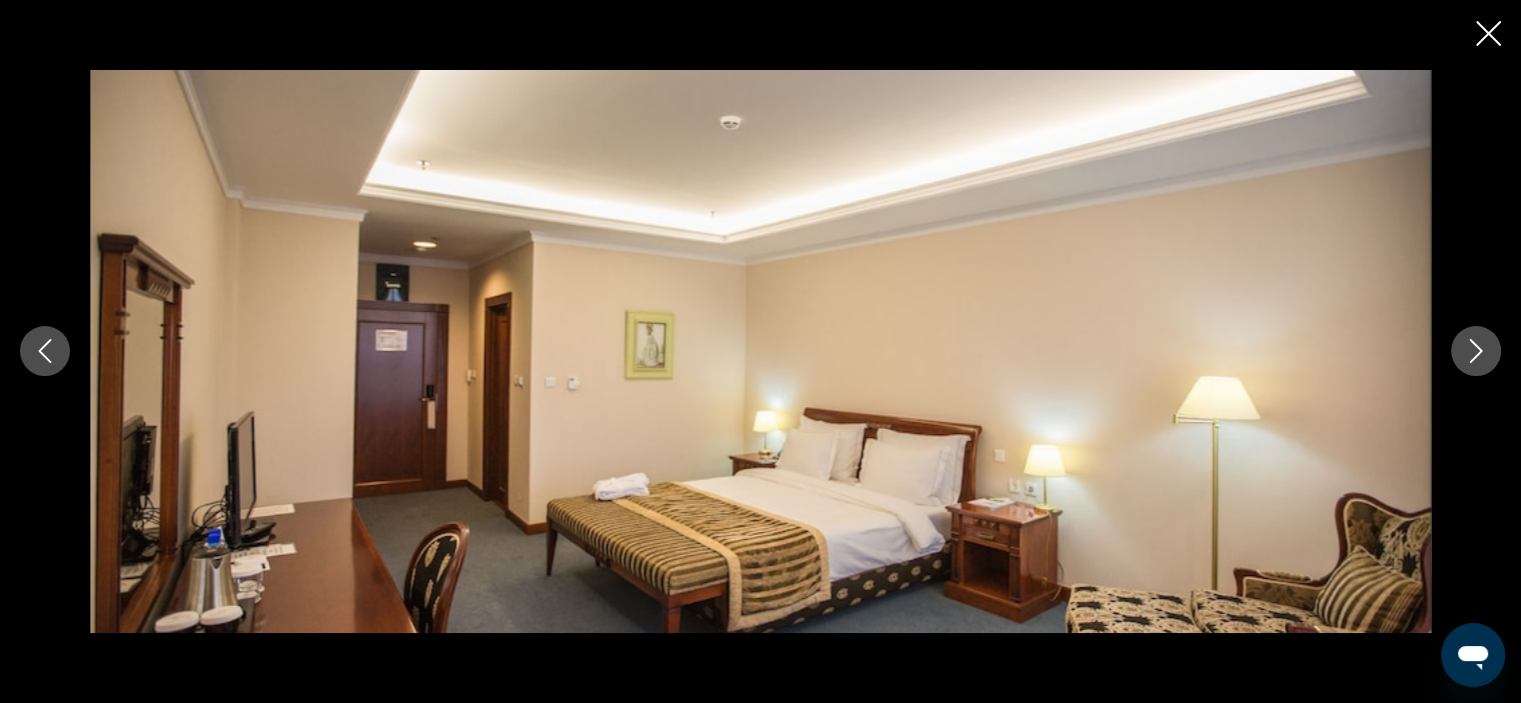 click at bounding box center [1476, 351] 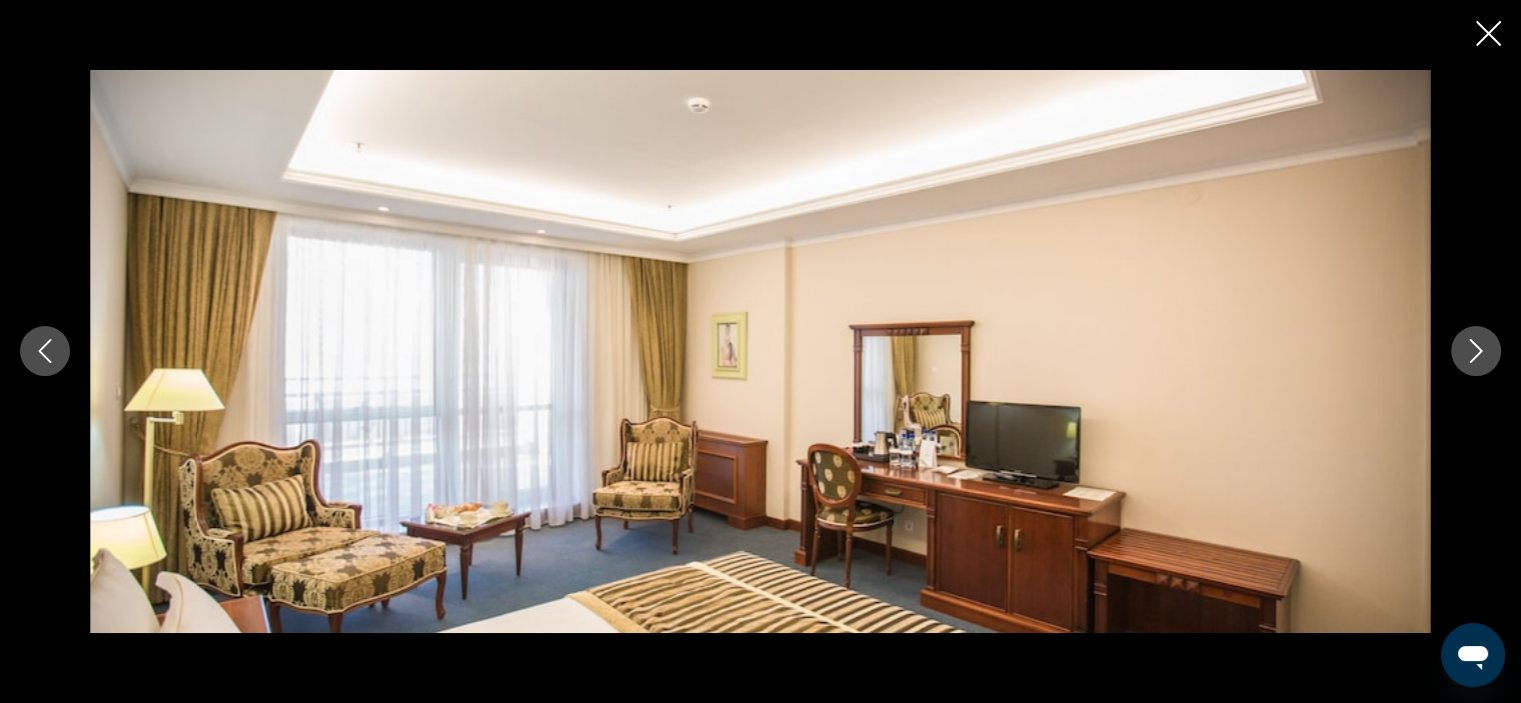 click at bounding box center [1476, 351] 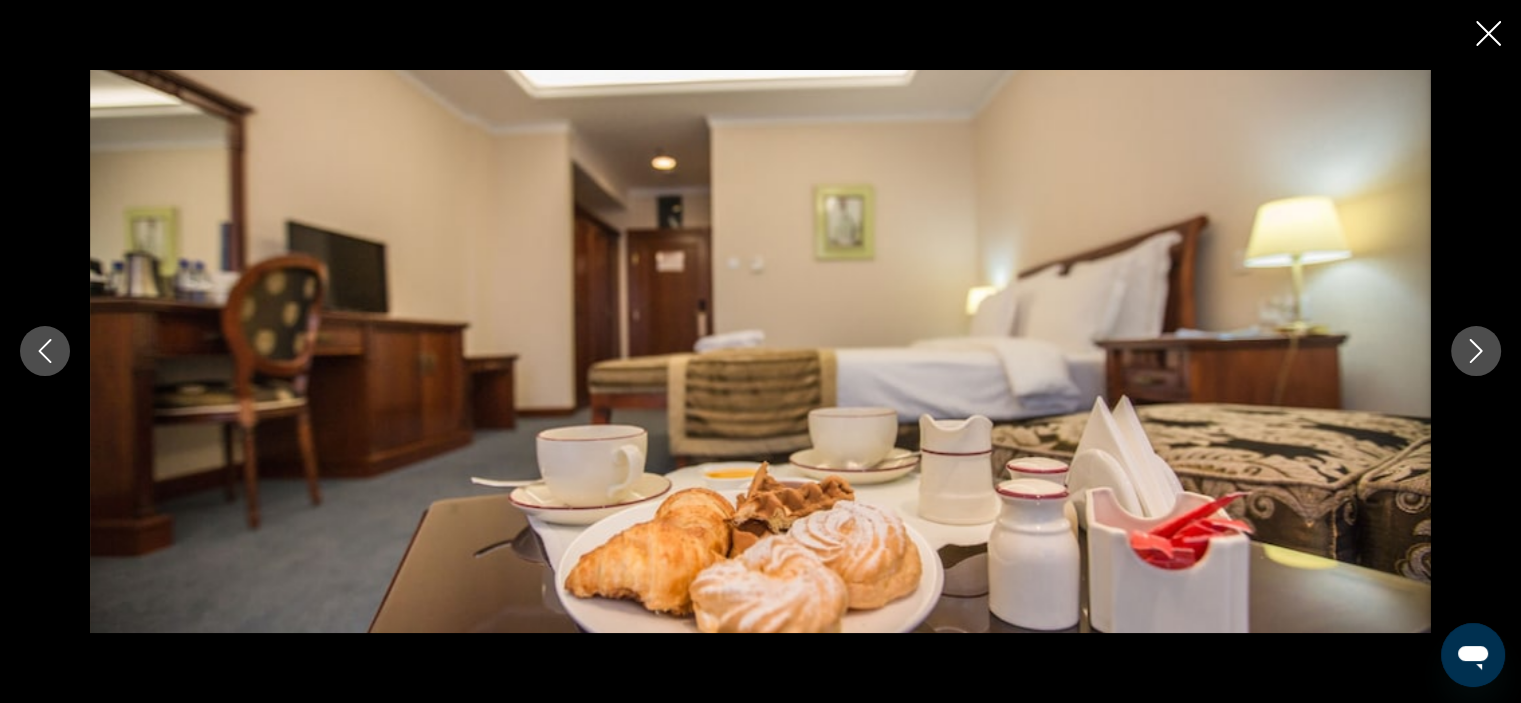 click at bounding box center (1476, 351) 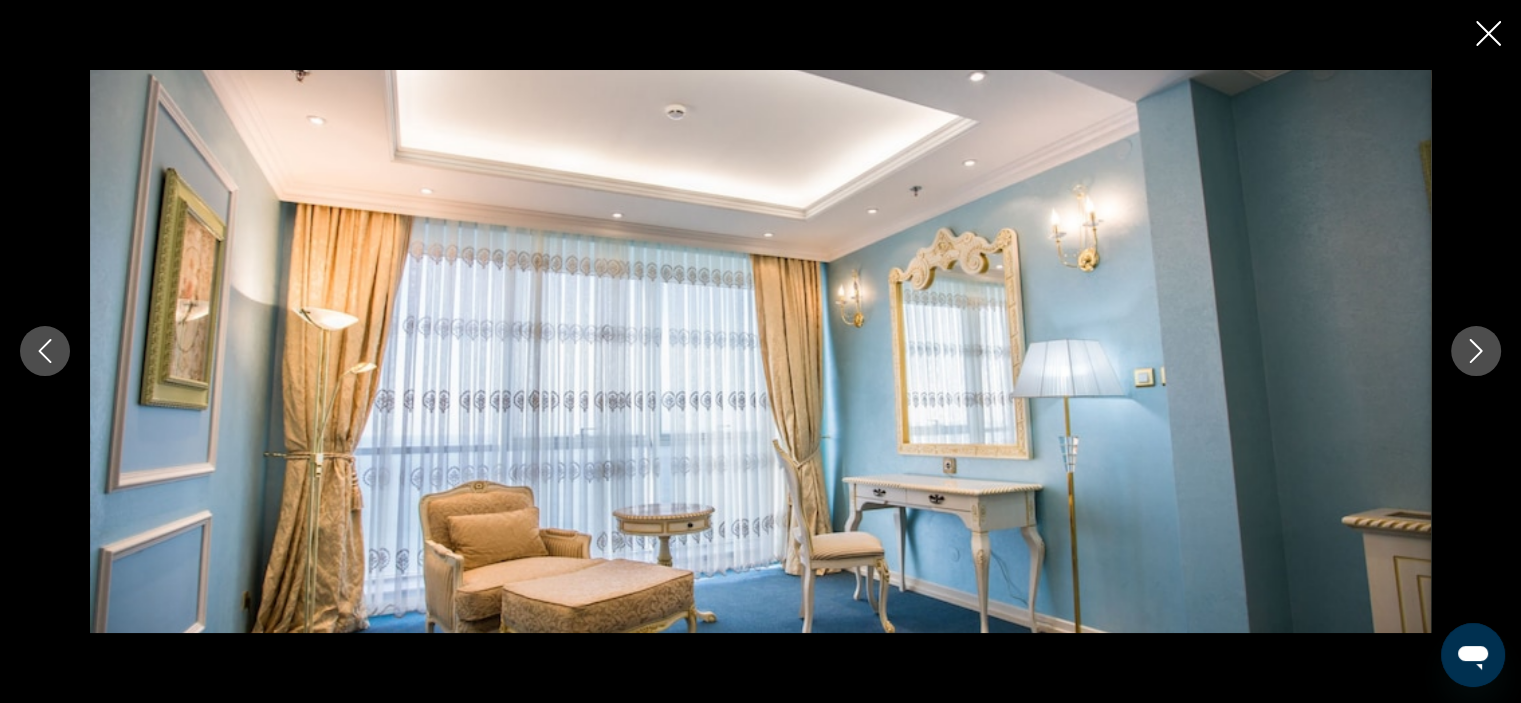 click at bounding box center [1476, 351] 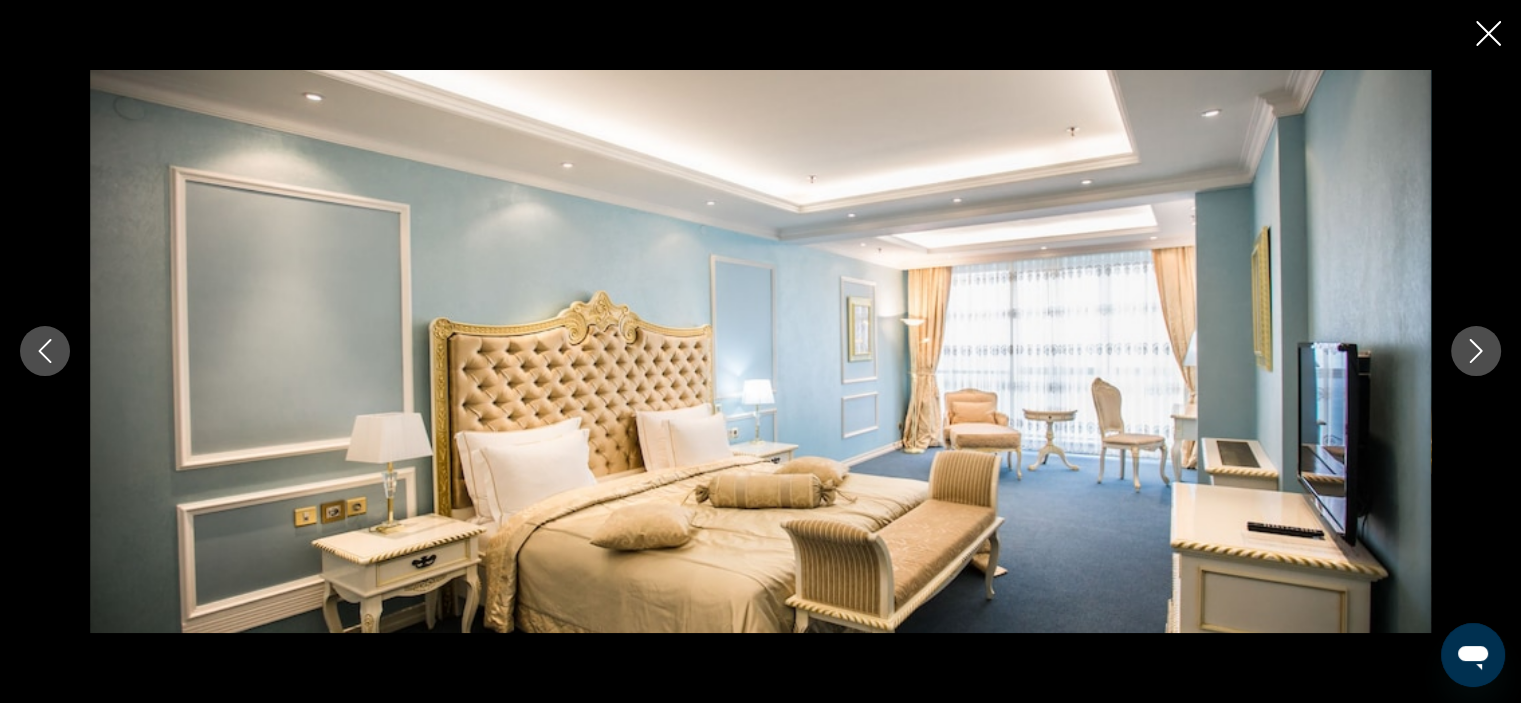 click at bounding box center [1476, 351] 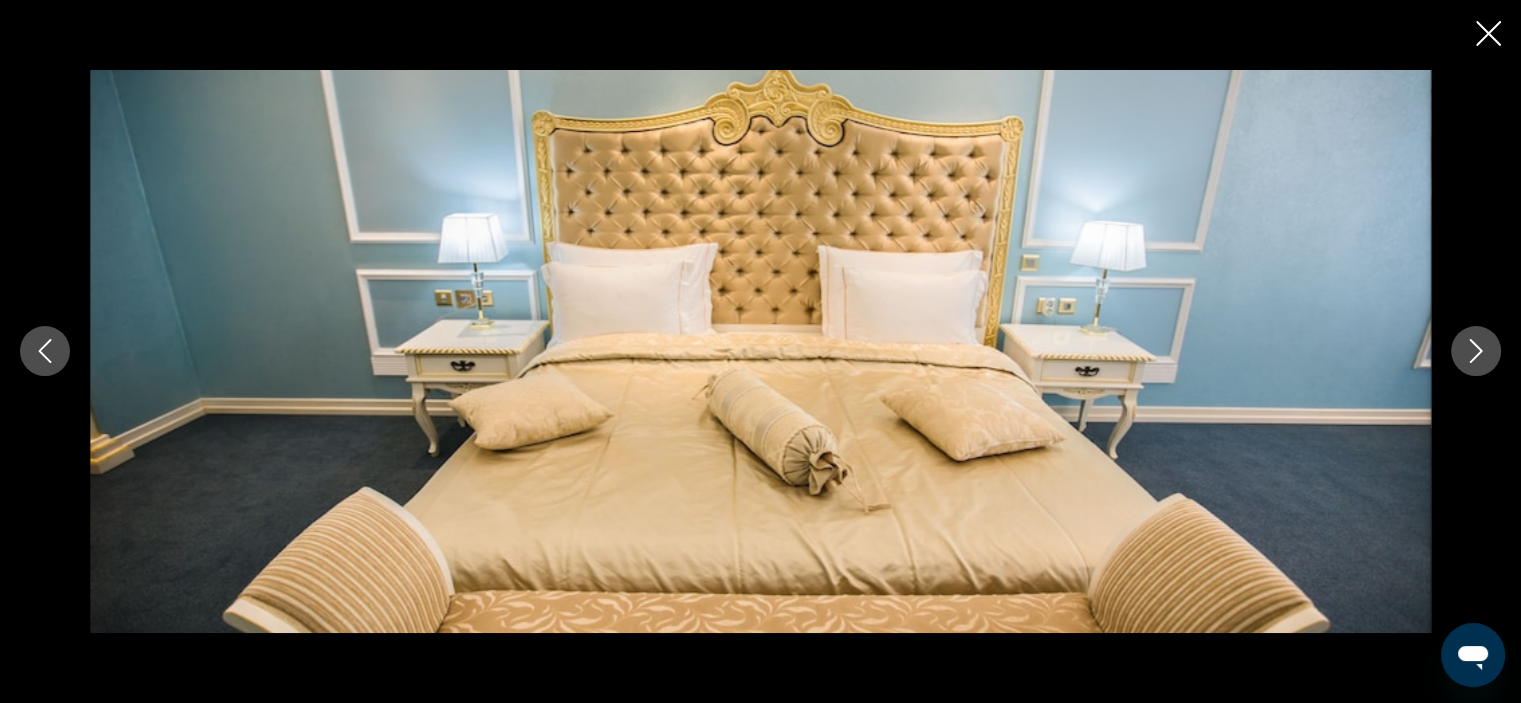 click at bounding box center (1476, 351) 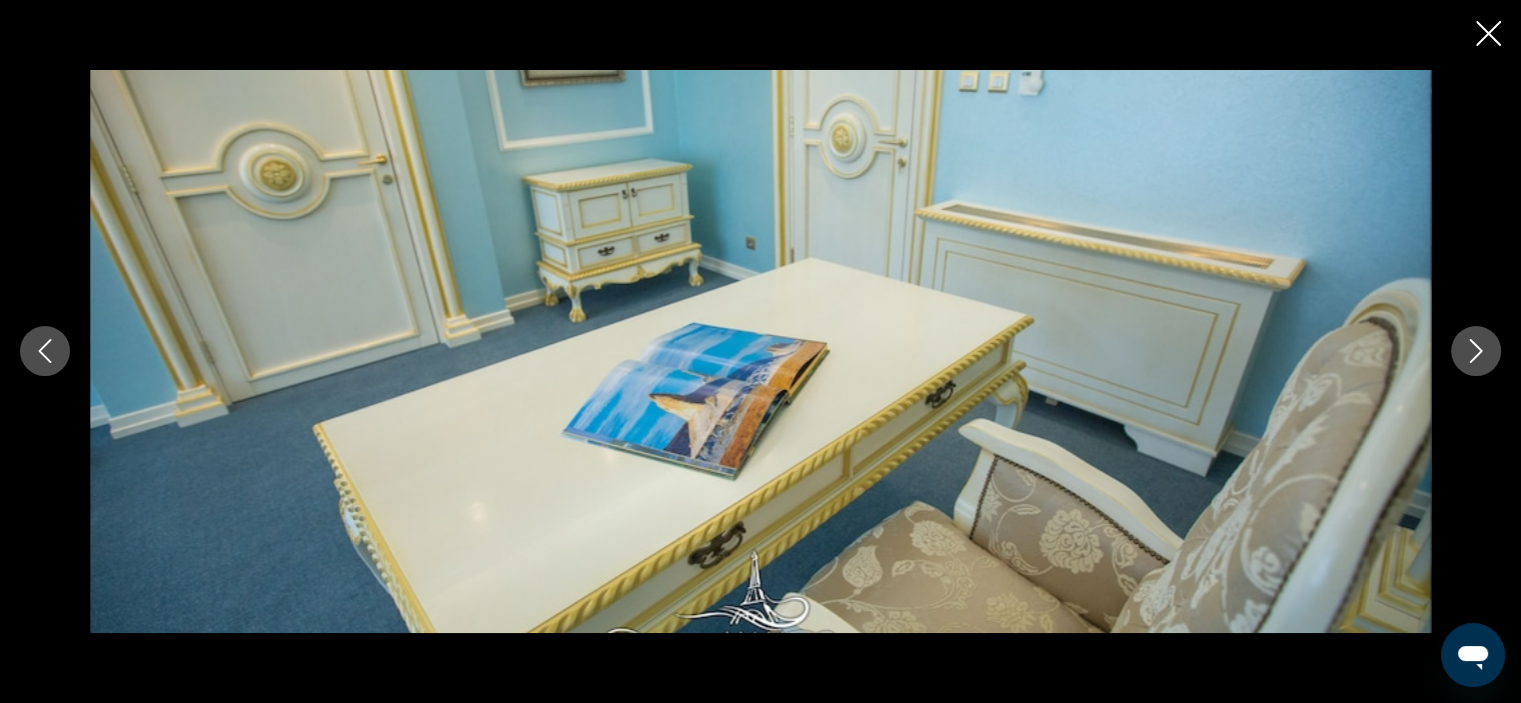 click at bounding box center [1476, 351] 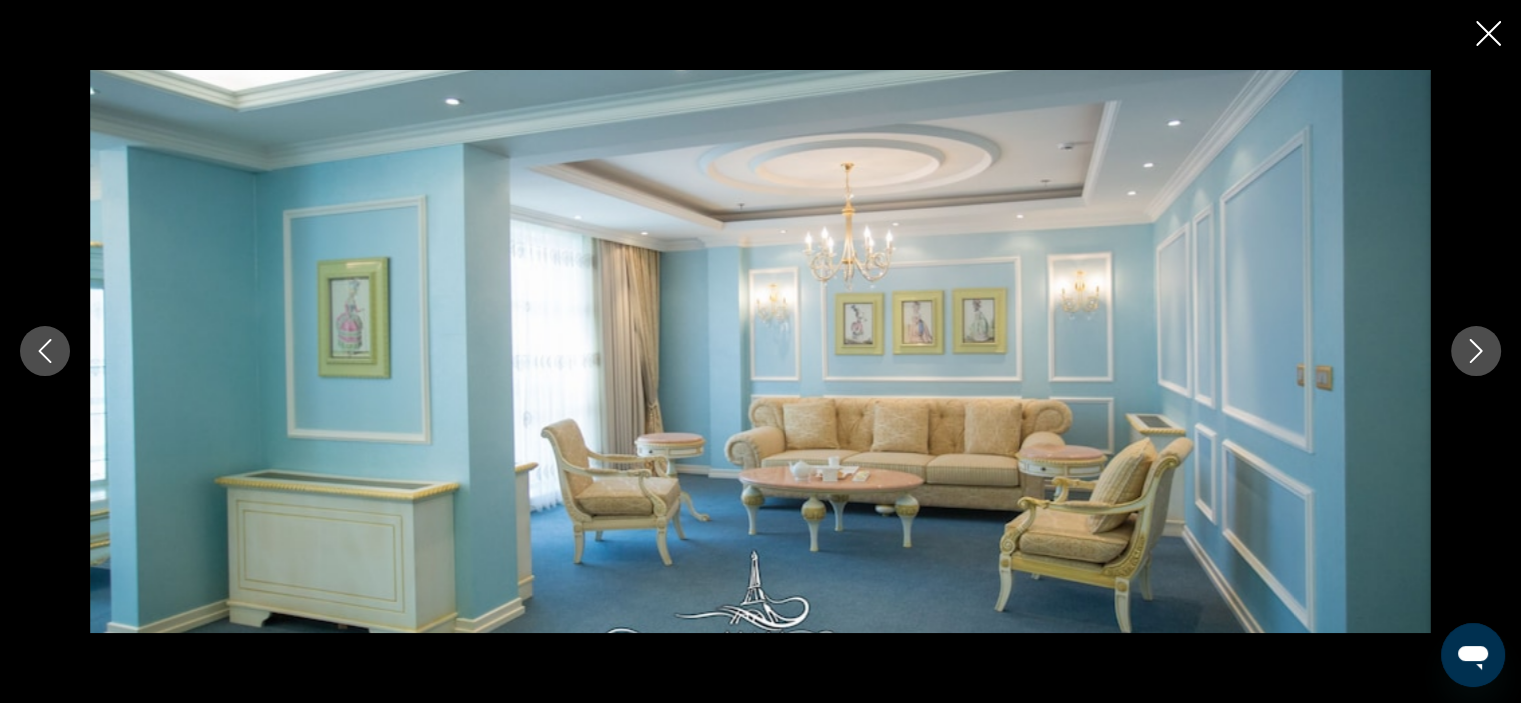 click at bounding box center (1476, 351) 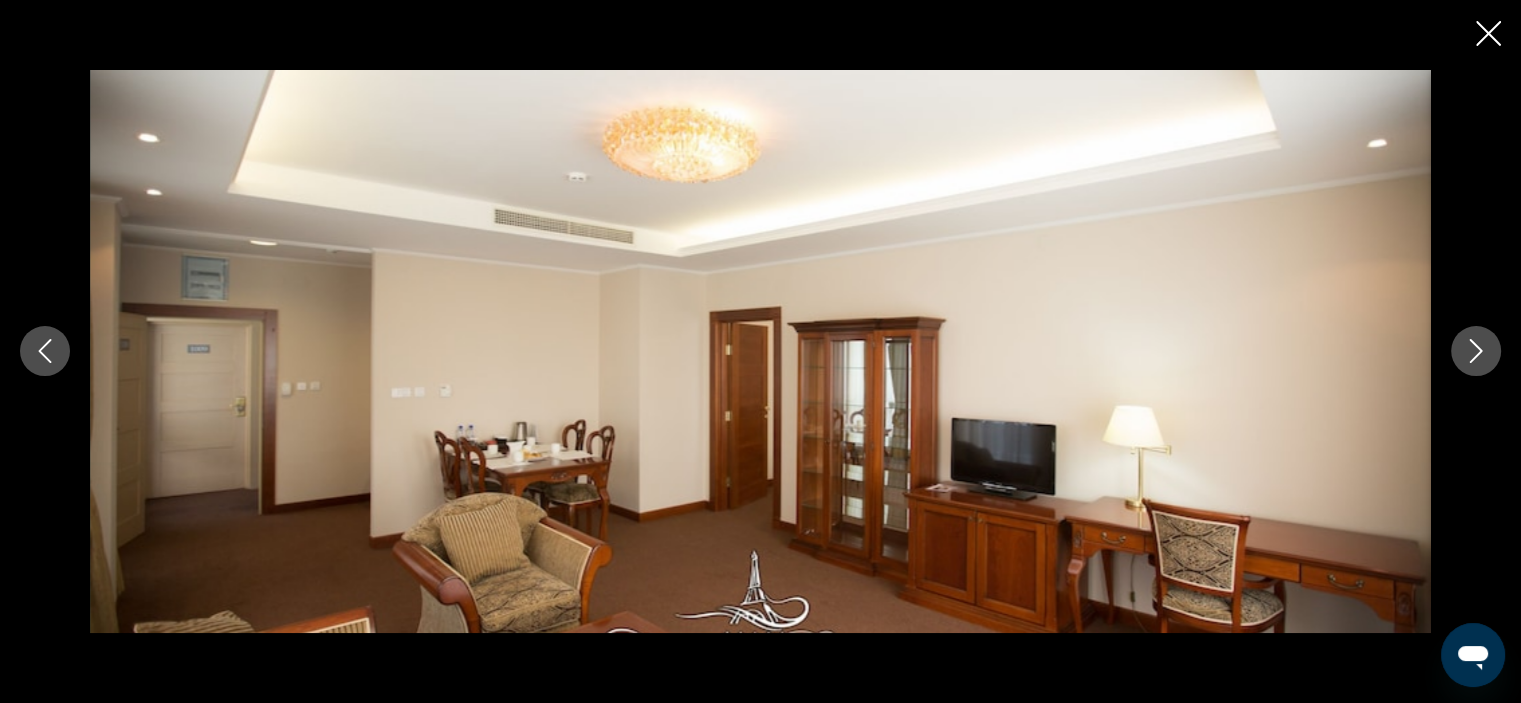 click at bounding box center [1476, 351] 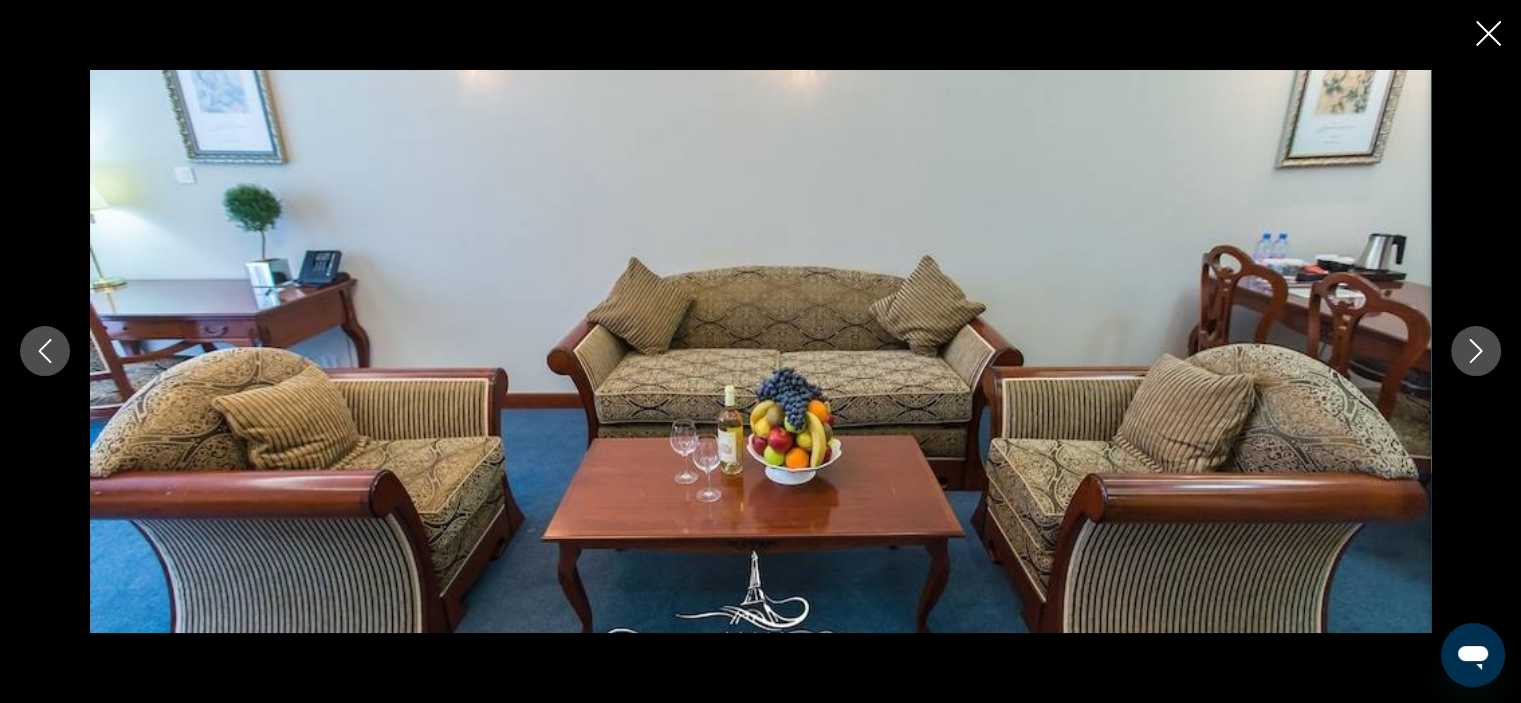 click at bounding box center (1476, 351) 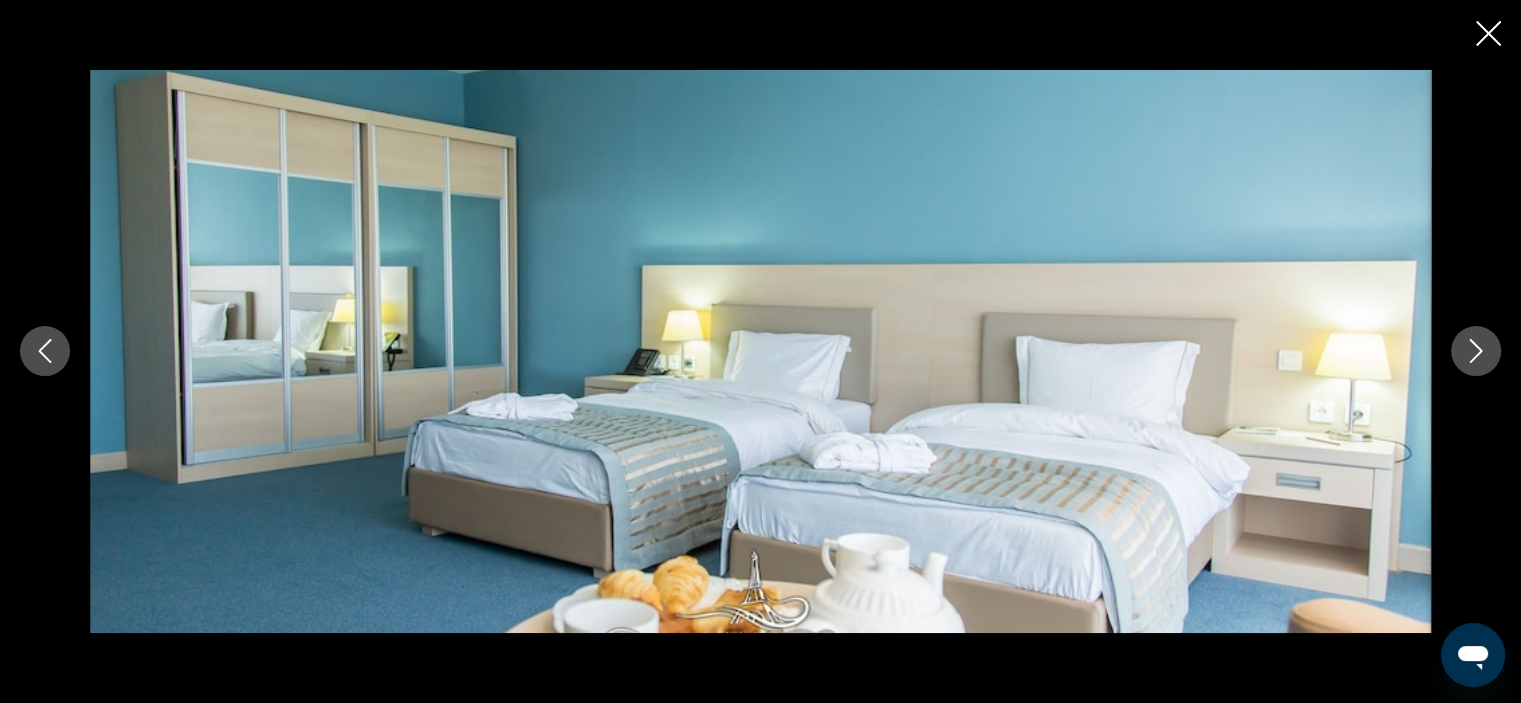 click at bounding box center [1476, 351] 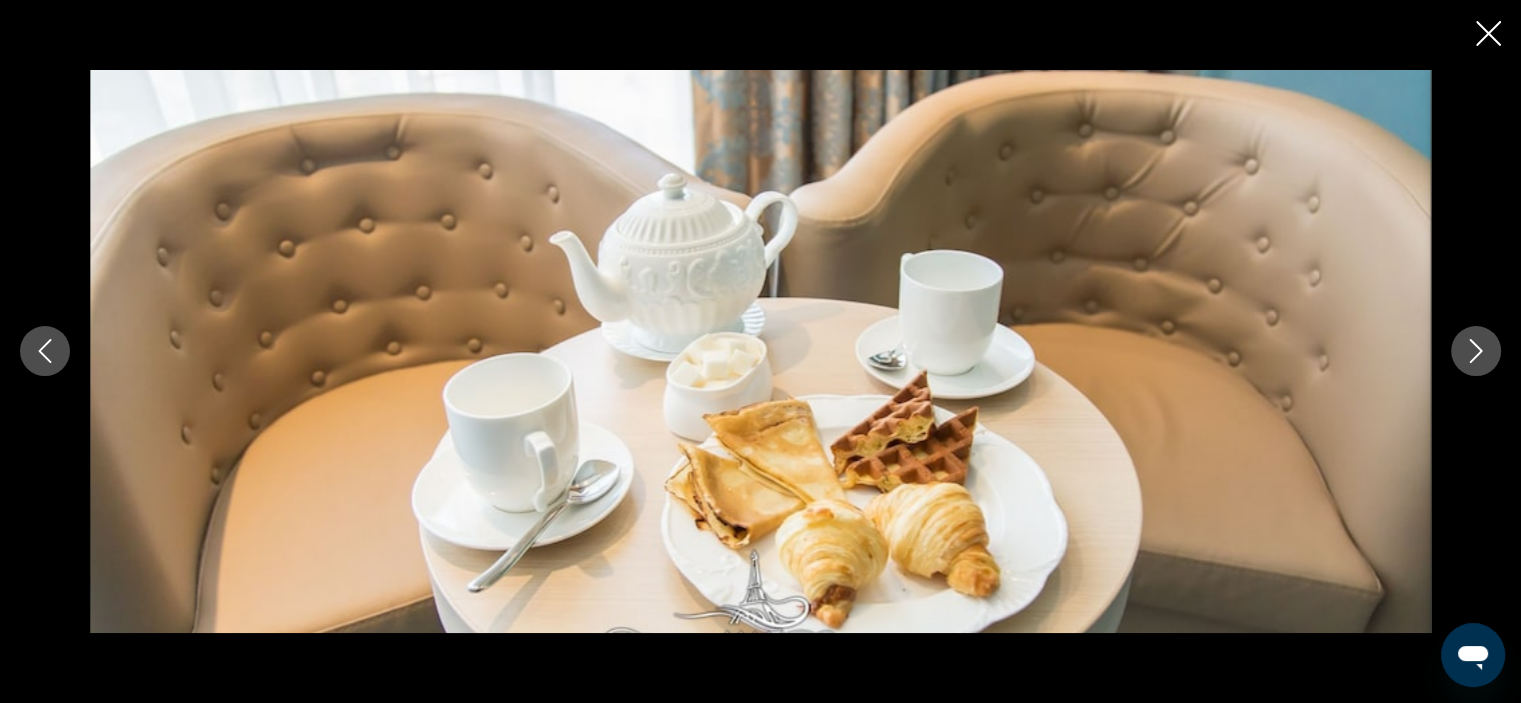 click at bounding box center (1476, 351) 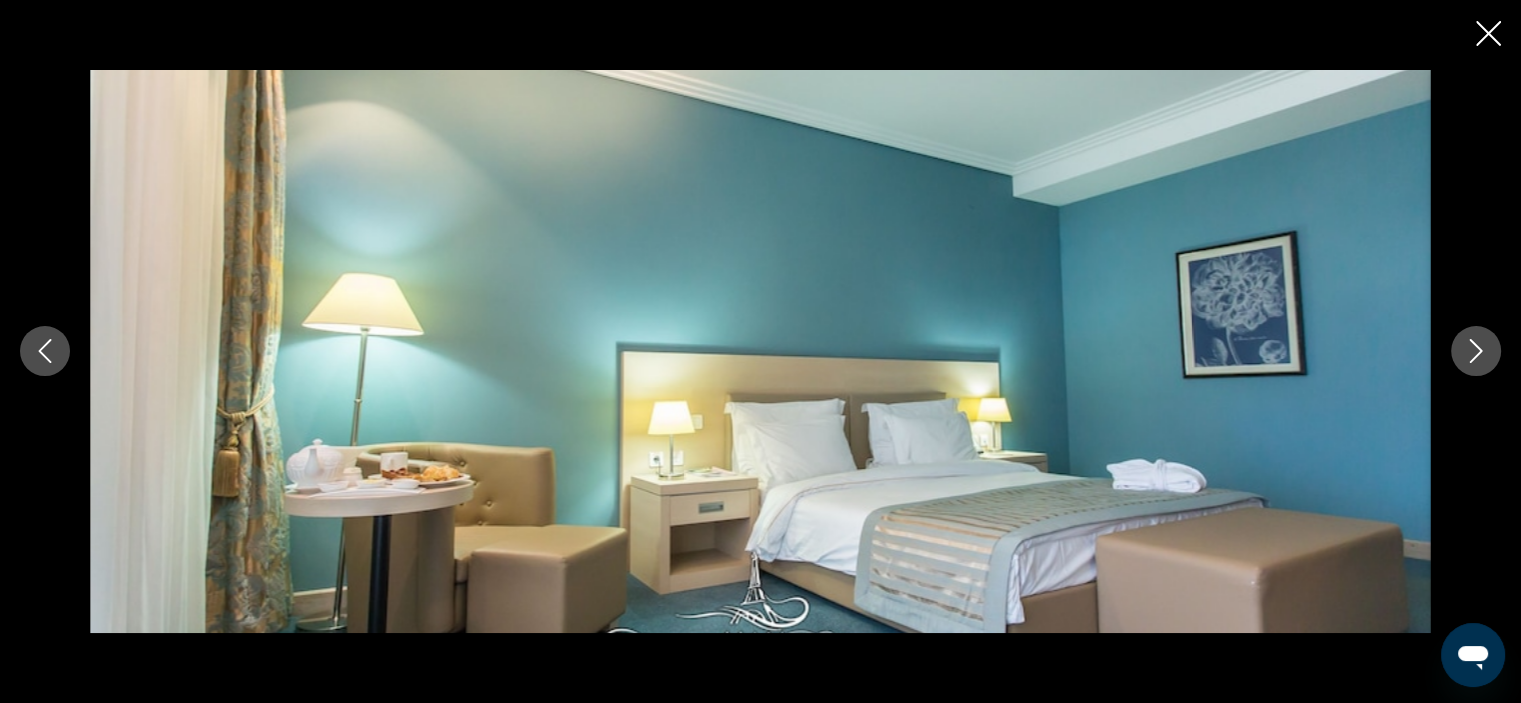 click at bounding box center [1476, 351] 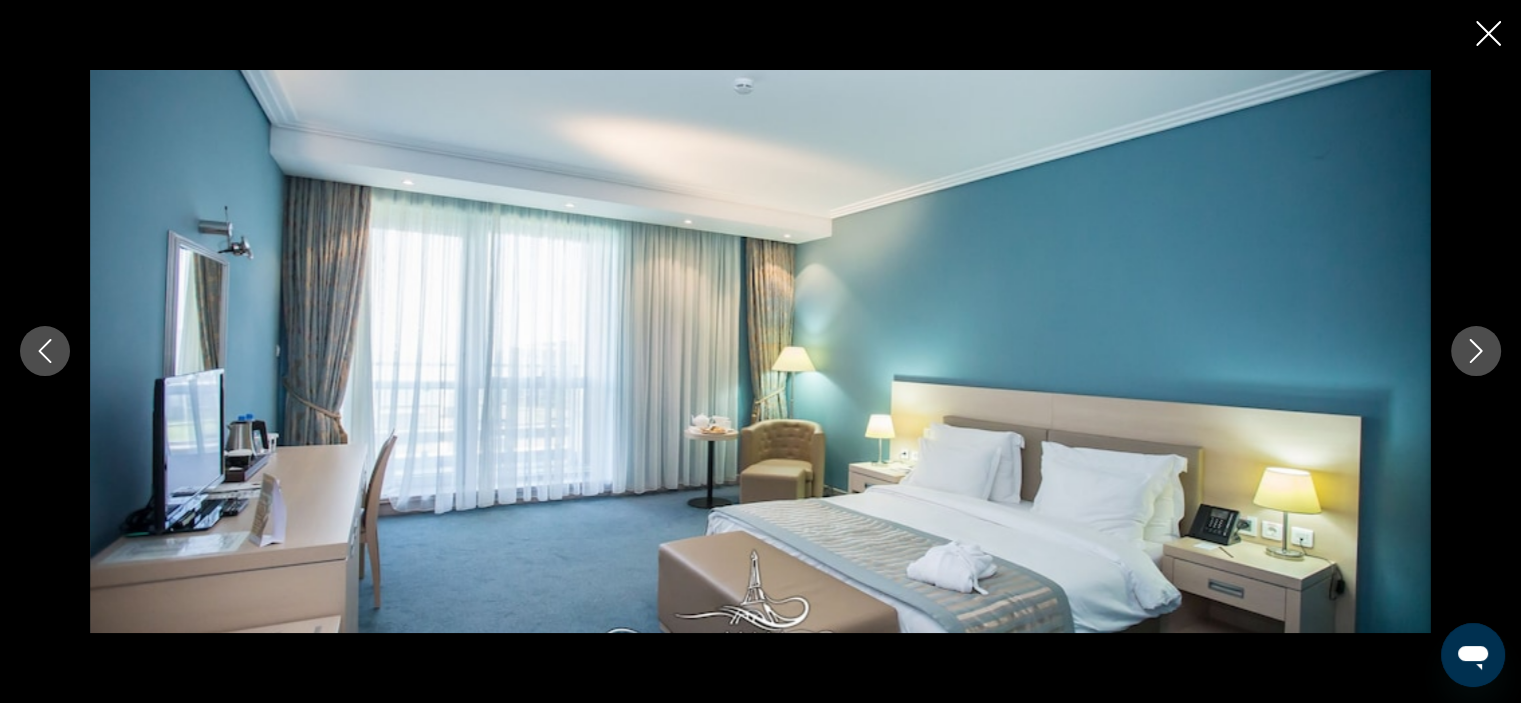 click at bounding box center [1476, 351] 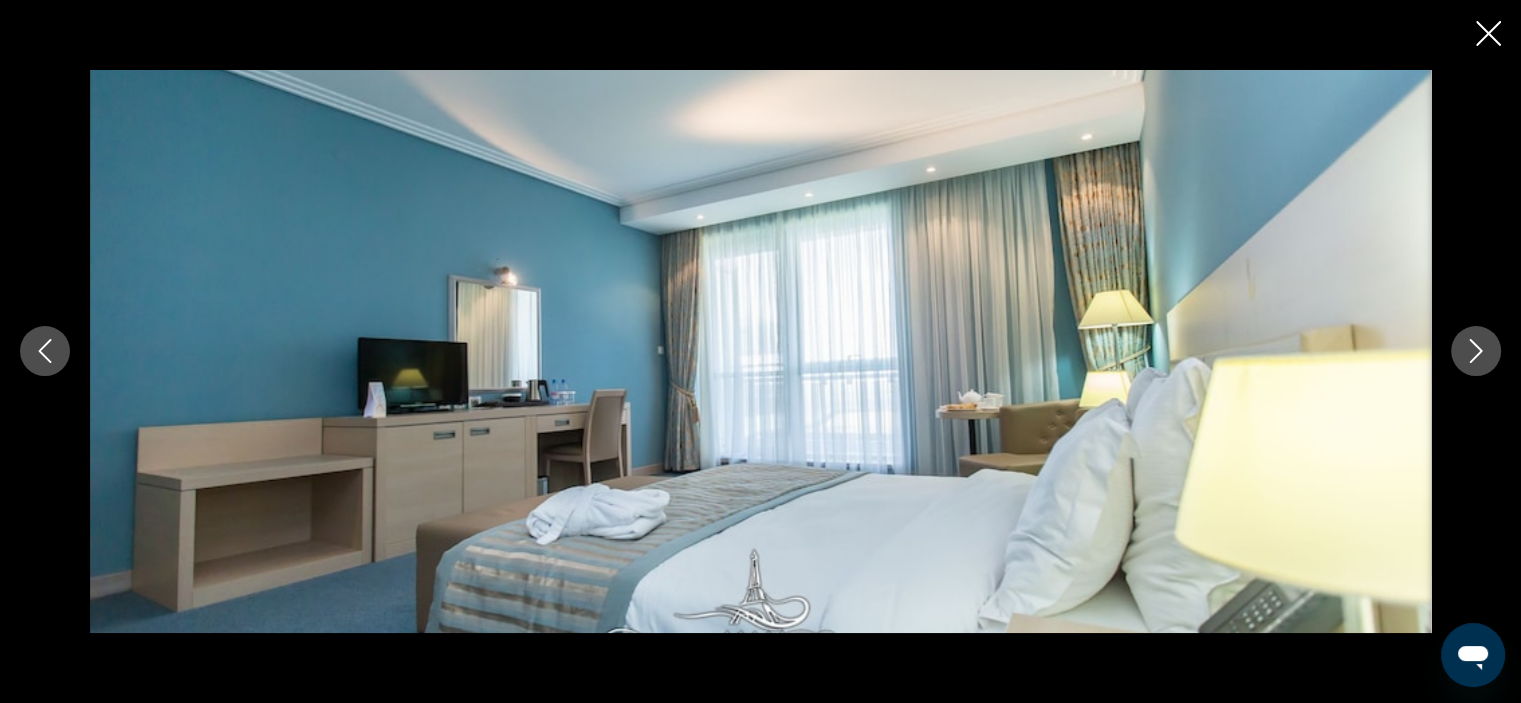 click at bounding box center [1476, 351] 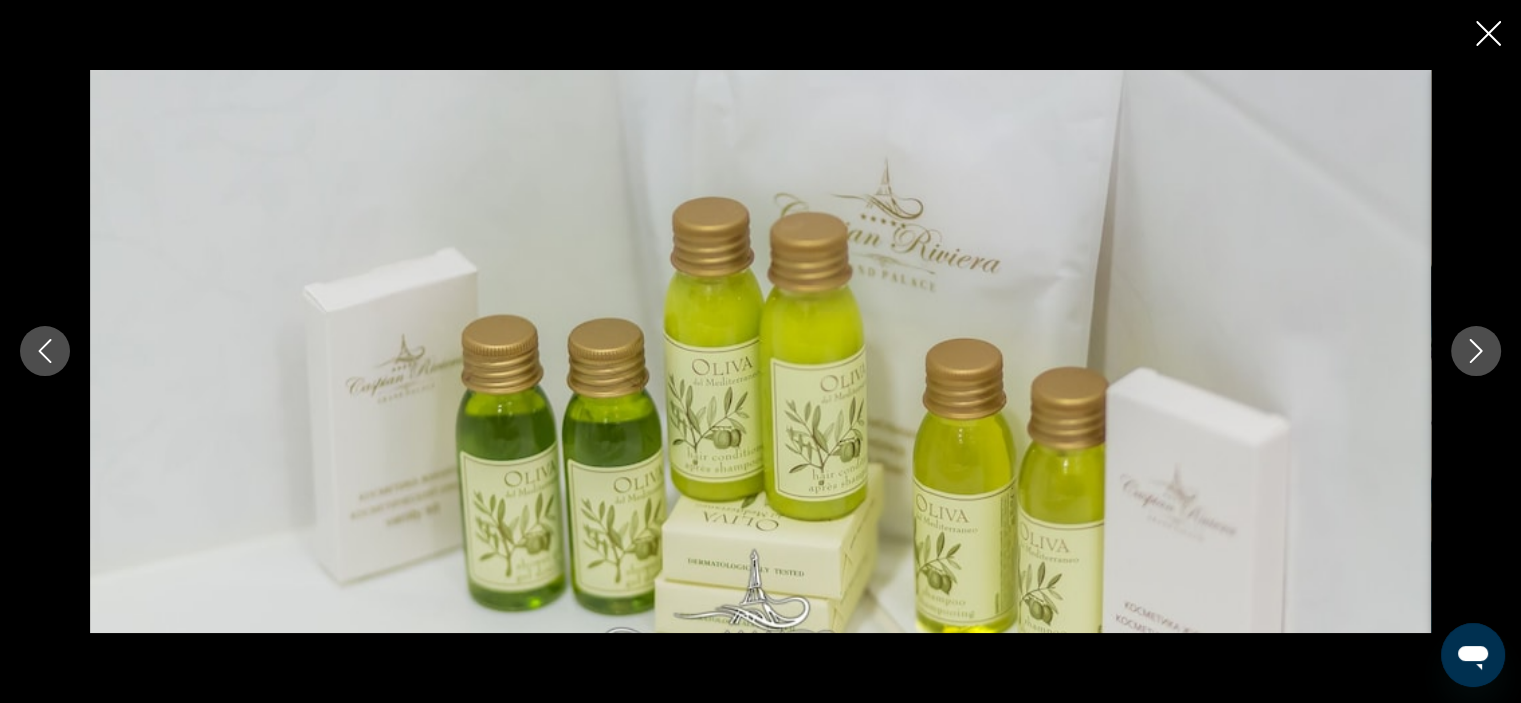 click at bounding box center [1476, 351] 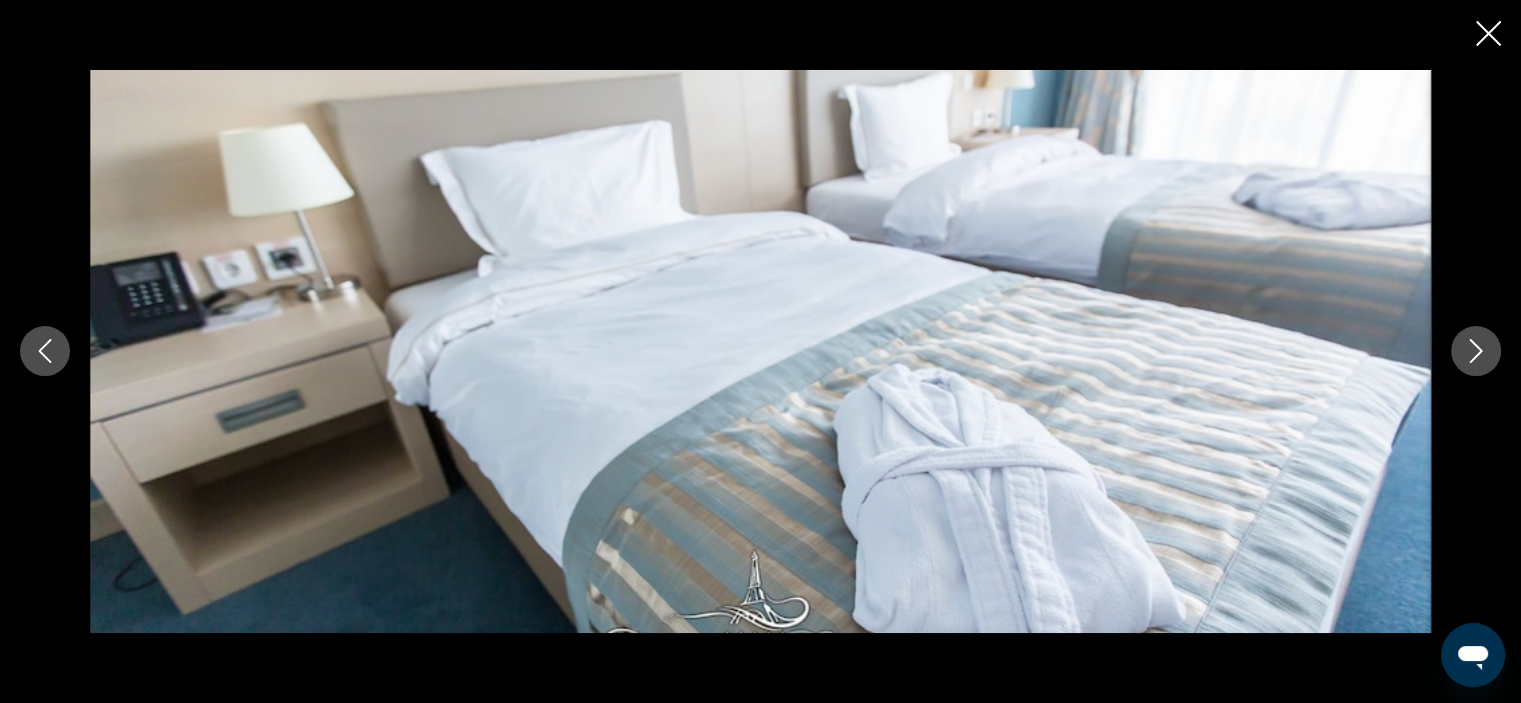 click at bounding box center [1476, 351] 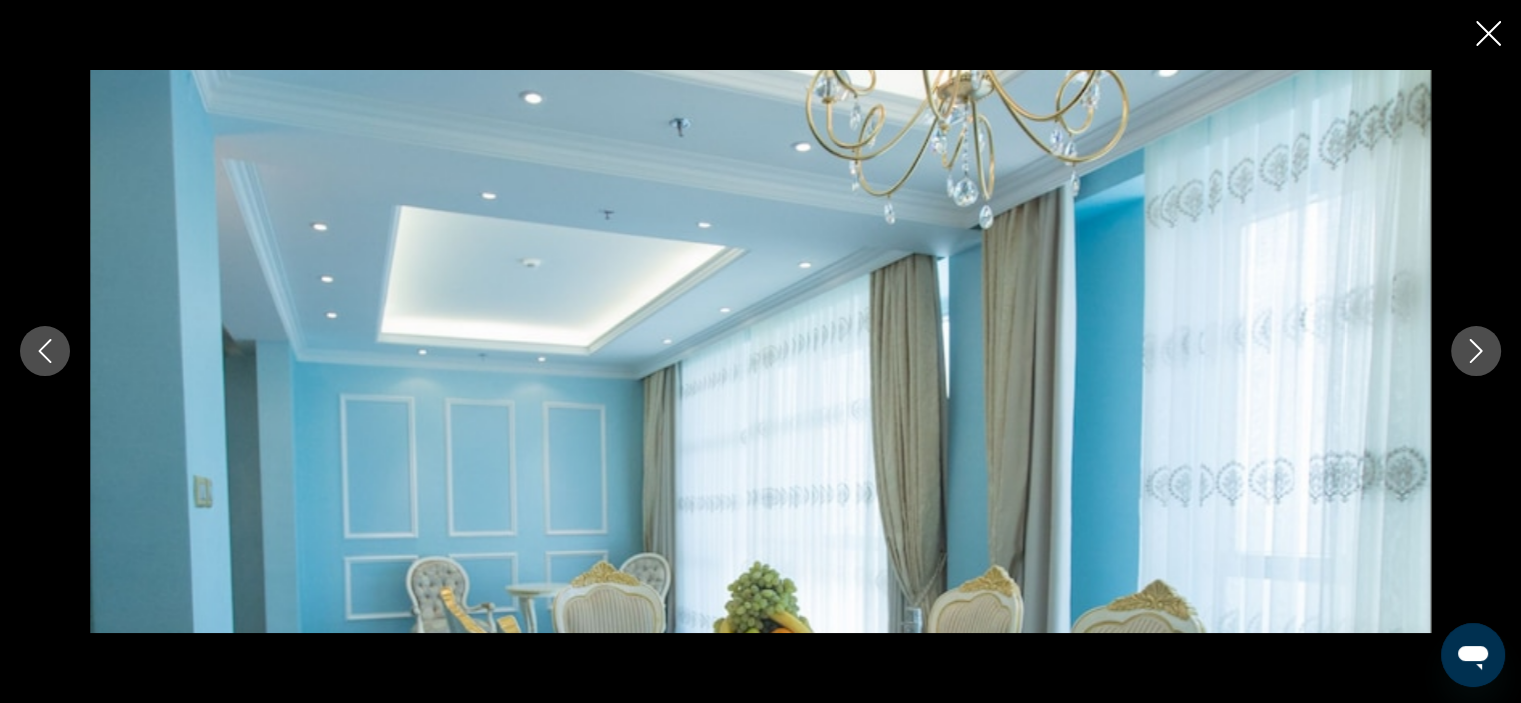 click at bounding box center [1476, 351] 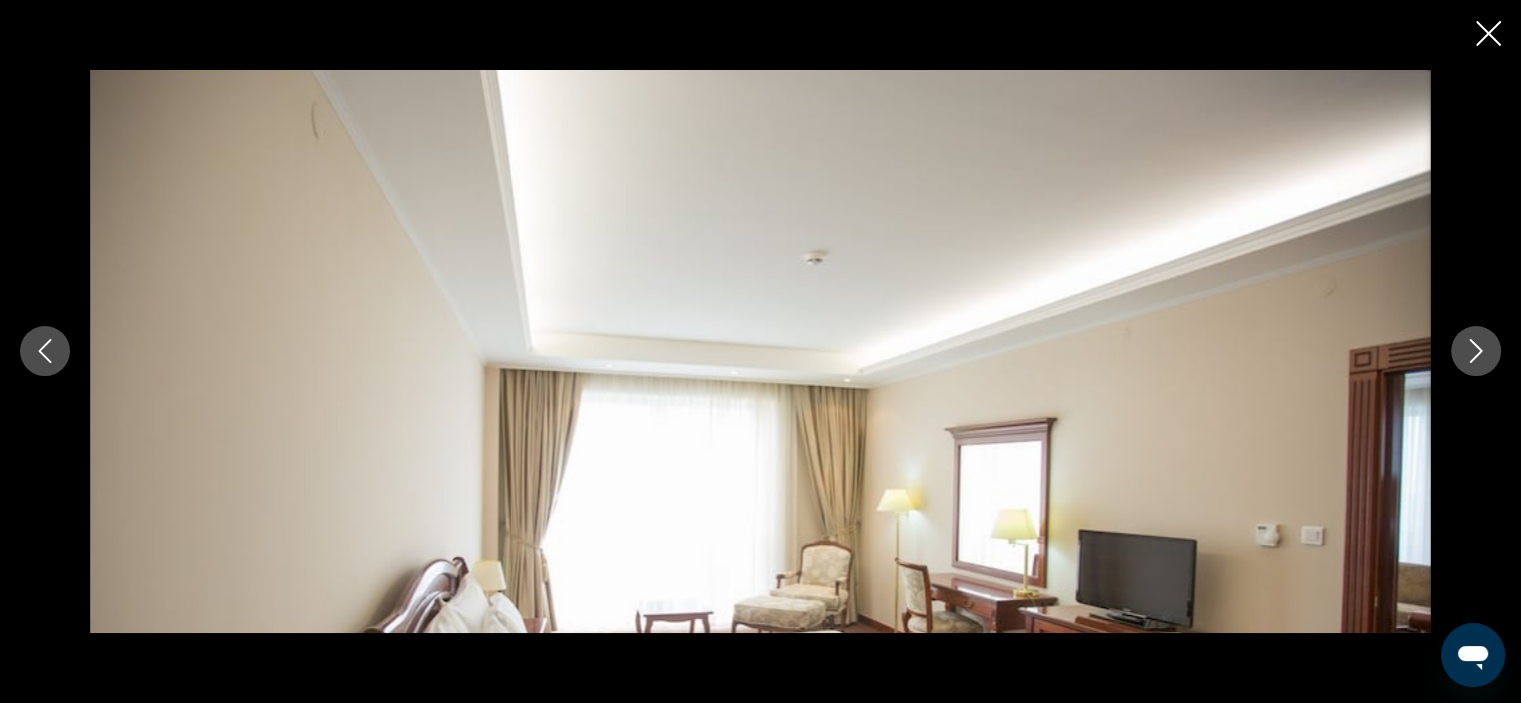 click at bounding box center [1476, 351] 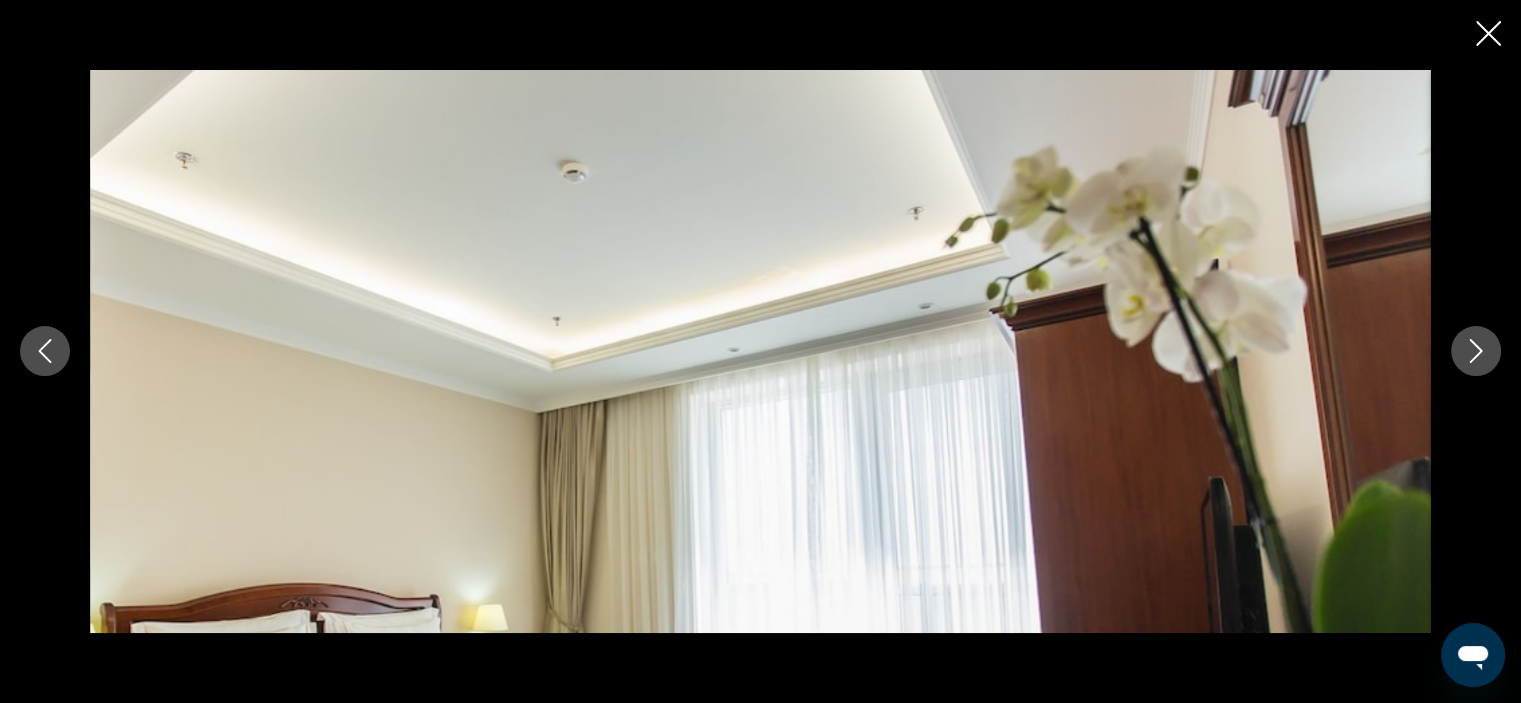 click at bounding box center (1476, 351) 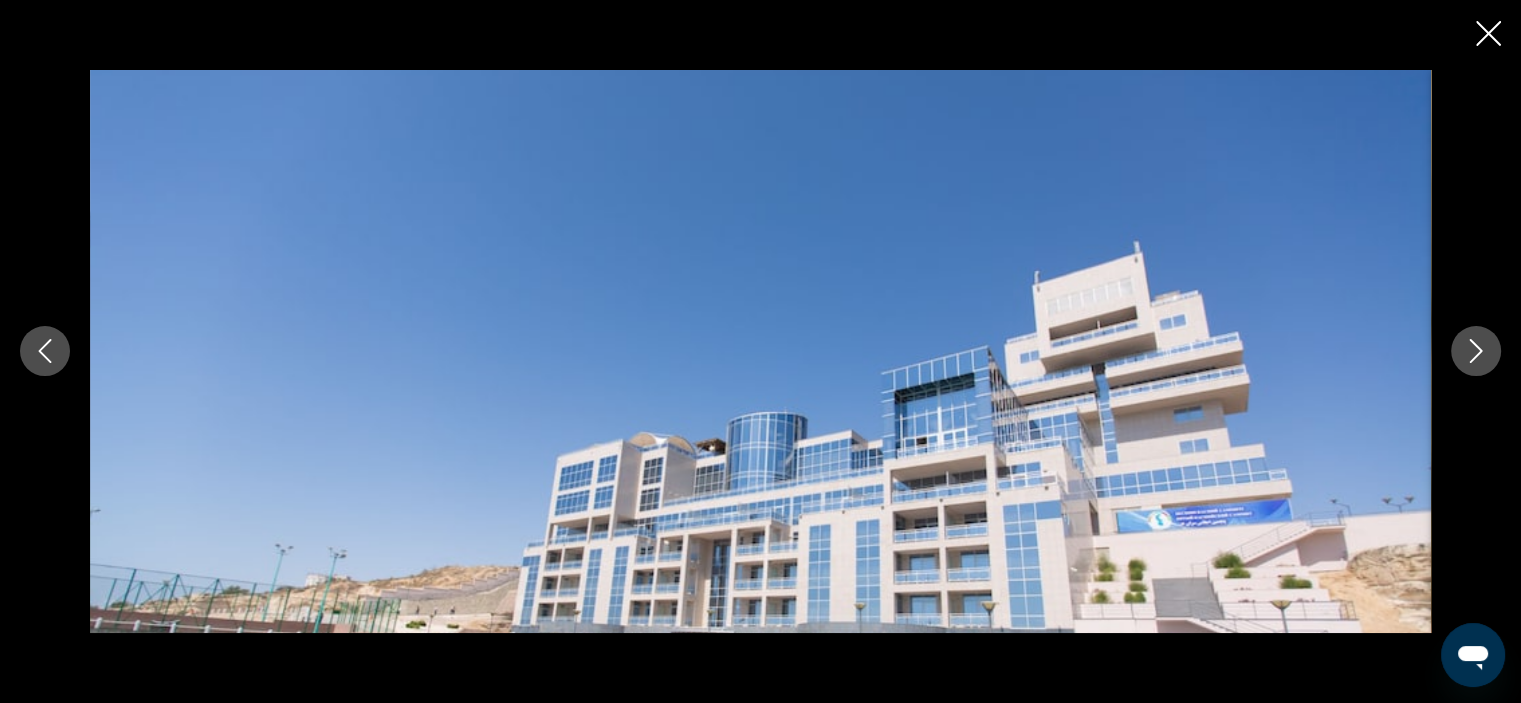 click at bounding box center [1476, 351] 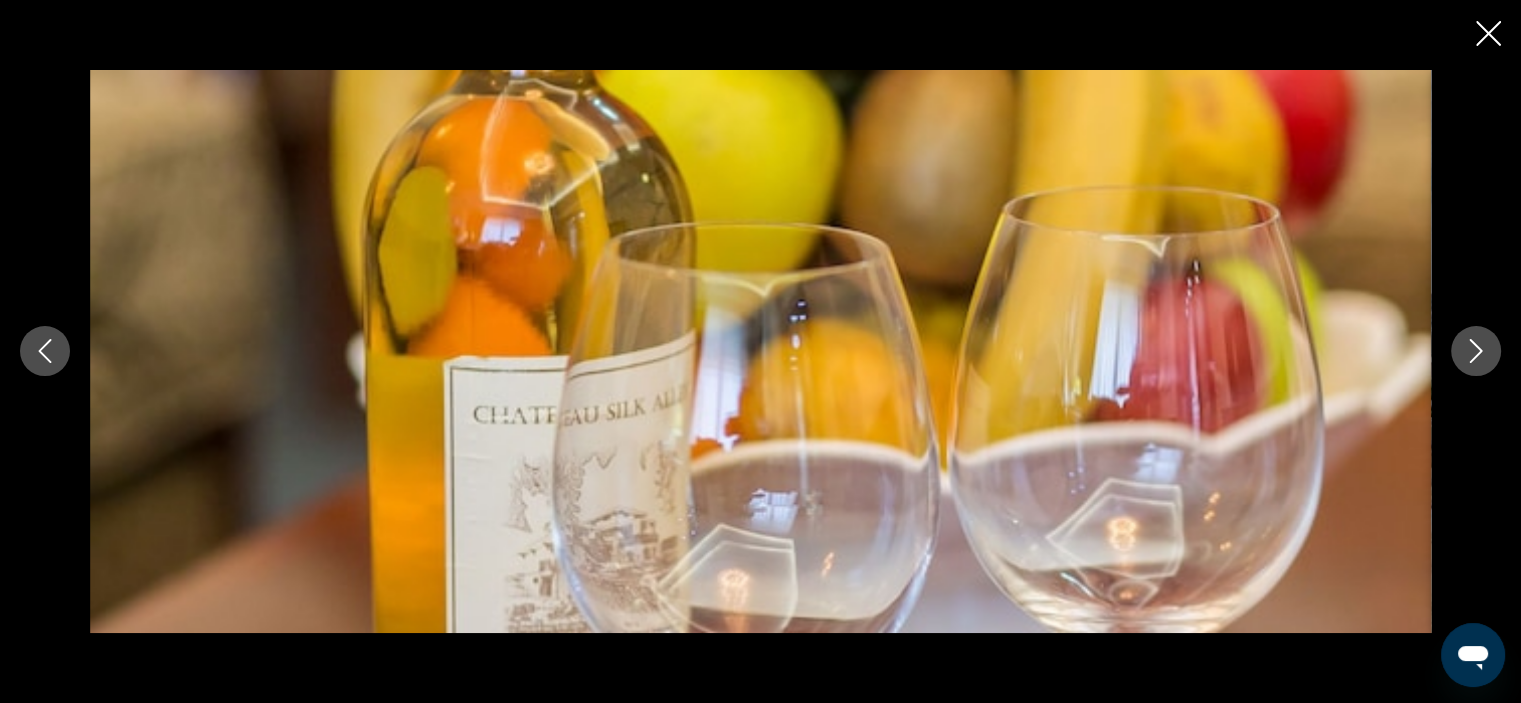 click at bounding box center [1476, 351] 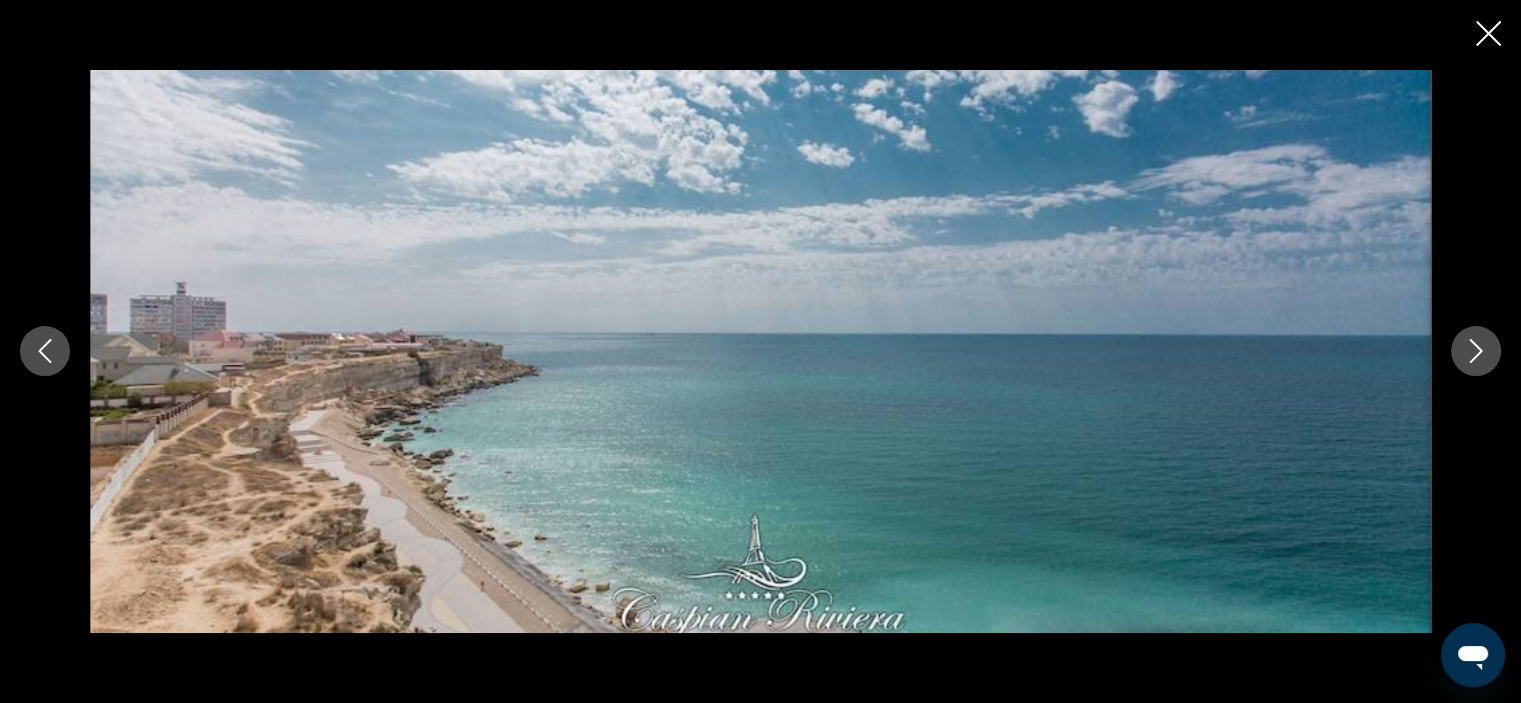 click at bounding box center (1476, 352) 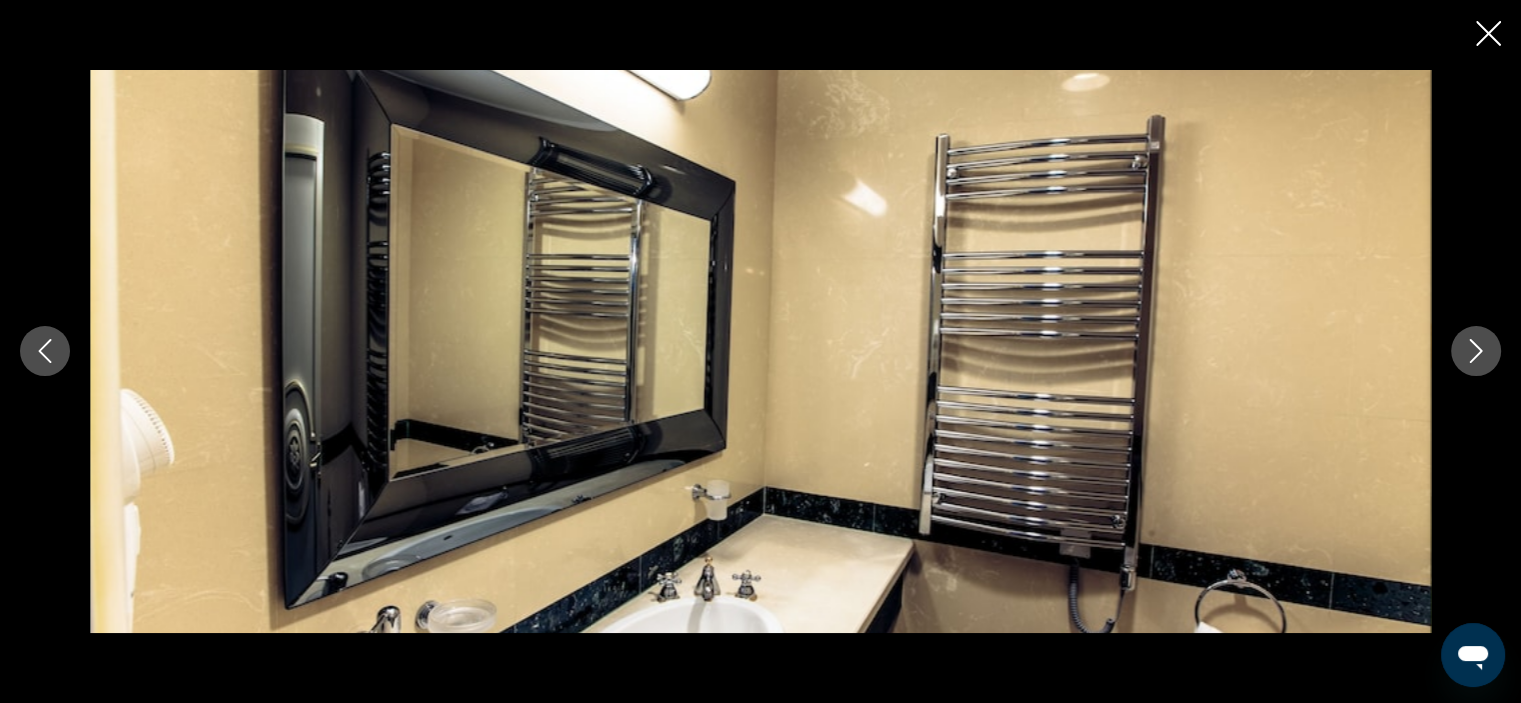 click at bounding box center (1476, 352) 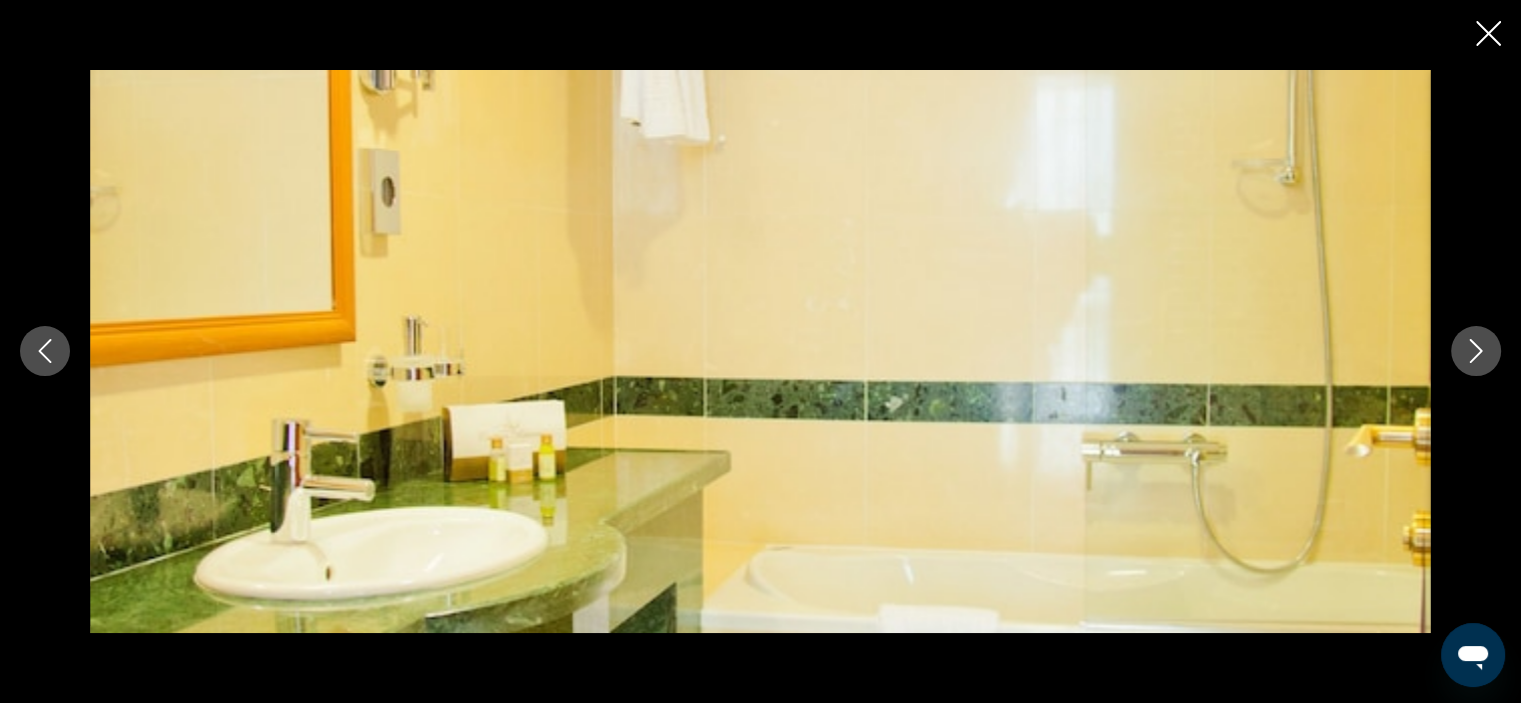 click at bounding box center (1476, 352) 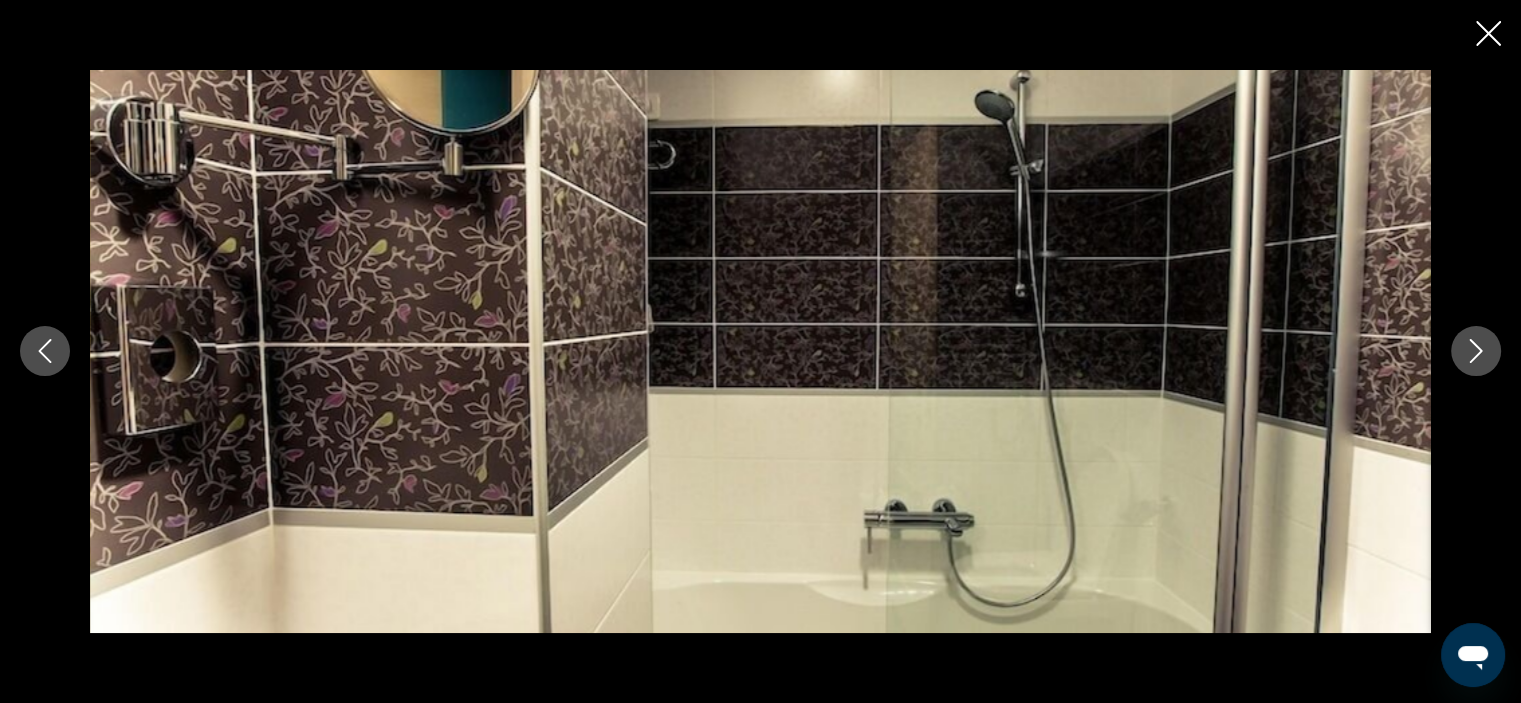 click at bounding box center [1476, 352] 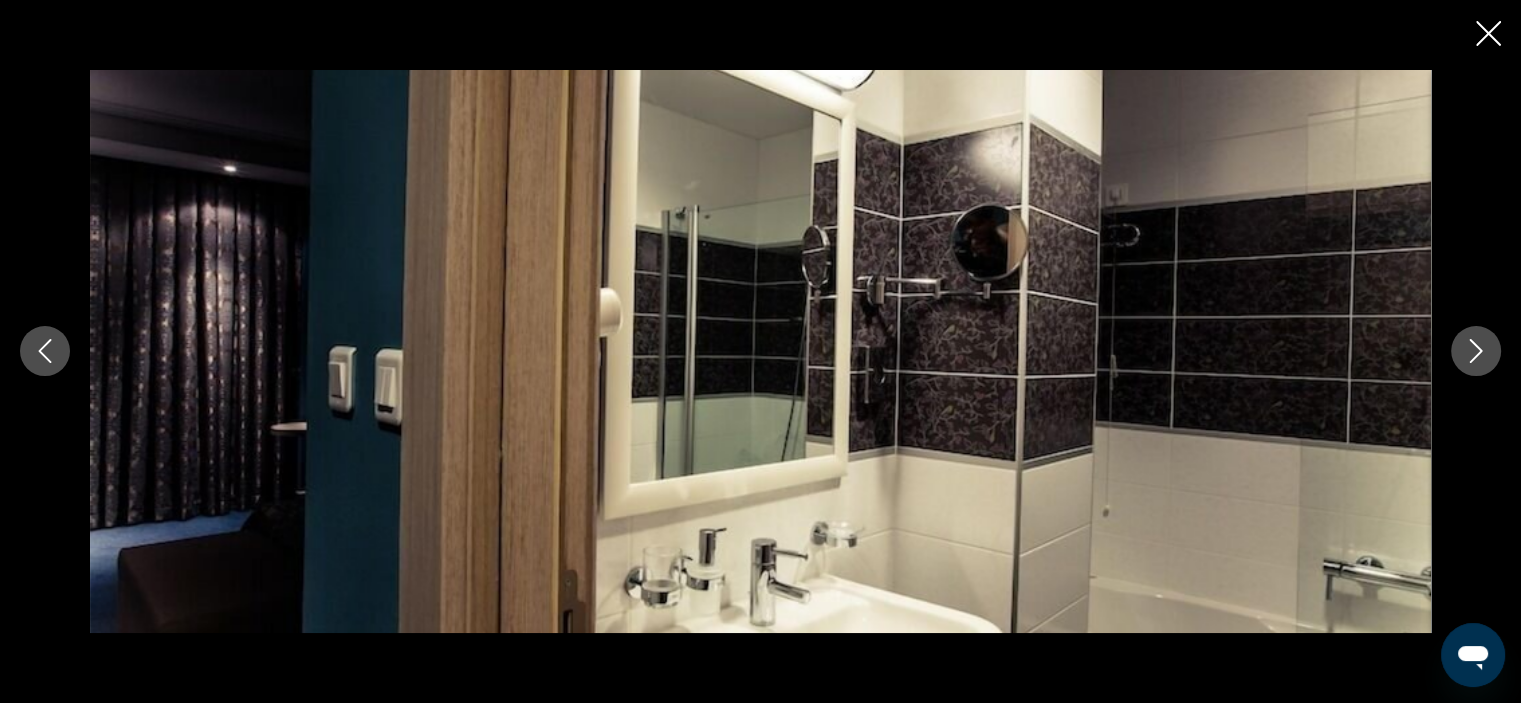 click at bounding box center (1476, 352) 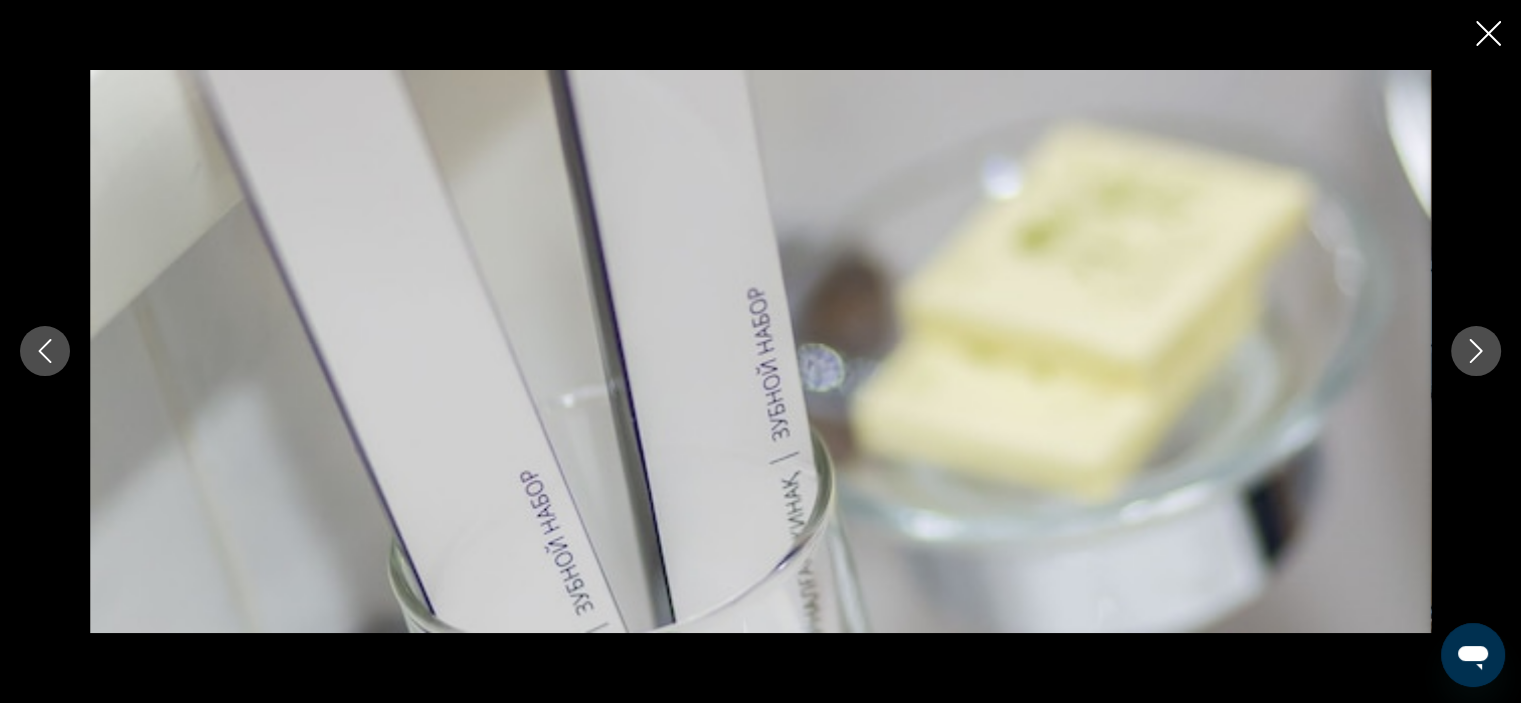 click at bounding box center (1476, 352) 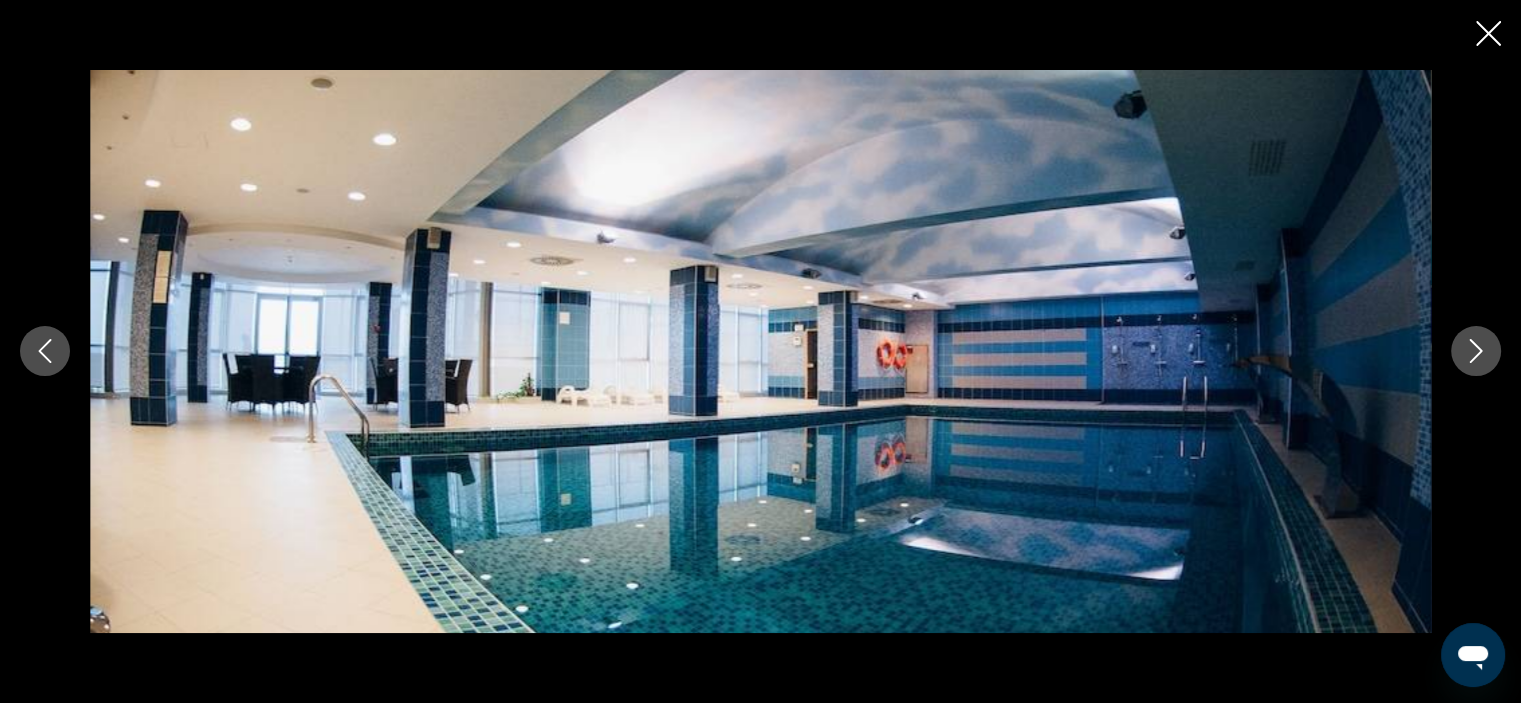 click at bounding box center (1476, 352) 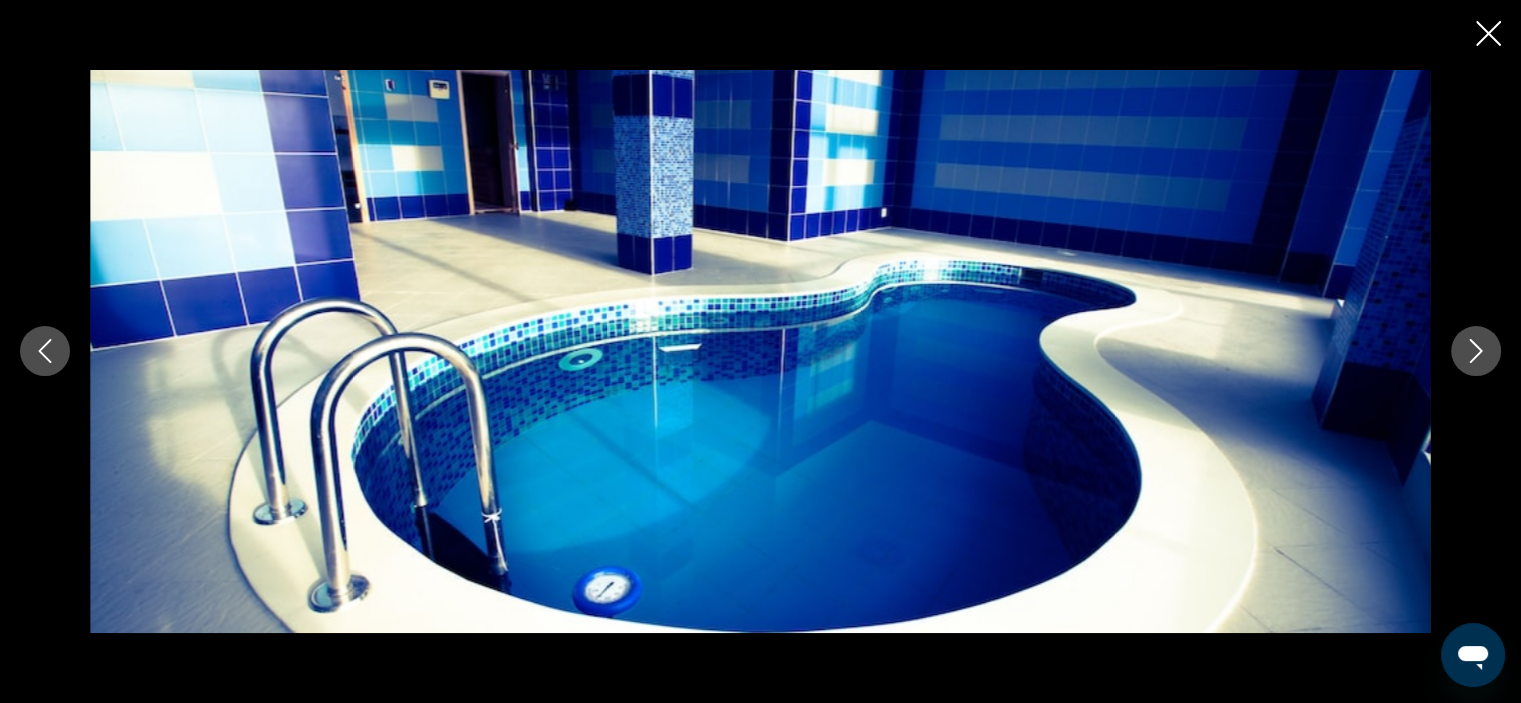 click at bounding box center (1476, 352) 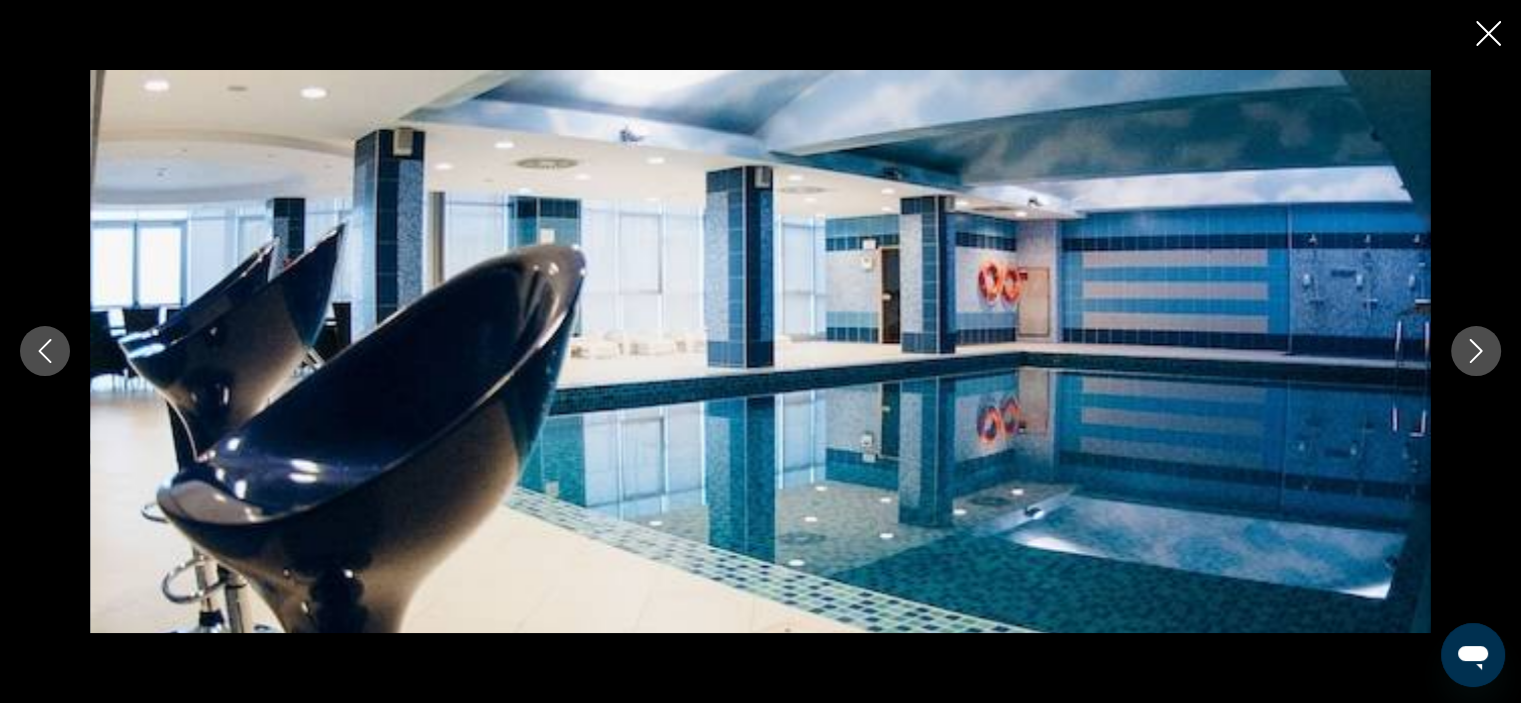 click at bounding box center (1476, 352) 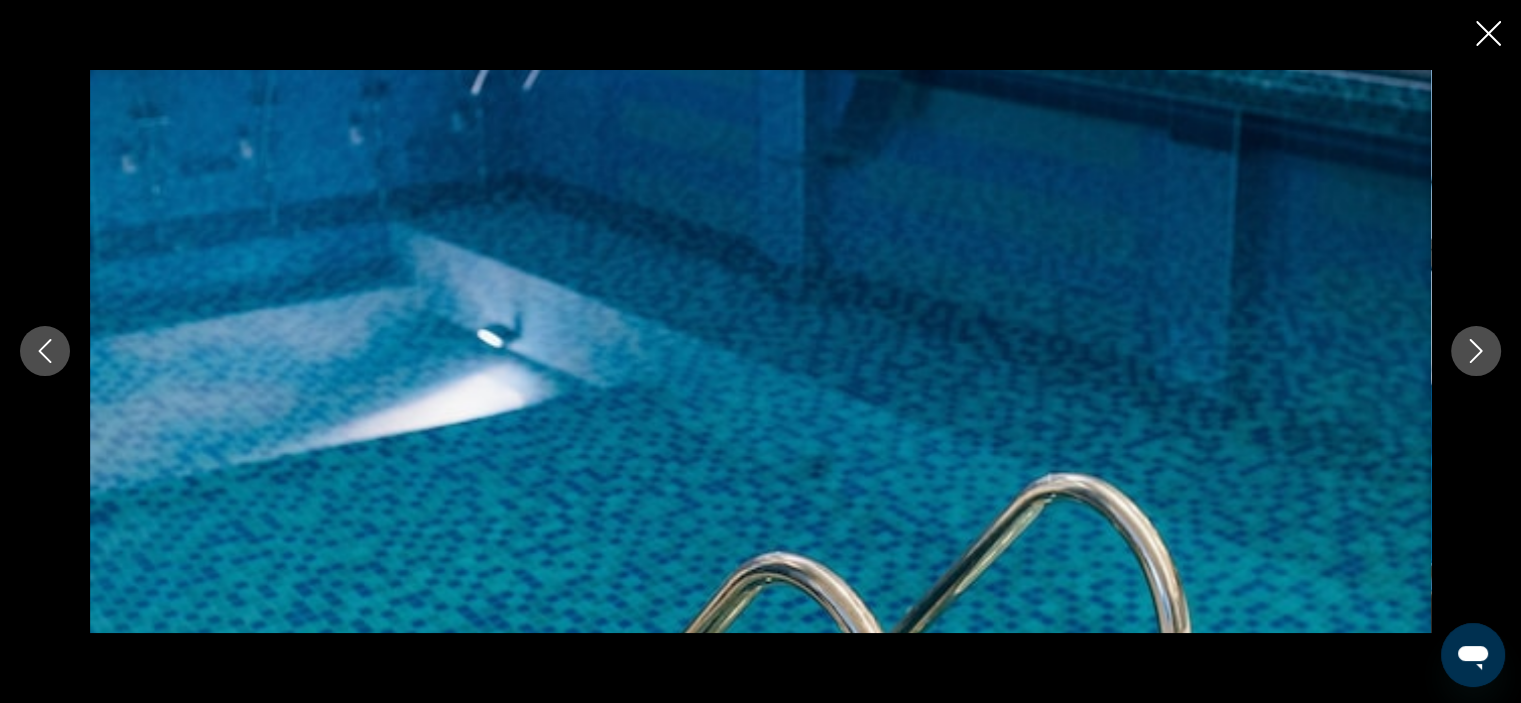 click at bounding box center (1476, 352) 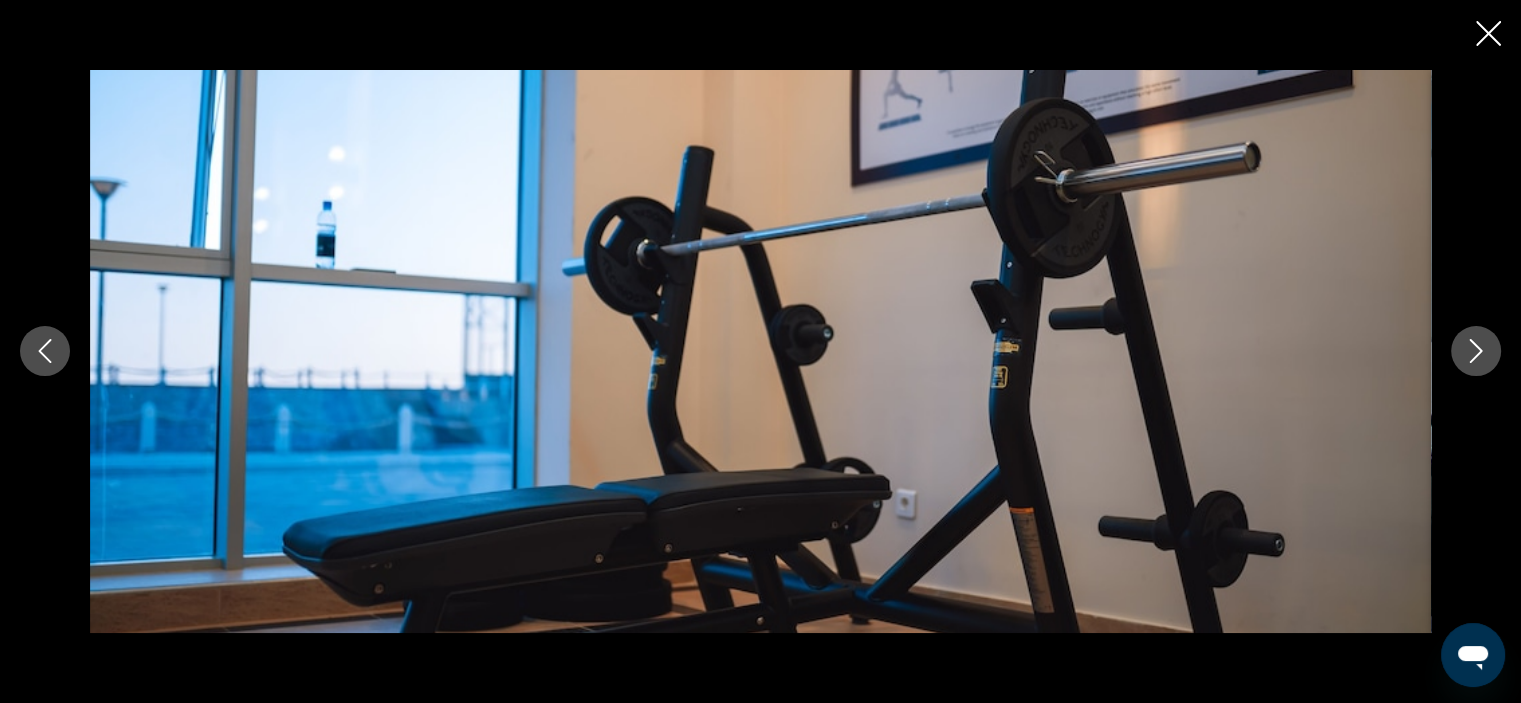 click at bounding box center (1476, 352) 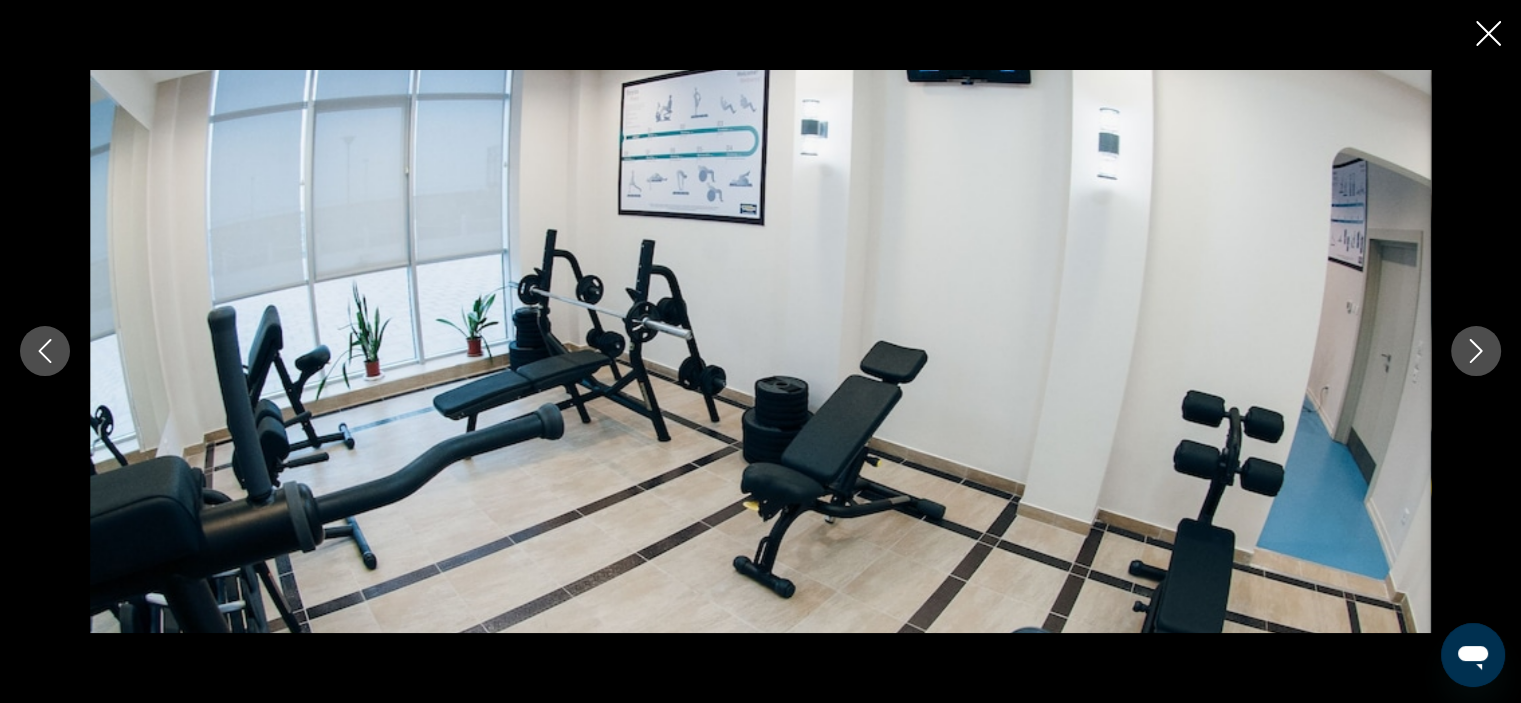 click at bounding box center [1476, 352] 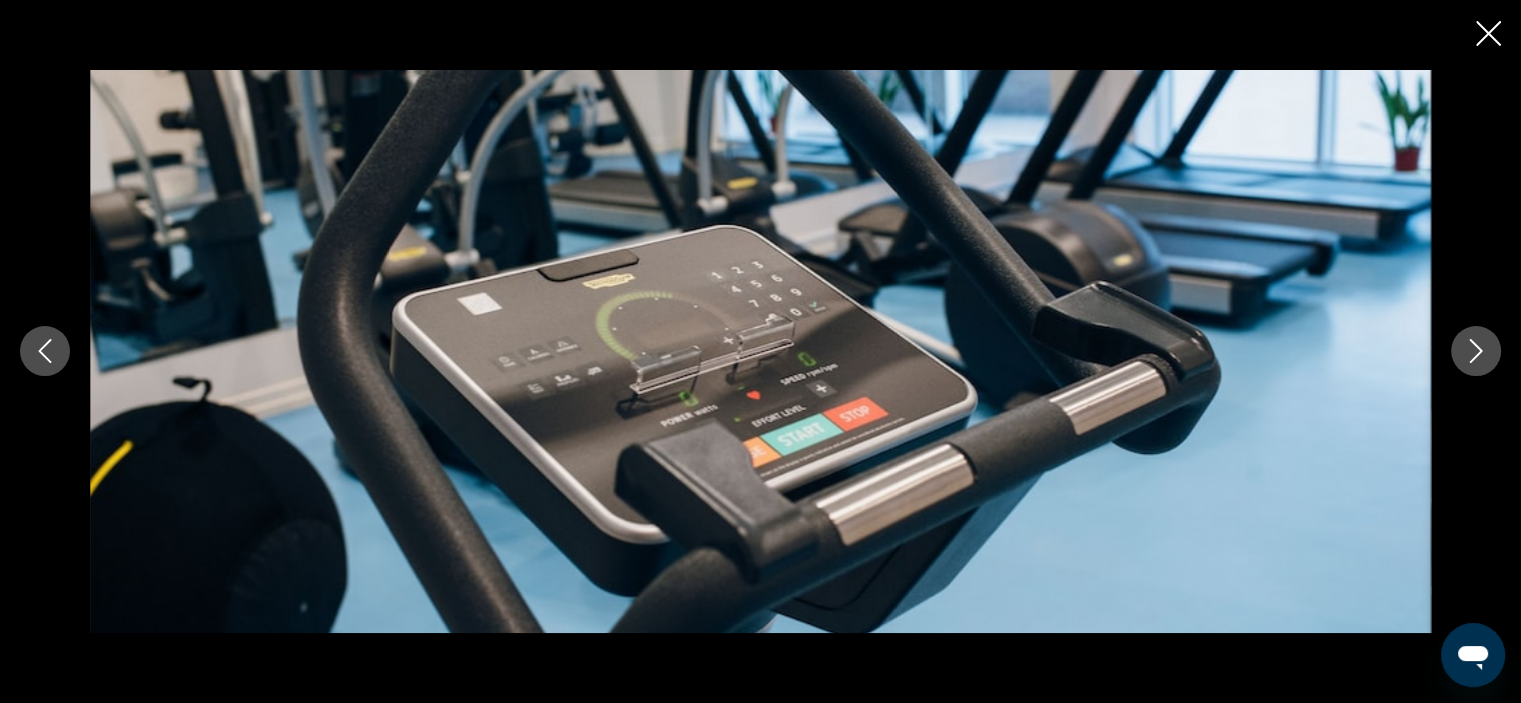 click at bounding box center (1476, 352) 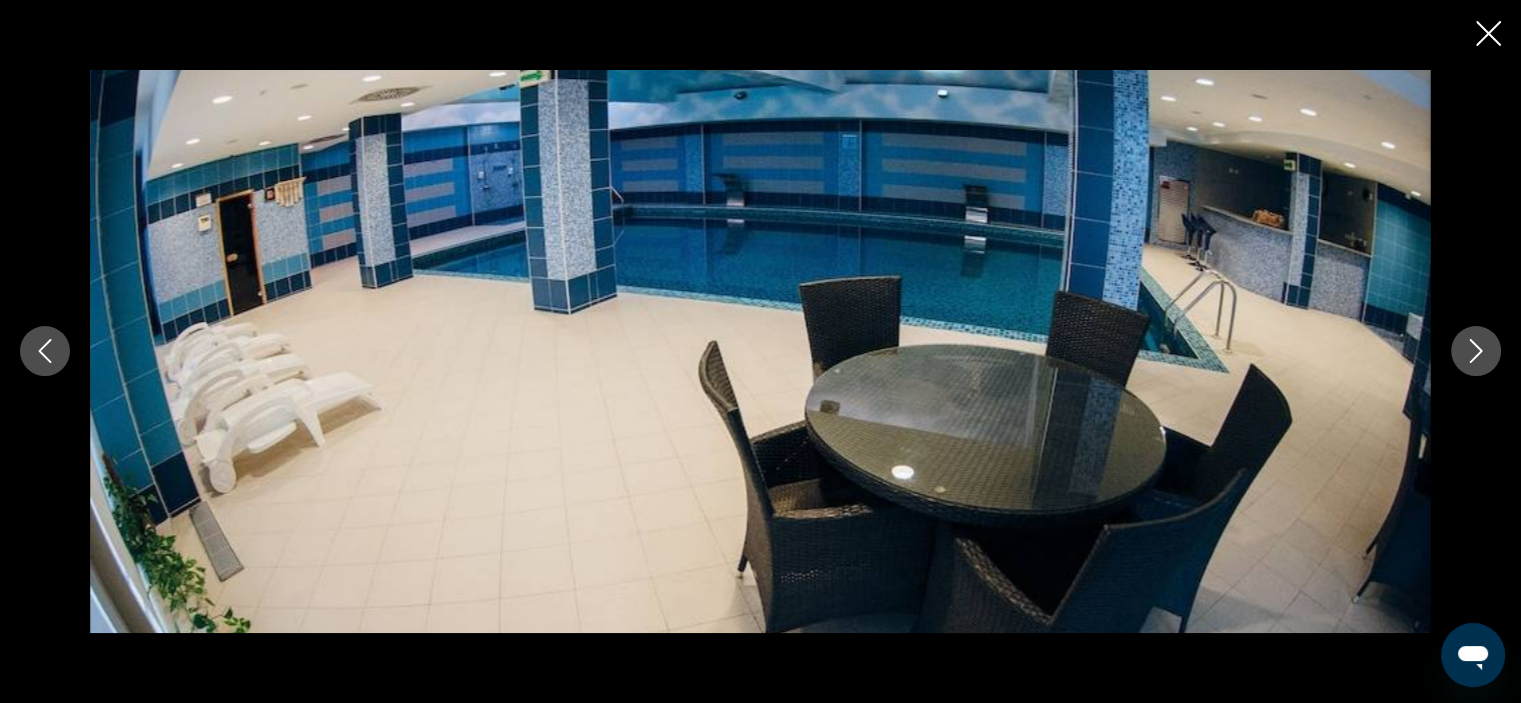 click at bounding box center [1476, 352] 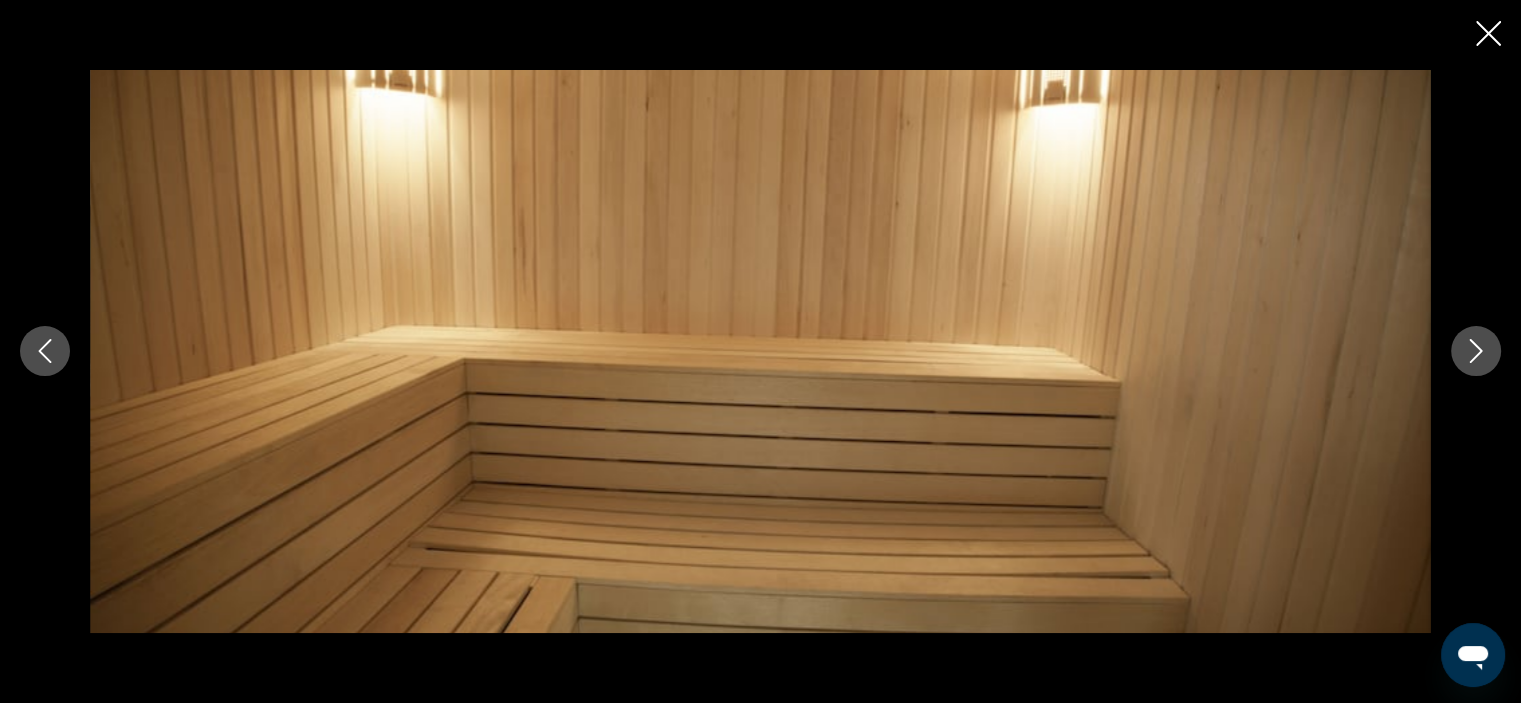 click at bounding box center [1476, 352] 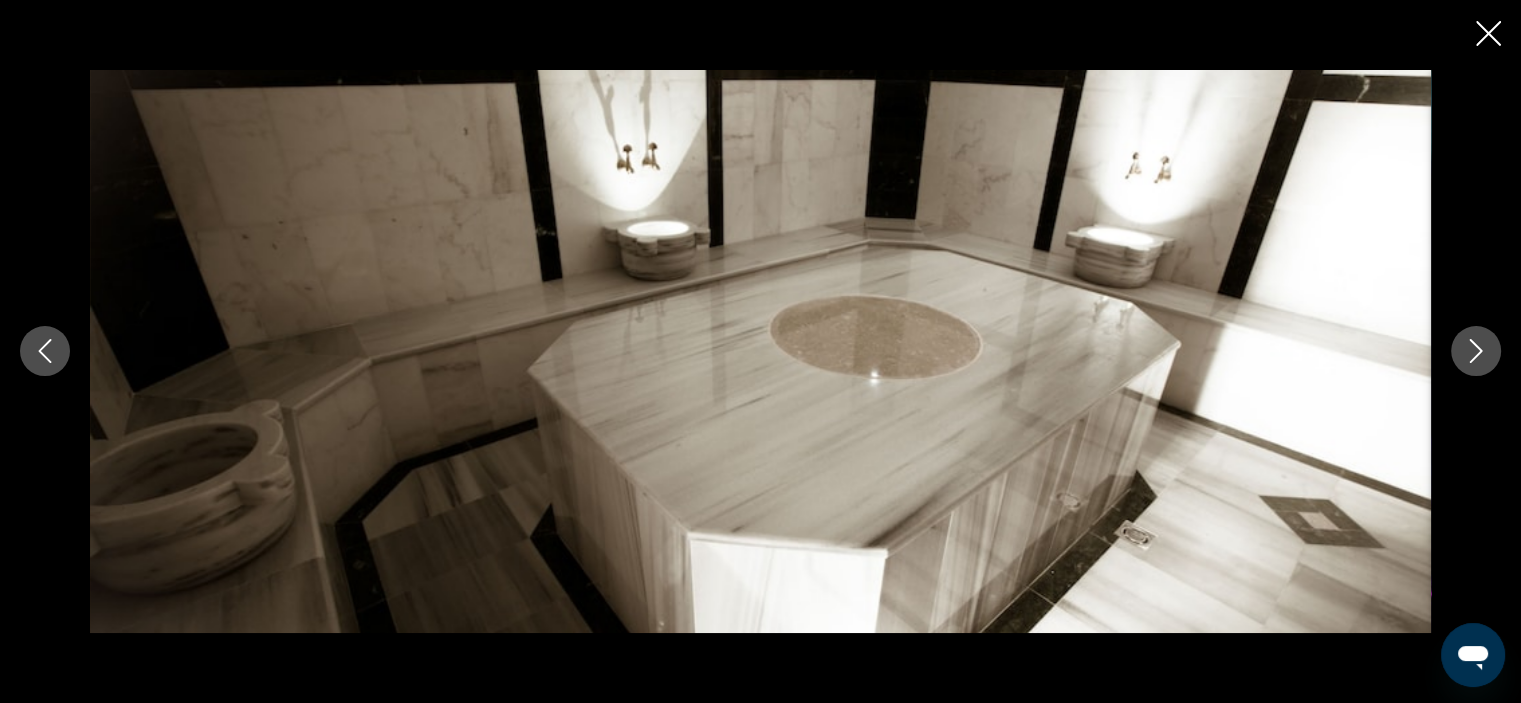 click at bounding box center (1476, 352) 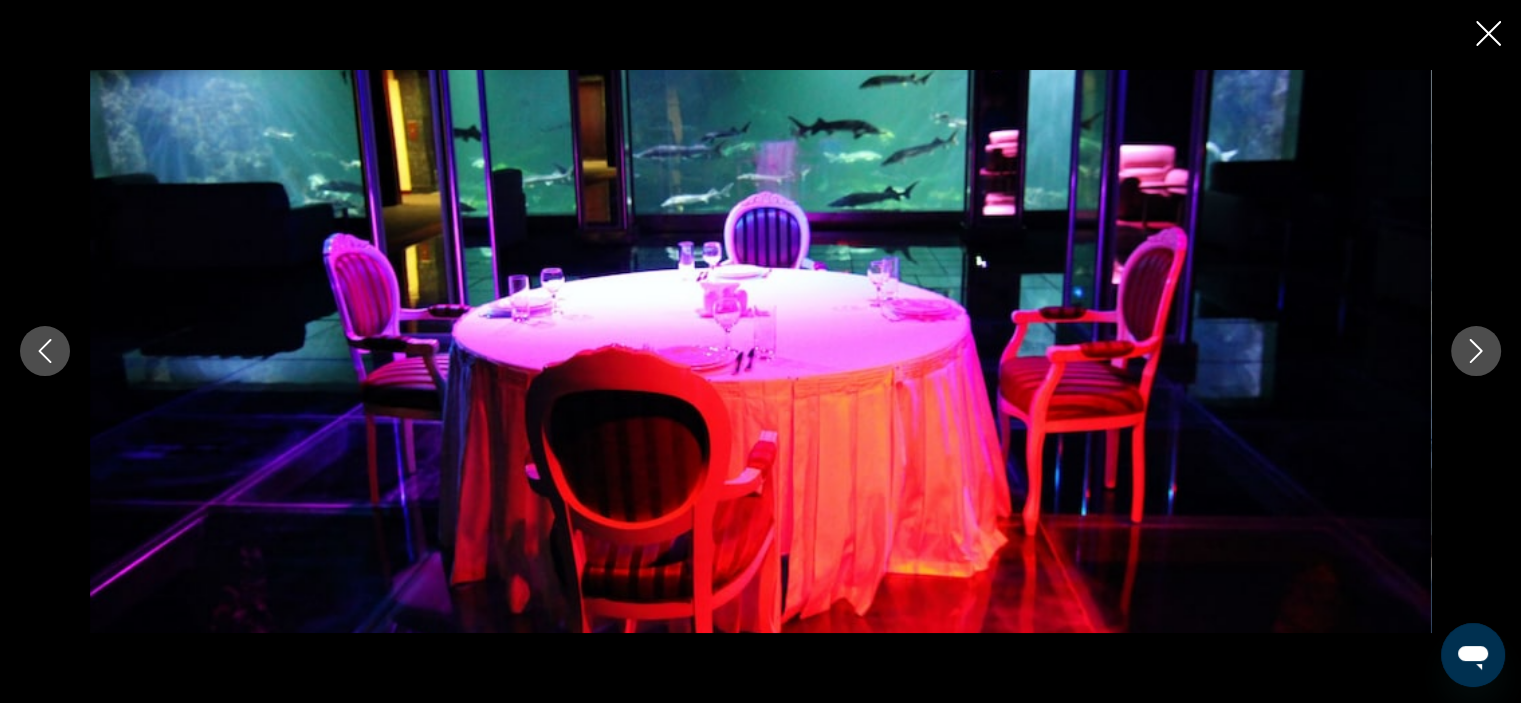 click at bounding box center (1476, 352) 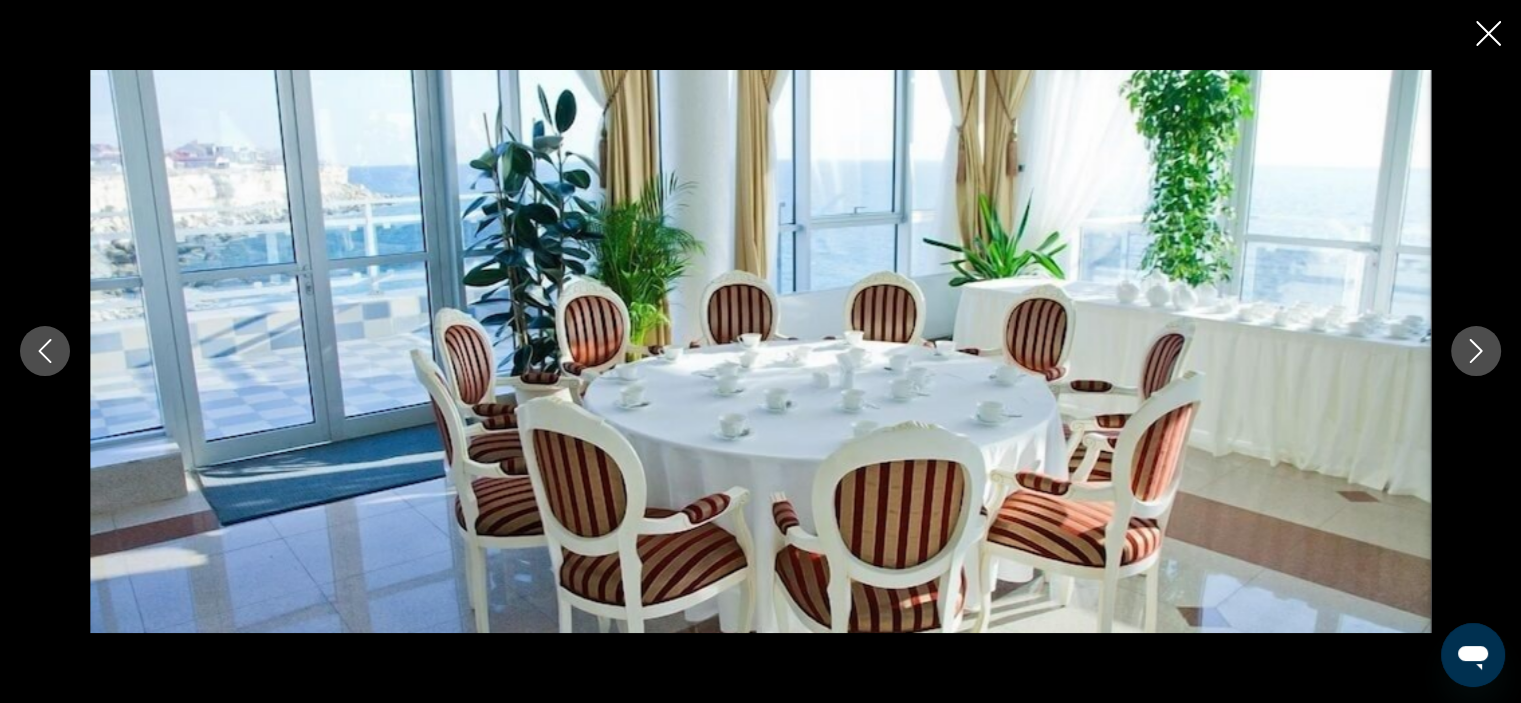 click at bounding box center [1476, 352] 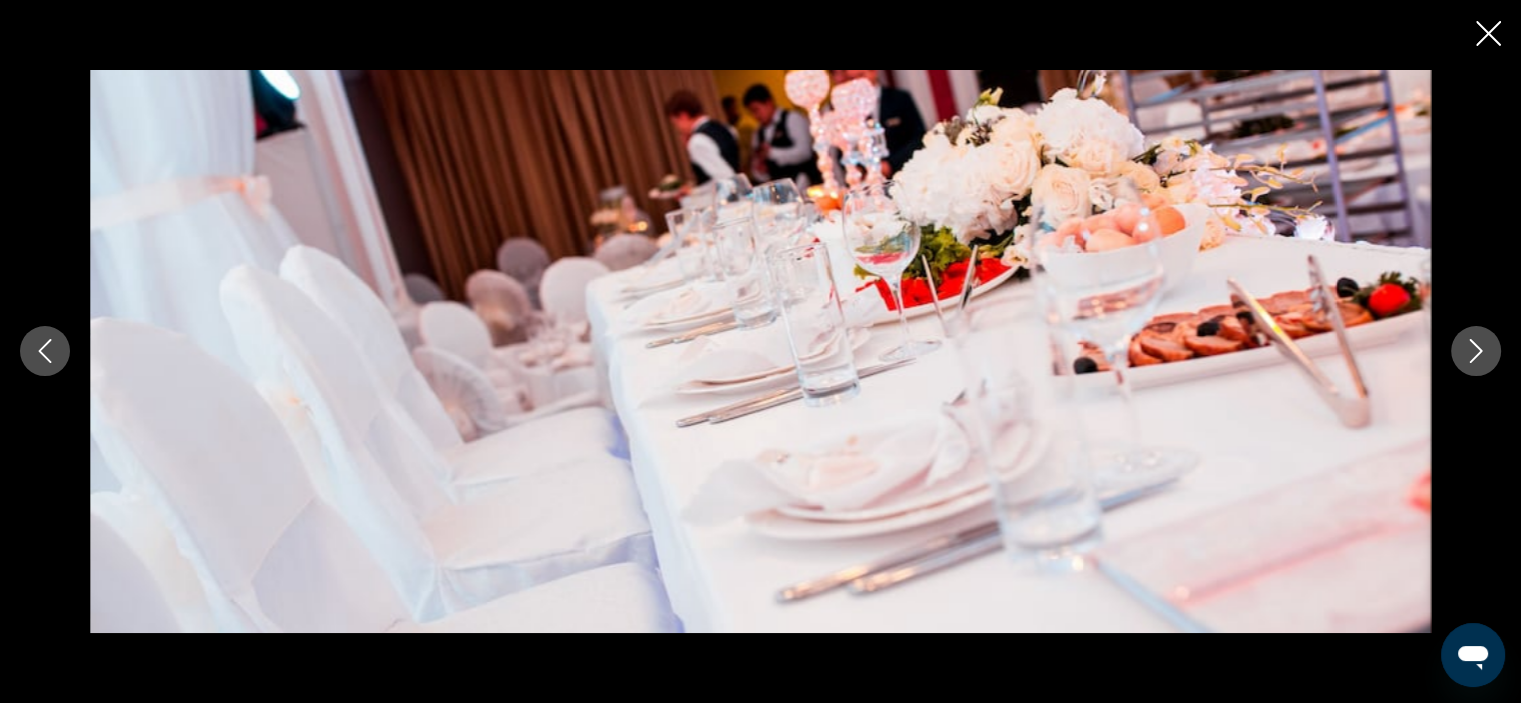 click at bounding box center [1476, 352] 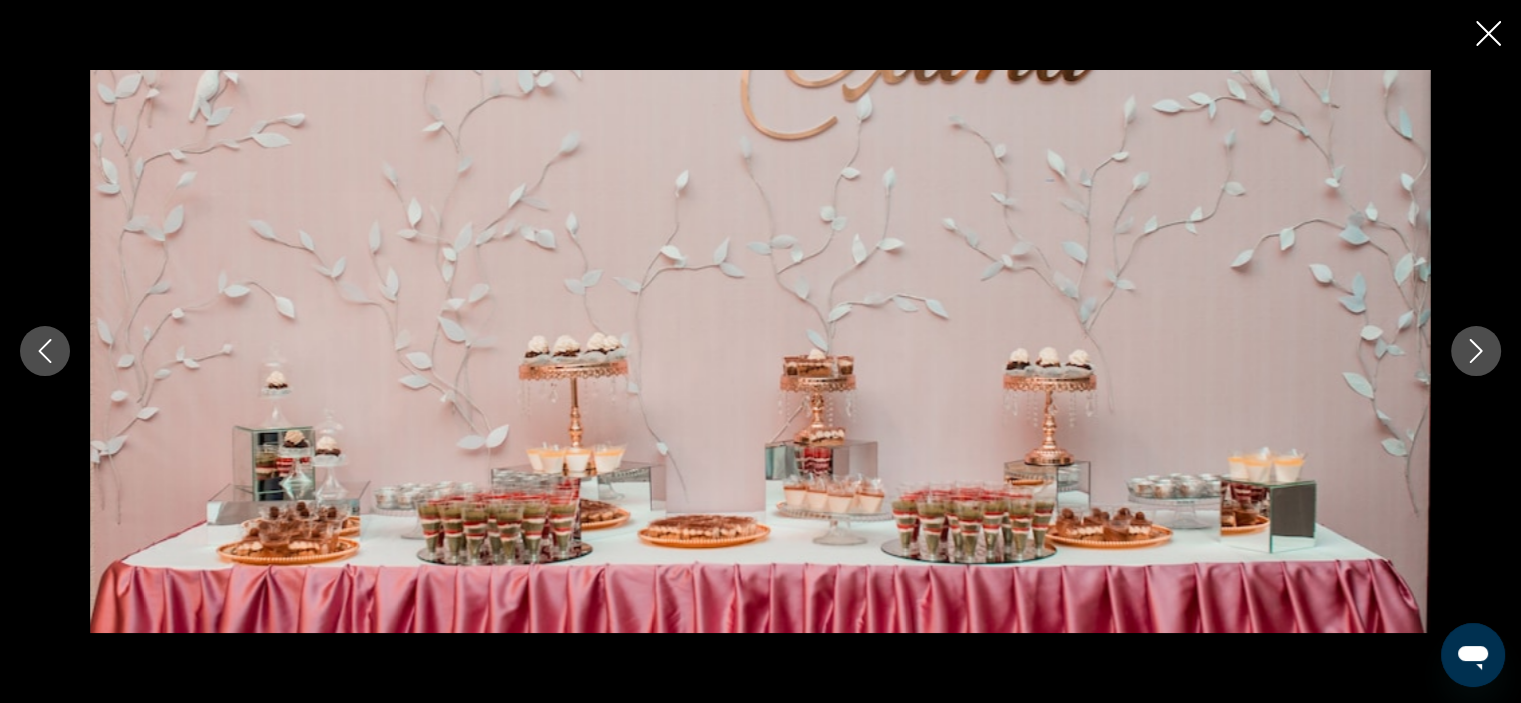 click at bounding box center (1476, 352) 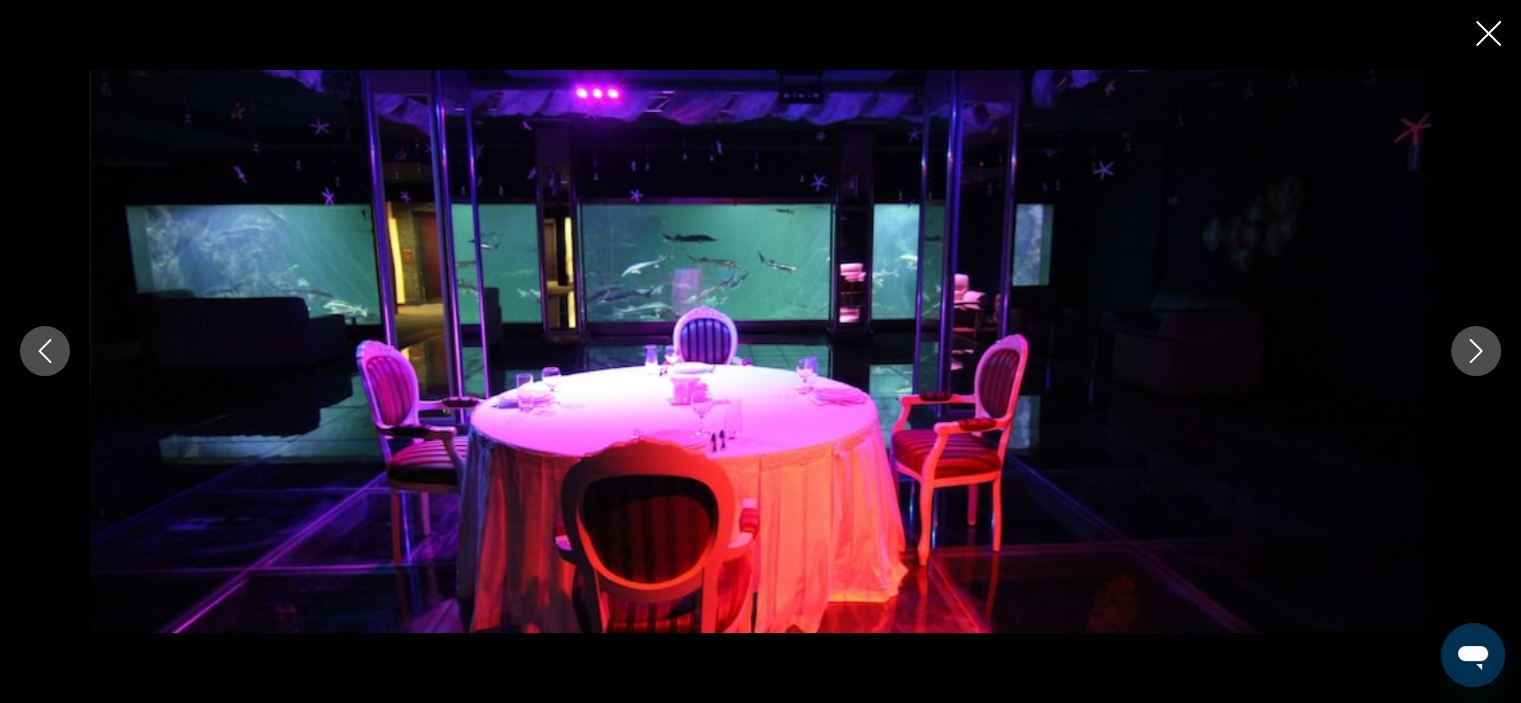 click at bounding box center (1476, 352) 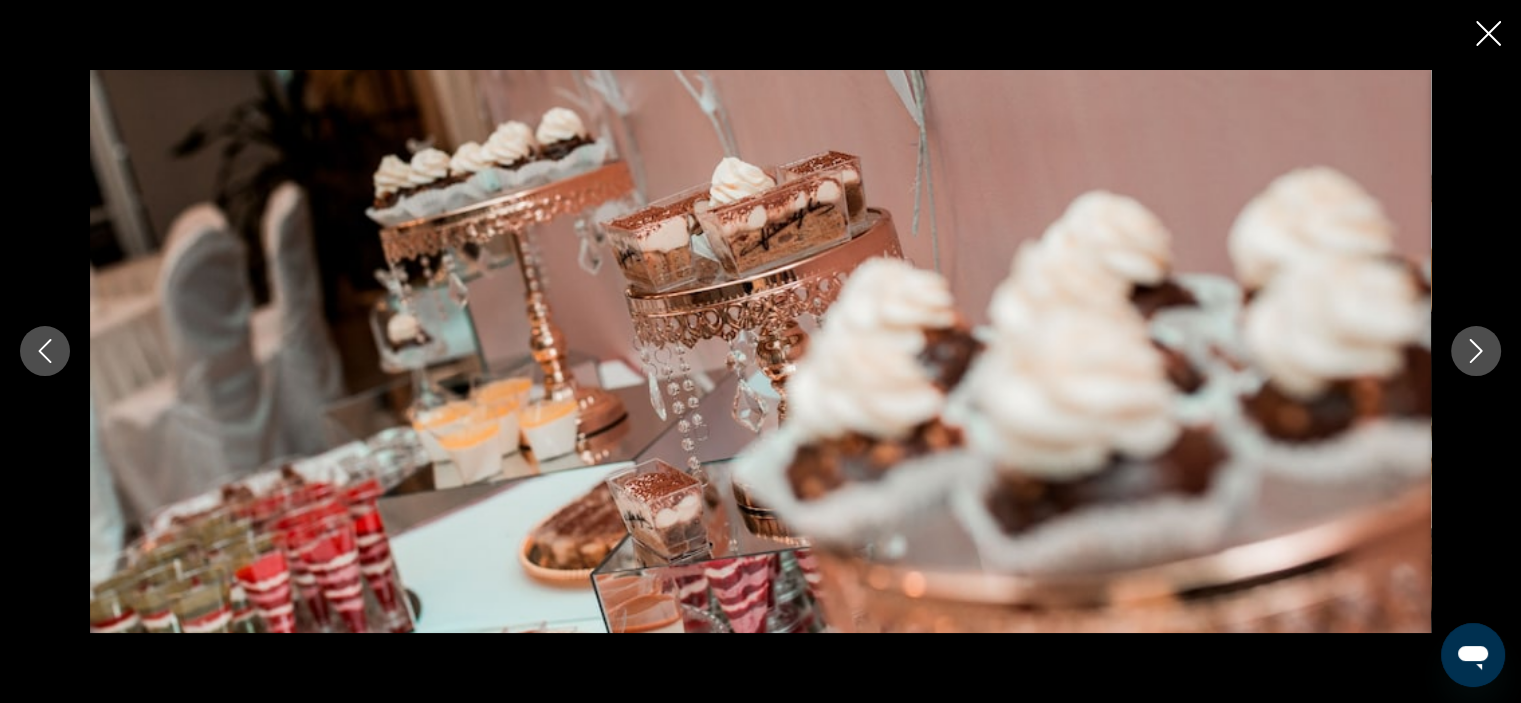 click at bounding box center (1476, 352) 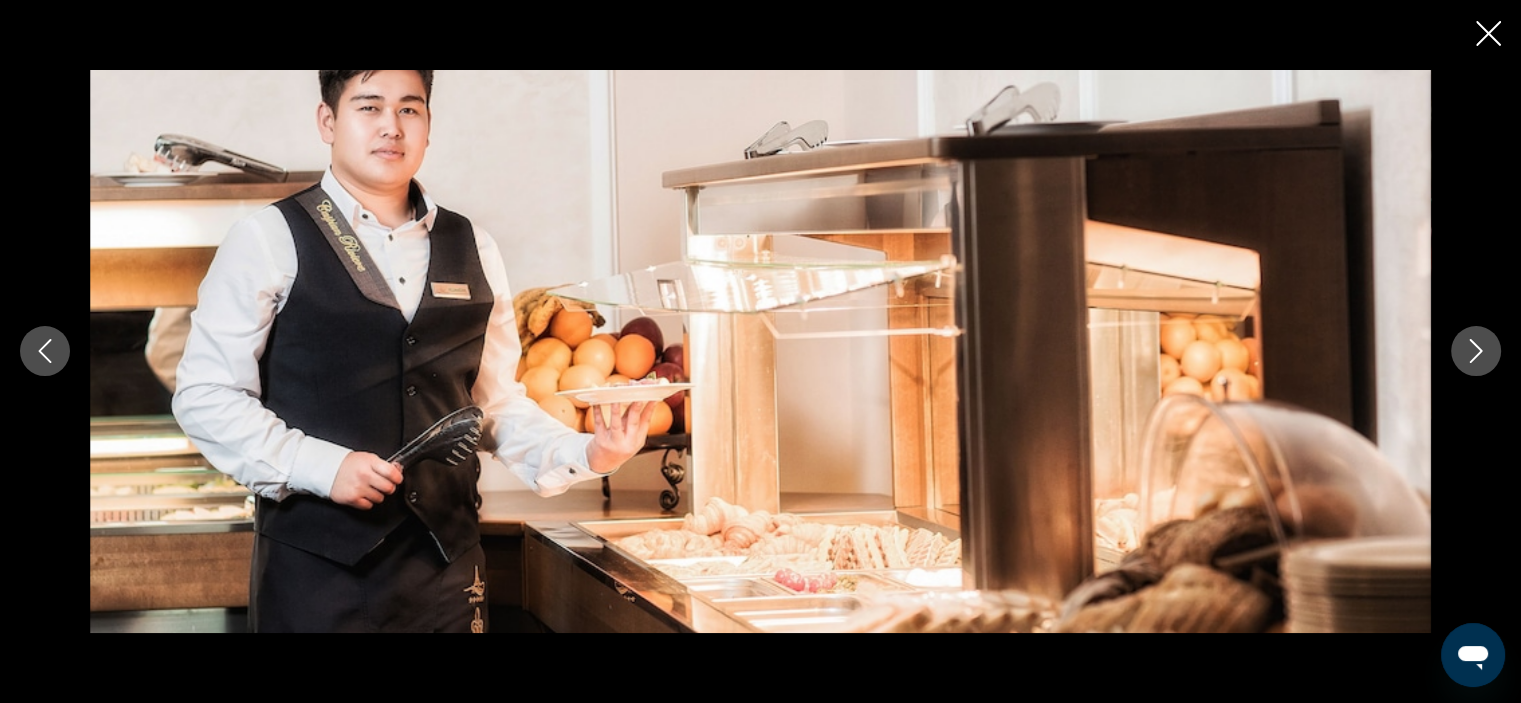 click at bounding box center (1476, 352) 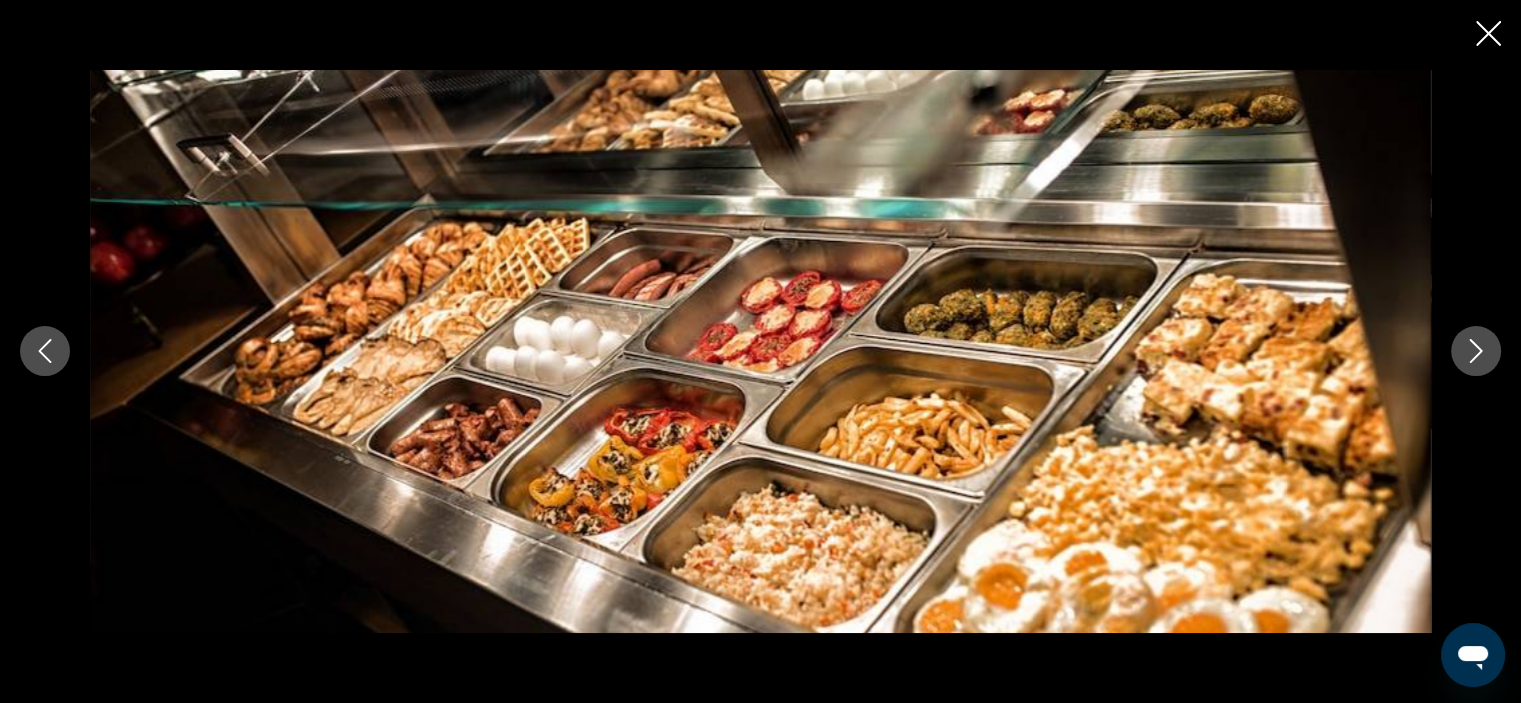 click at bounding box center (1476, 352) 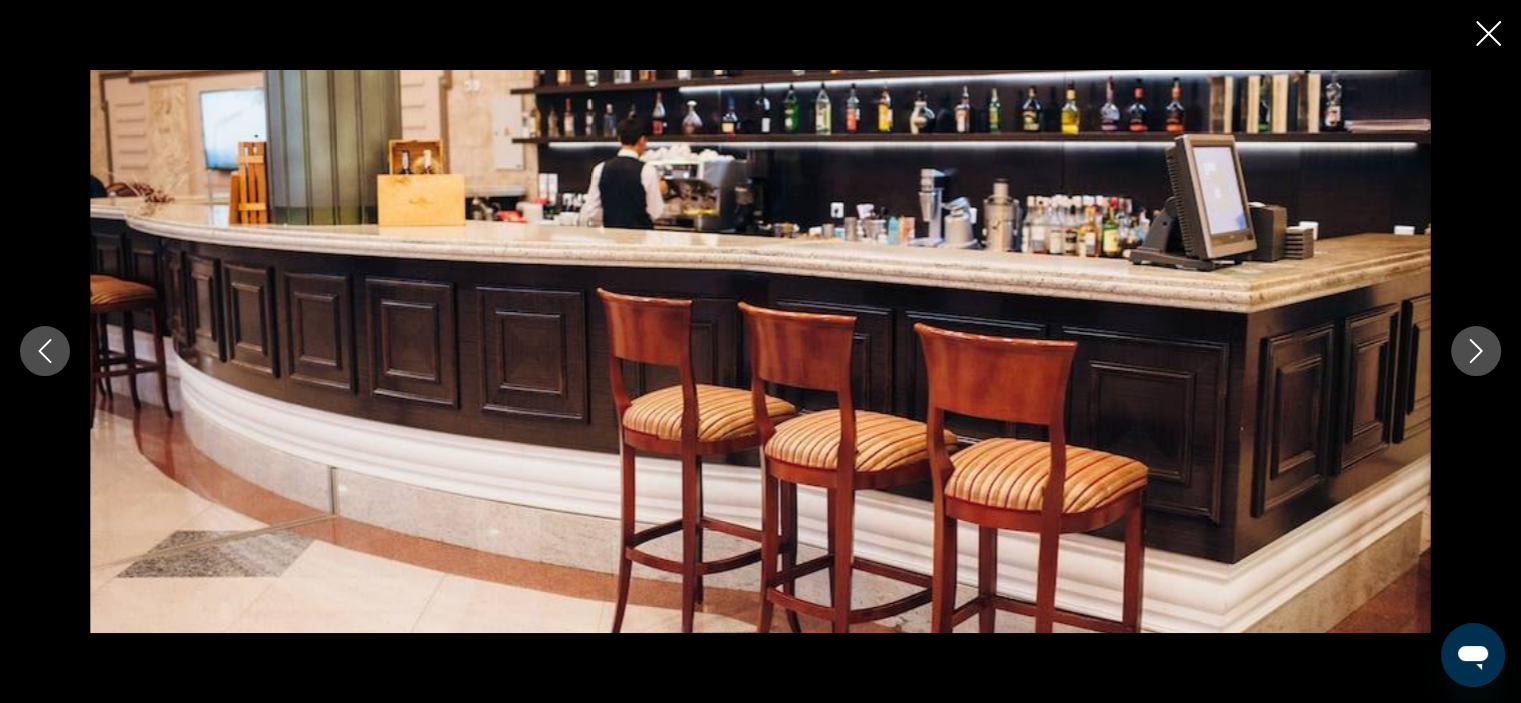 click at bounding box center (1476, 352) 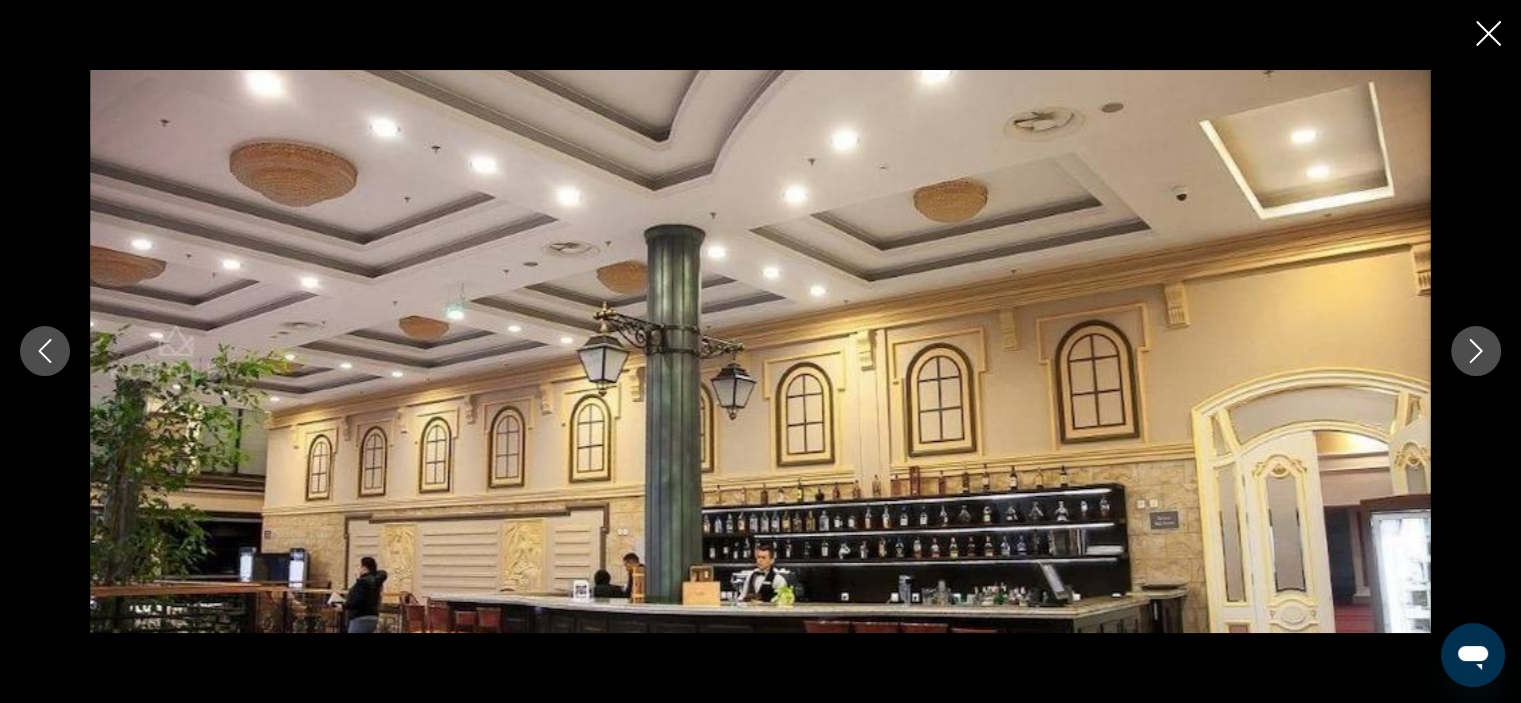 click at bounding box center (1476, 352) 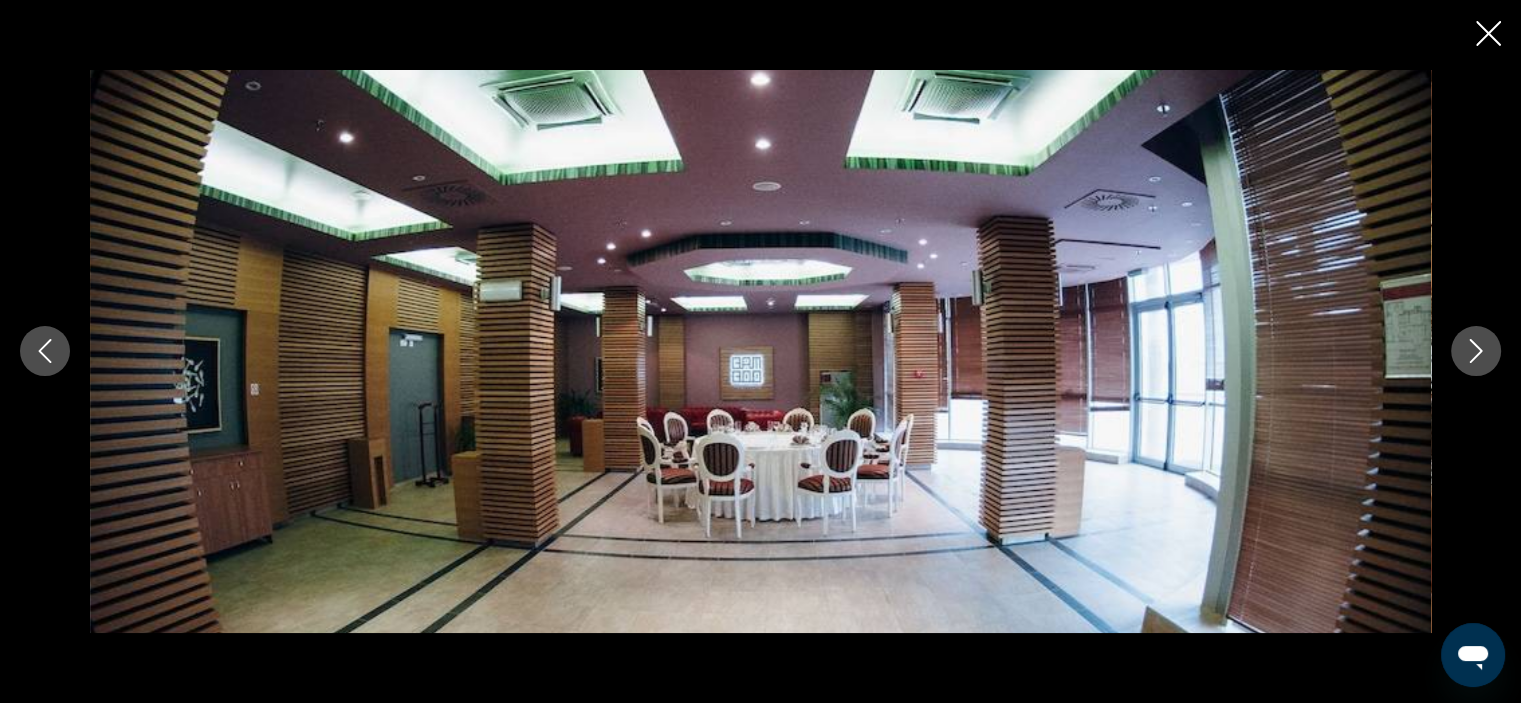click at bounding box center [1476, 352] 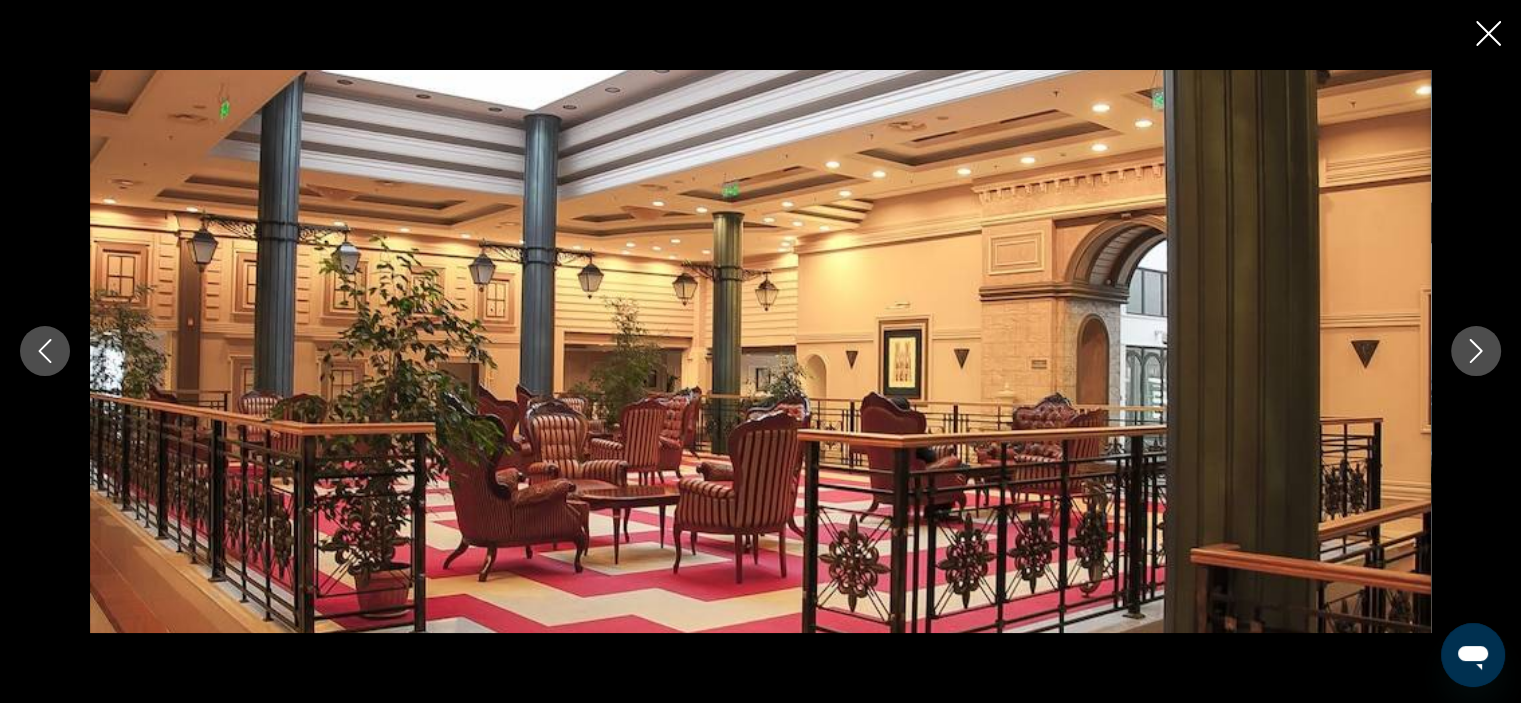 click at bounding box center (1476, 352) 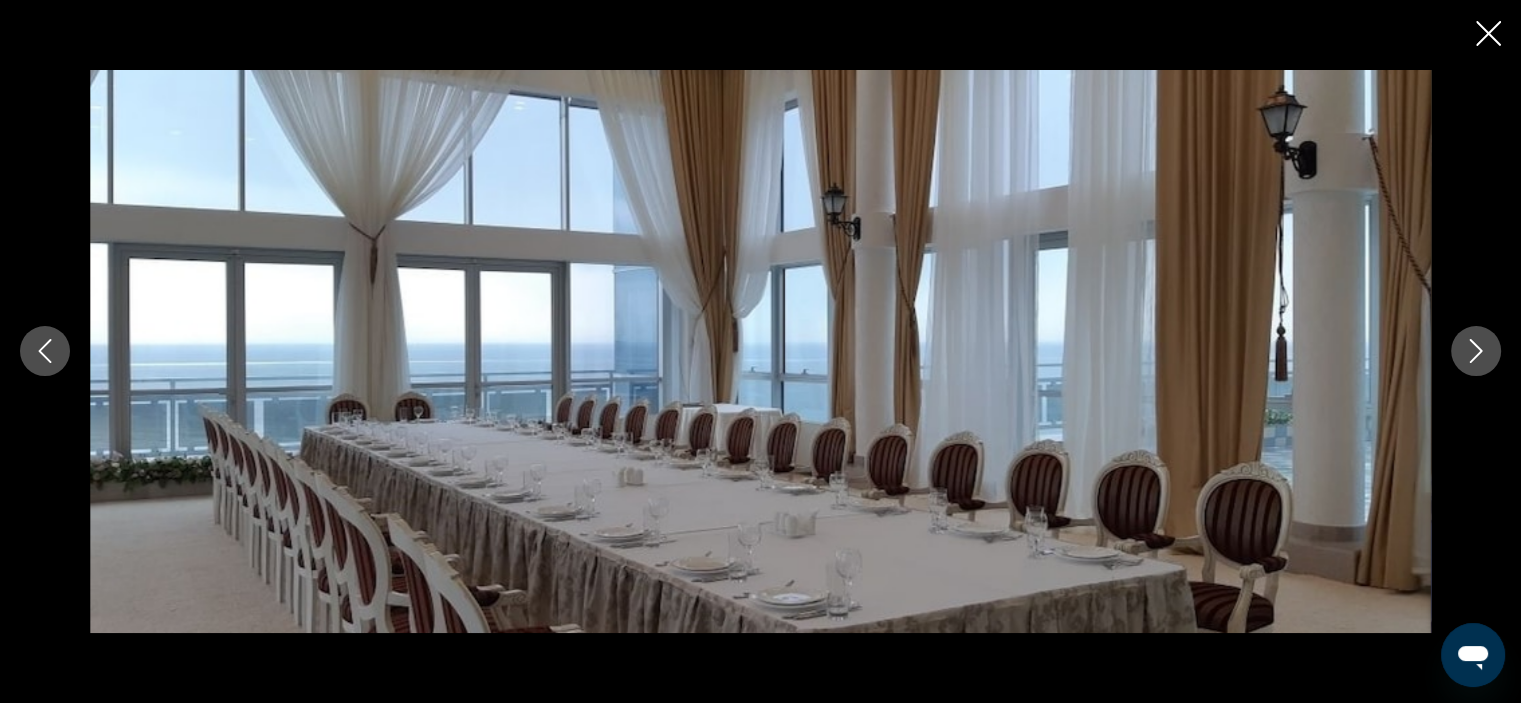 click at bounding box center (1488, 33) 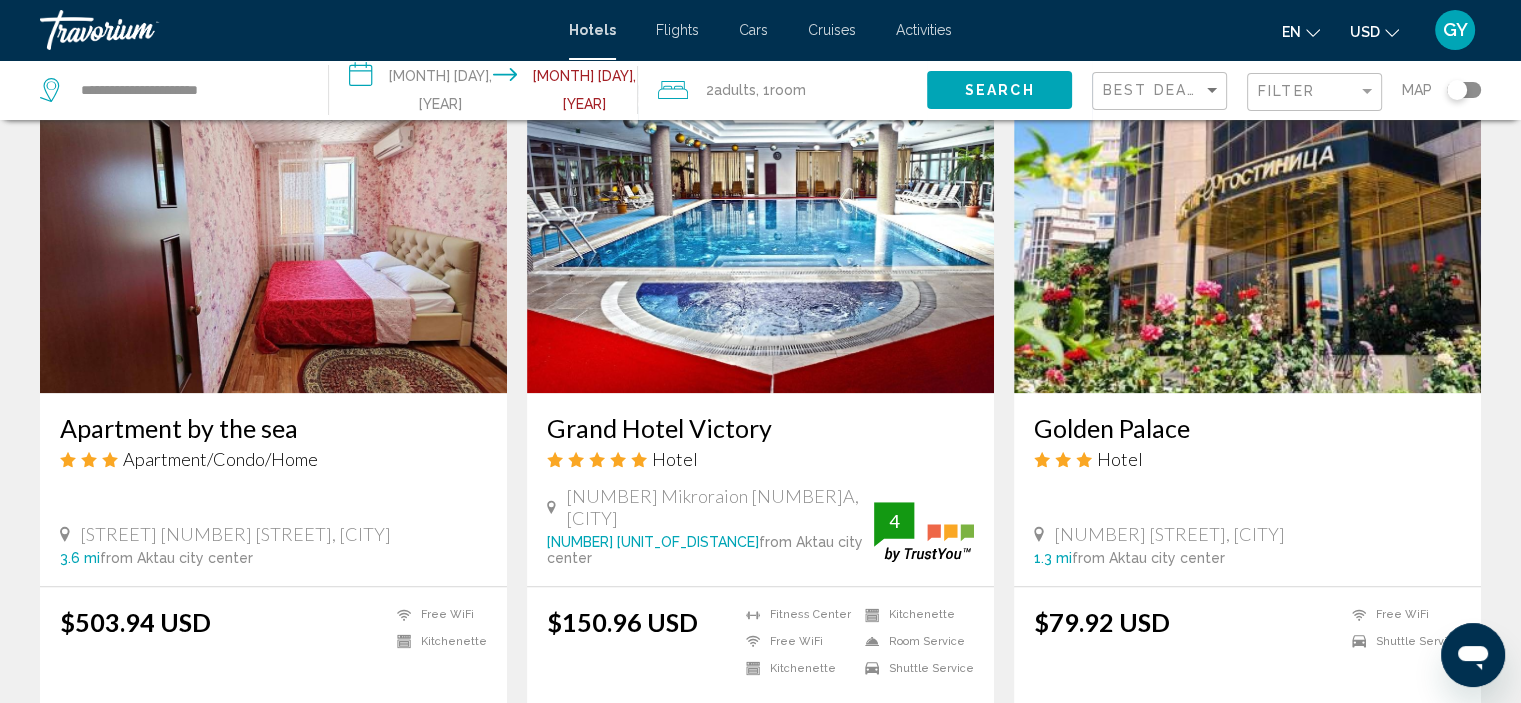 scroll, scrollTop: 2263, scrollLeft: 0, axis: vertical 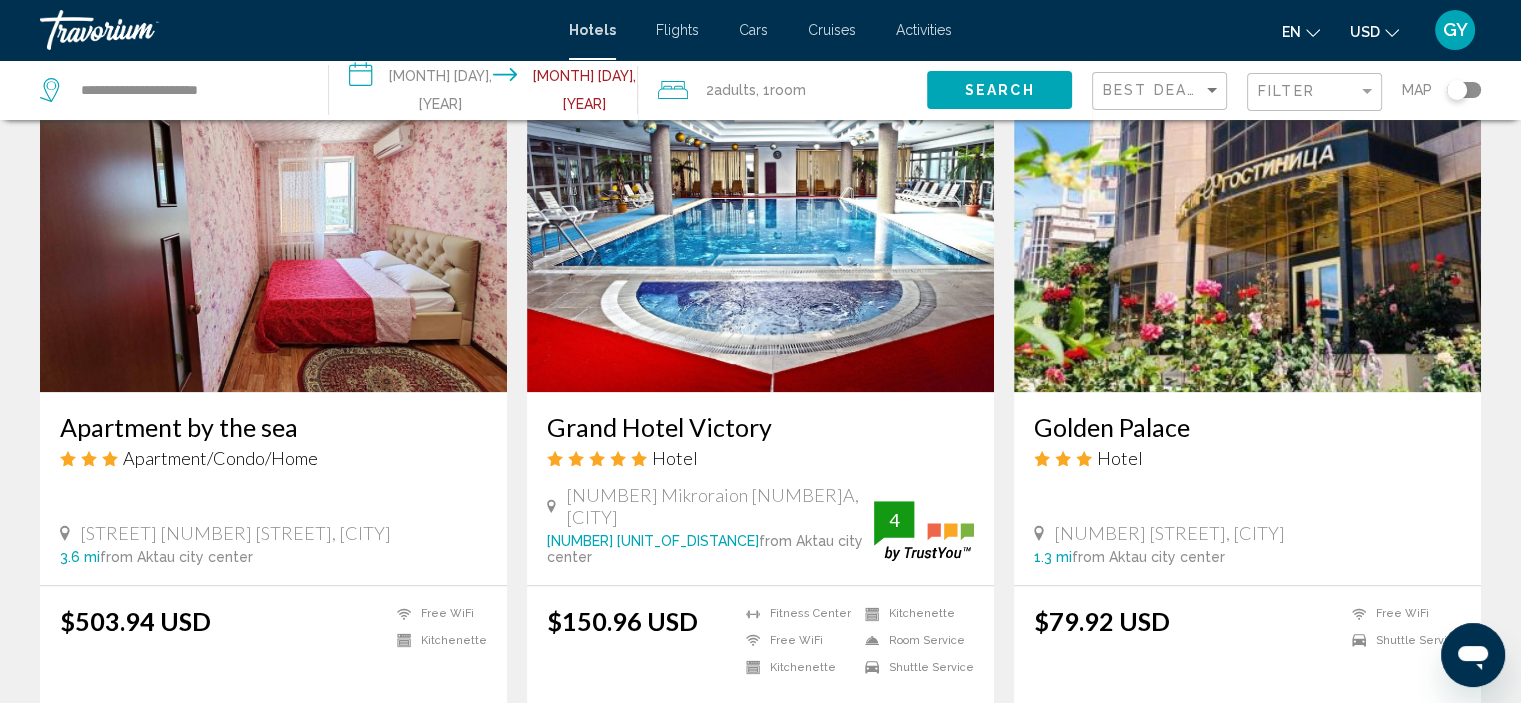 click at bounding box center (760, 232) 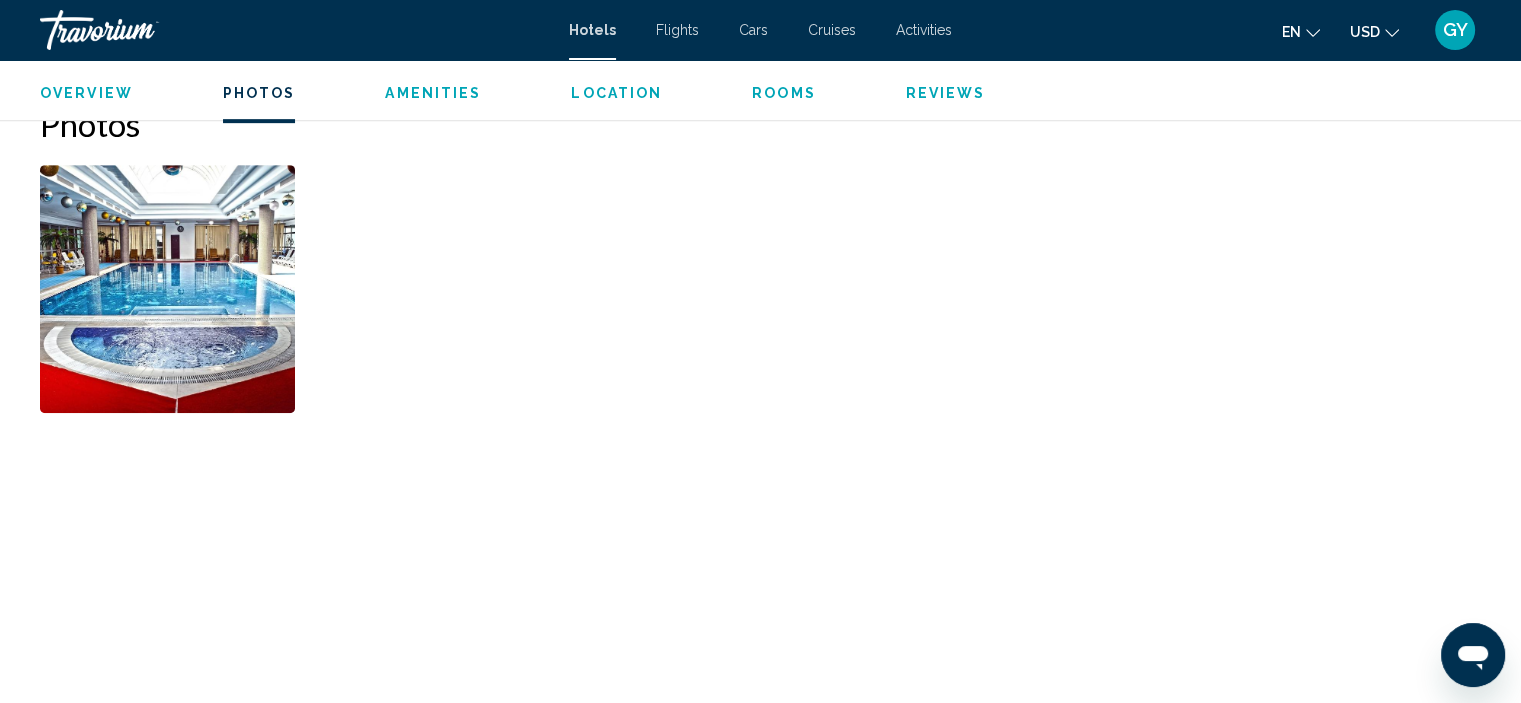scroll, scrollTop: 960, scrollLeft: 0, axis: vertical 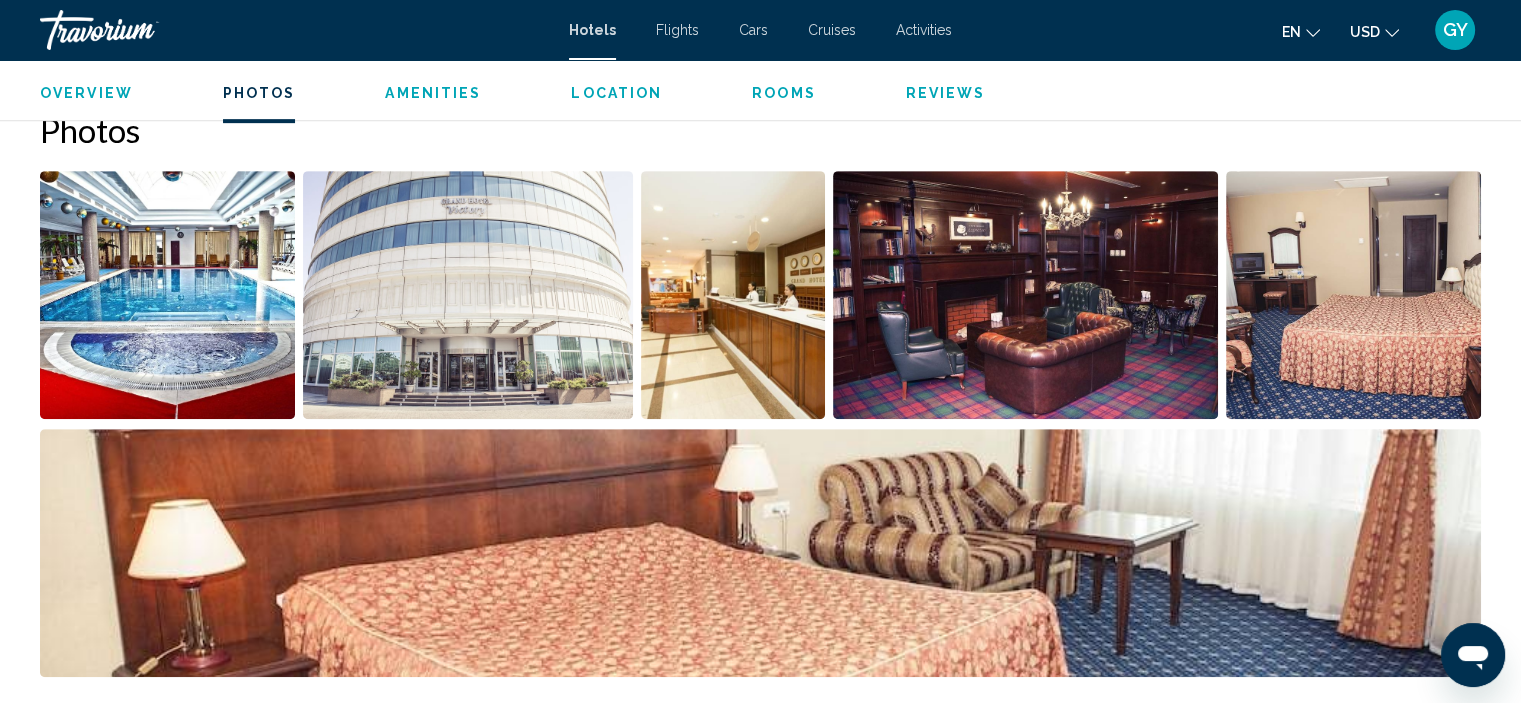 click at bounding box center (167, 295) 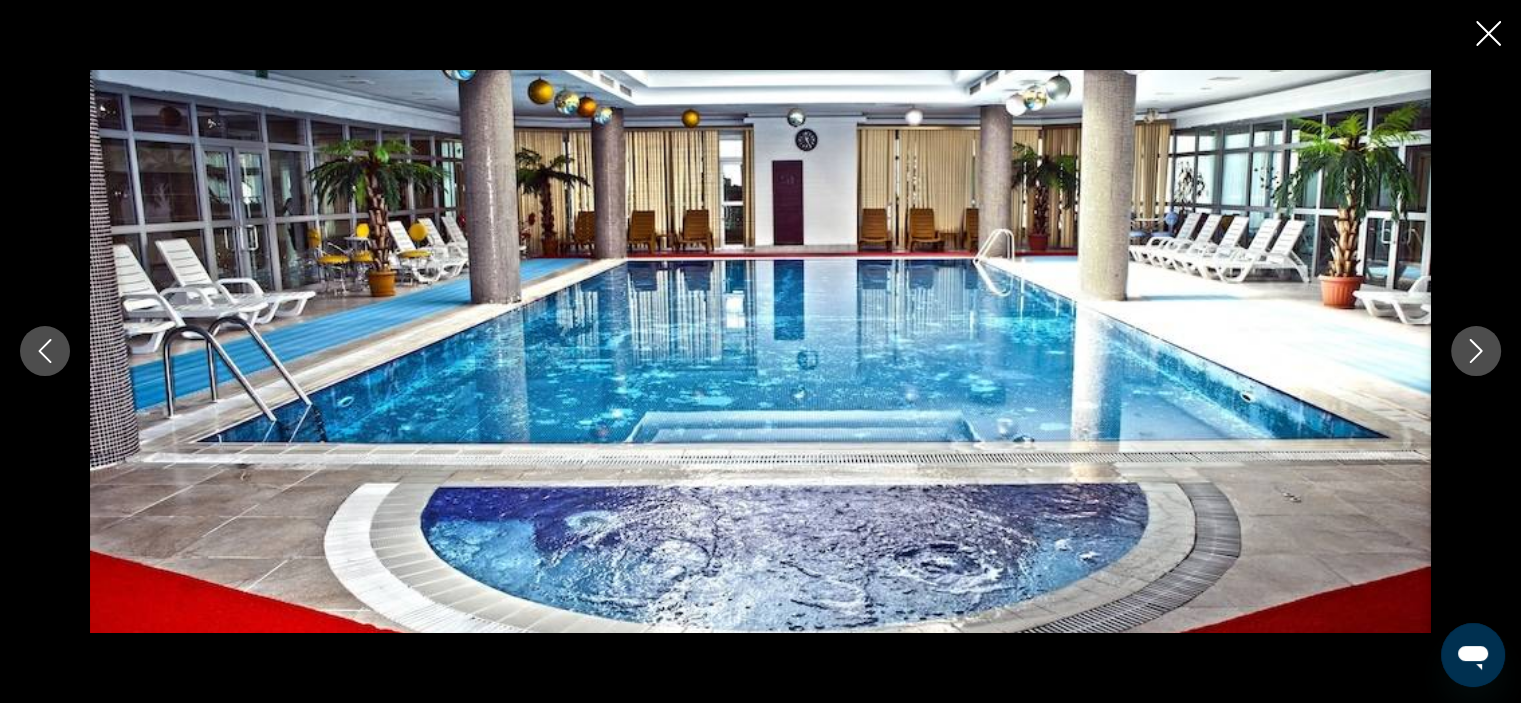 click at bounding box center (1476, 351) 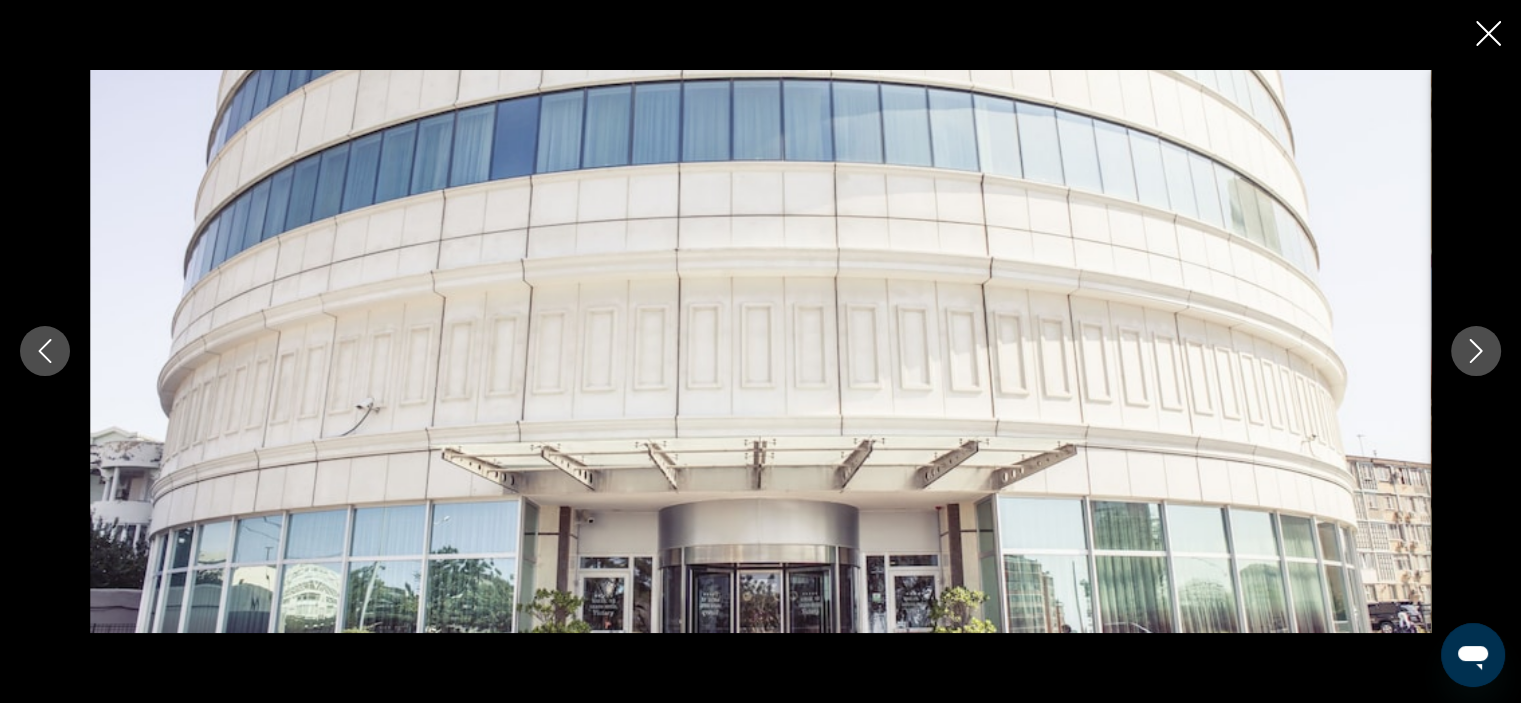 click at bounding box center [1476, 351] 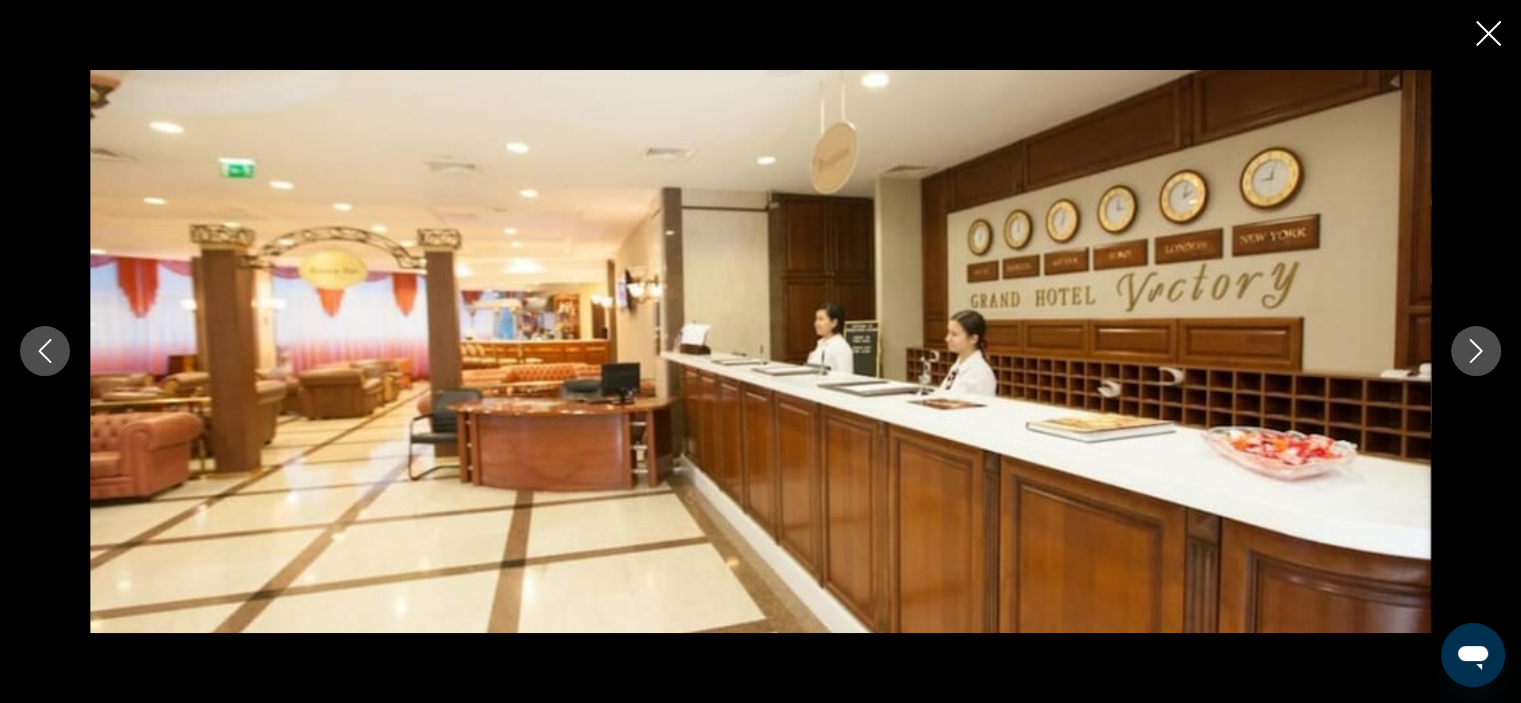 click at bounding box center (1476, 351) 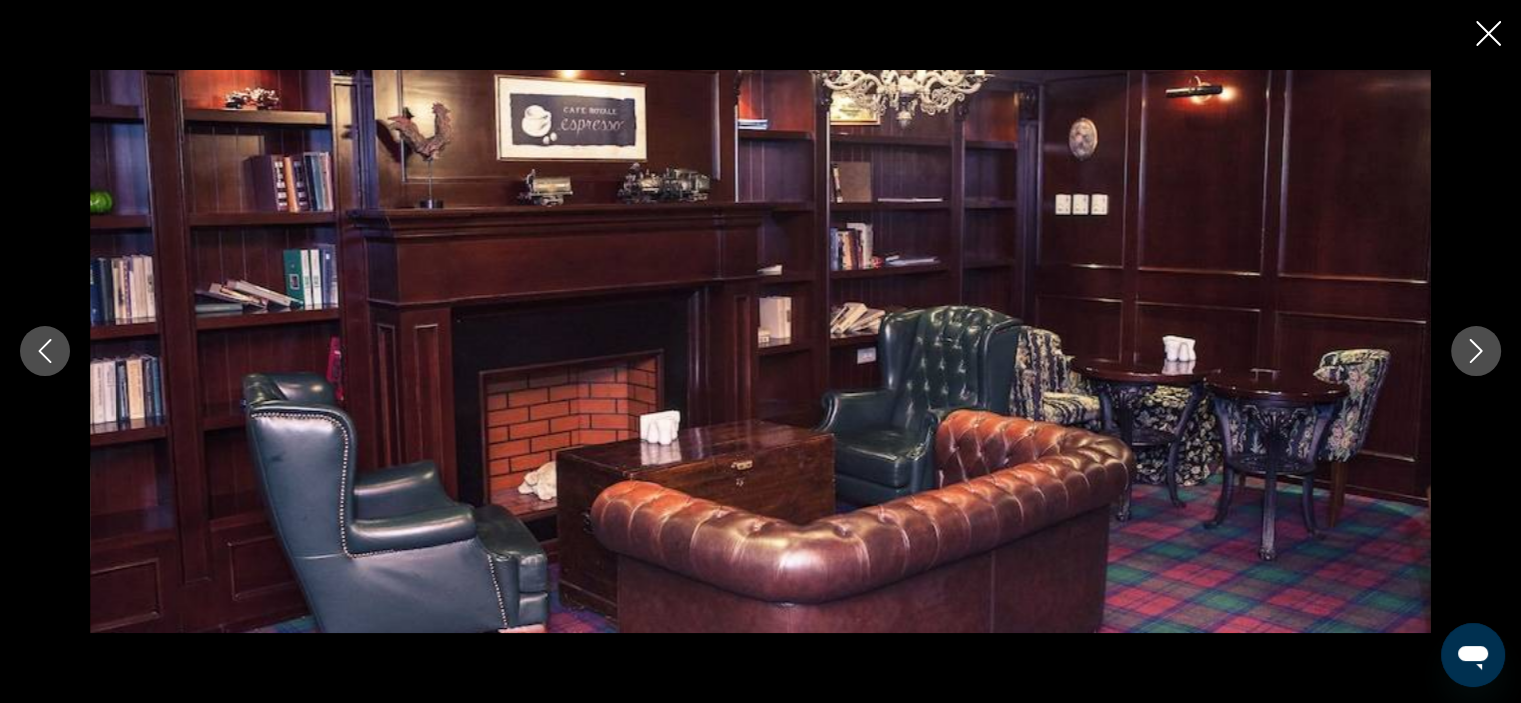 click at bounding box center (1476, 351) 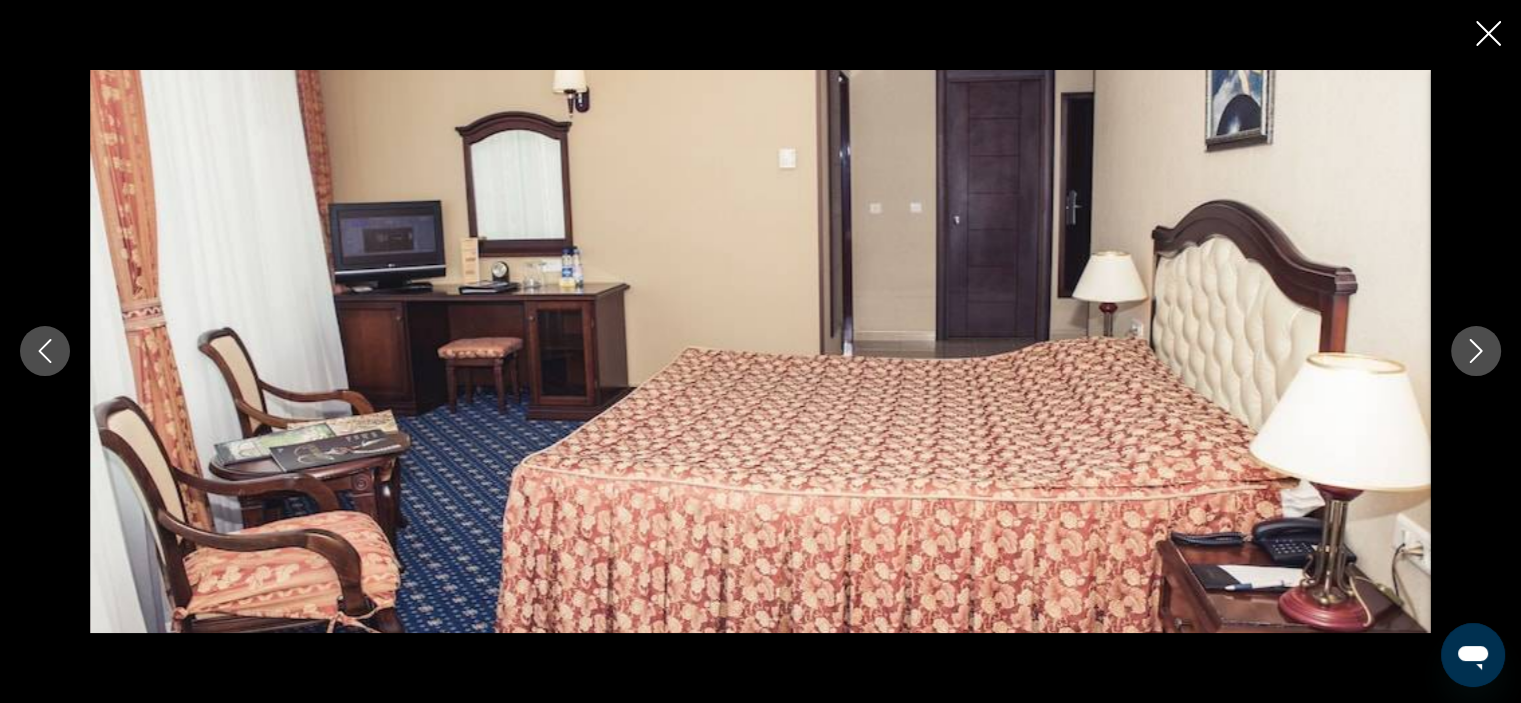 click at bounding box center (1476, 351) 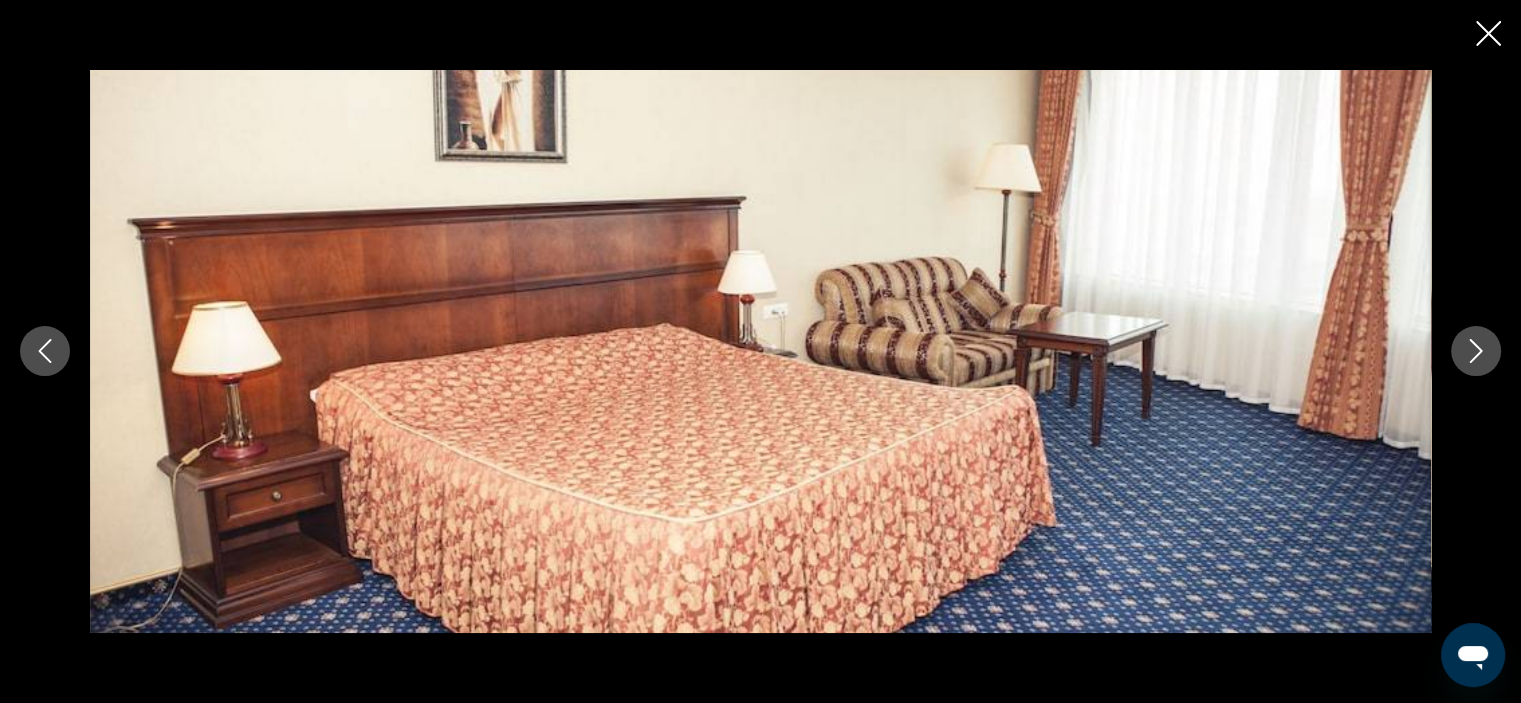 click at bounding box center [1476, 351] 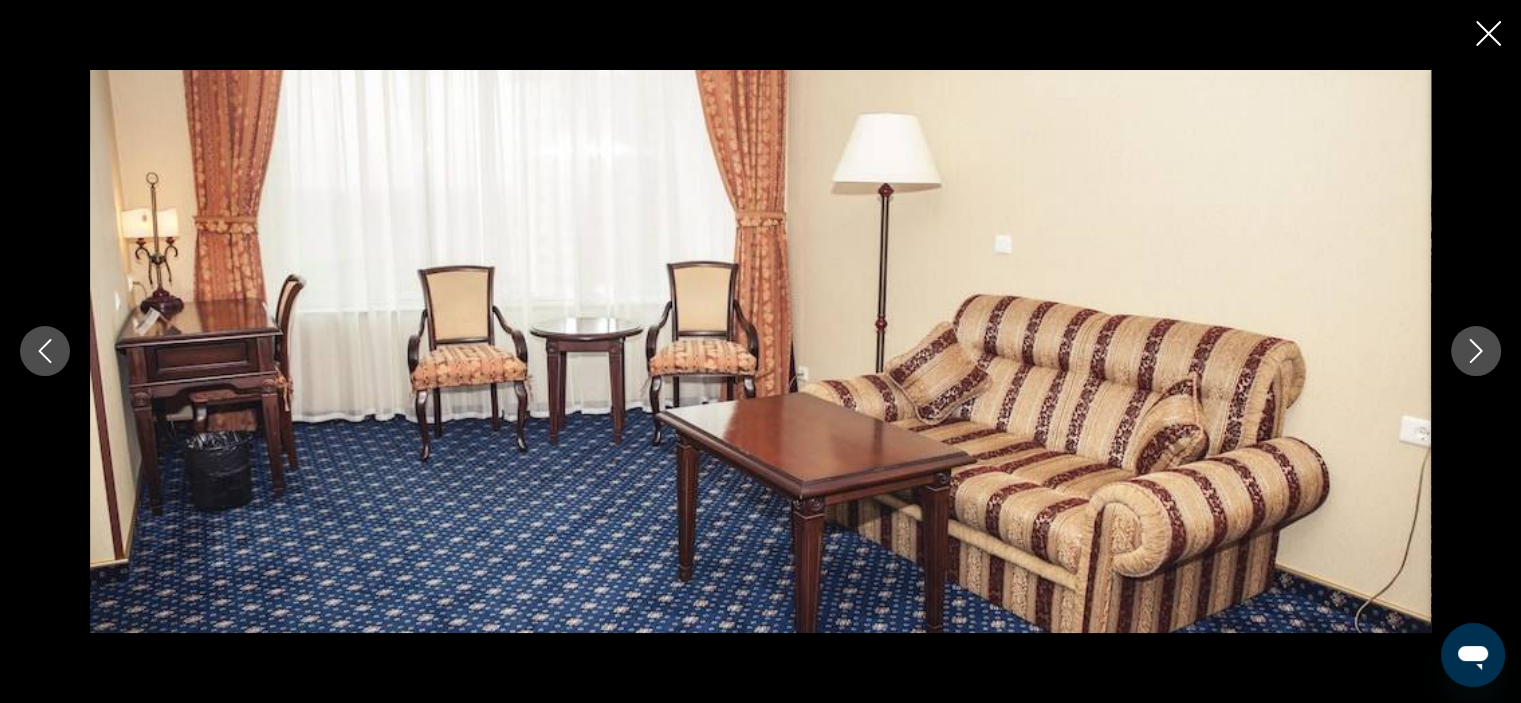 click at bounding box center [1476, 351] 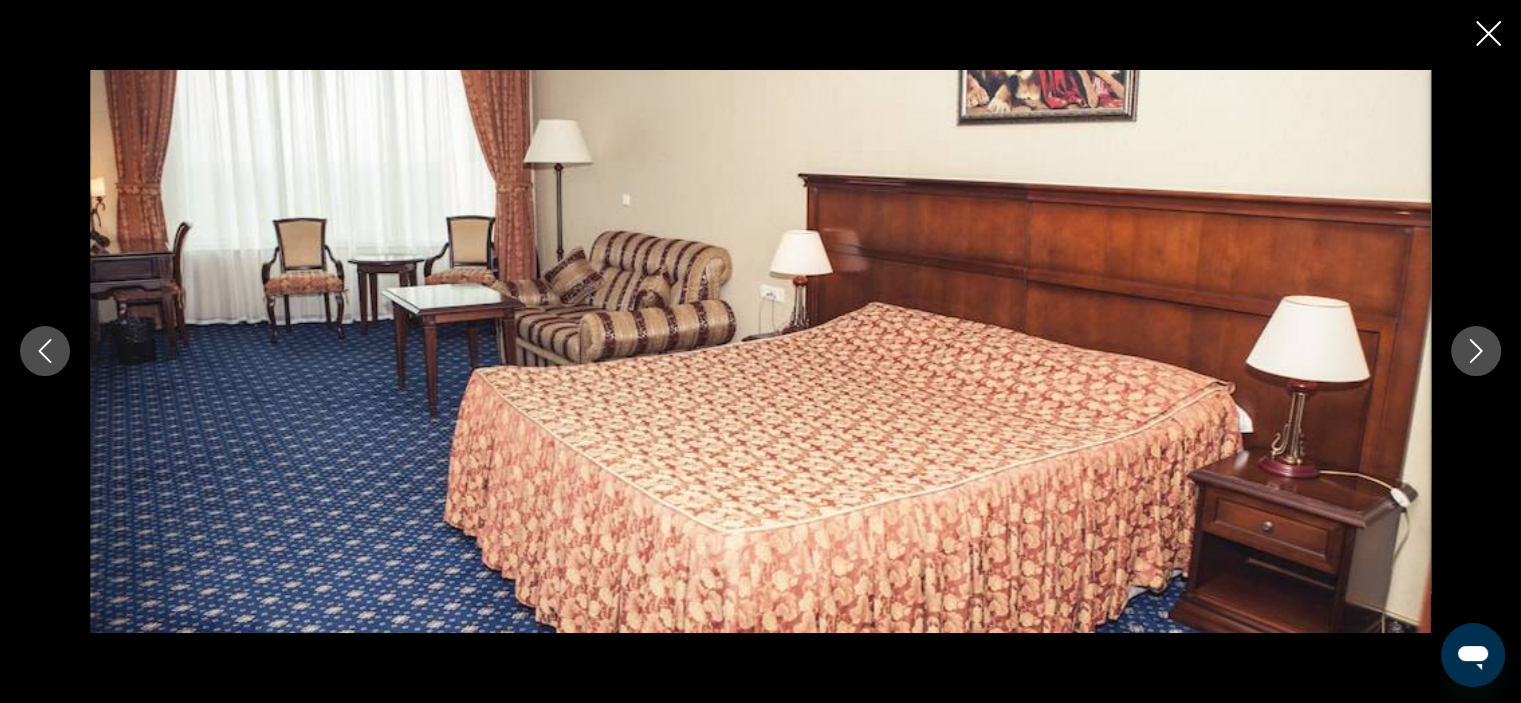 click at bounding box center (1476, 351) 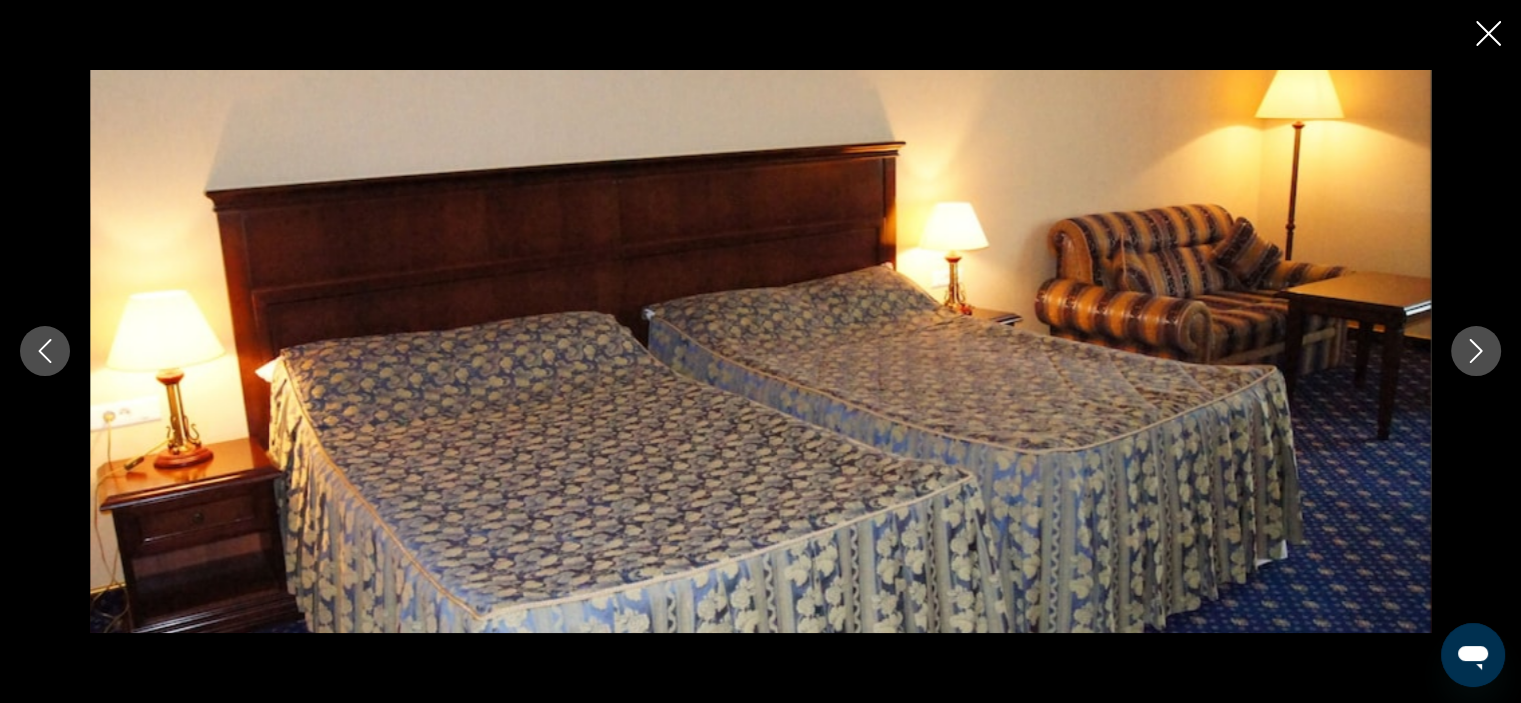click at bounding box center [1476, 351] 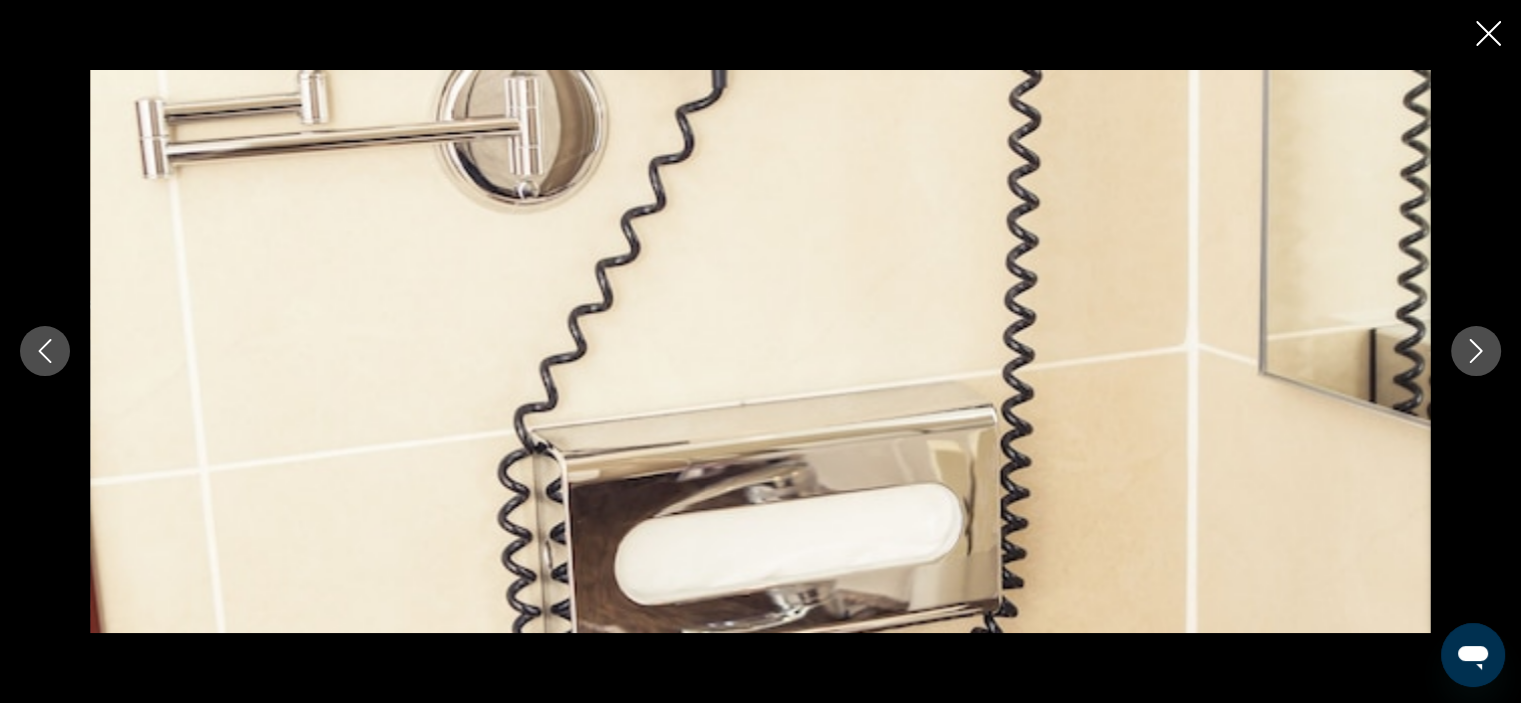 click at bounding box center [1476, 351] 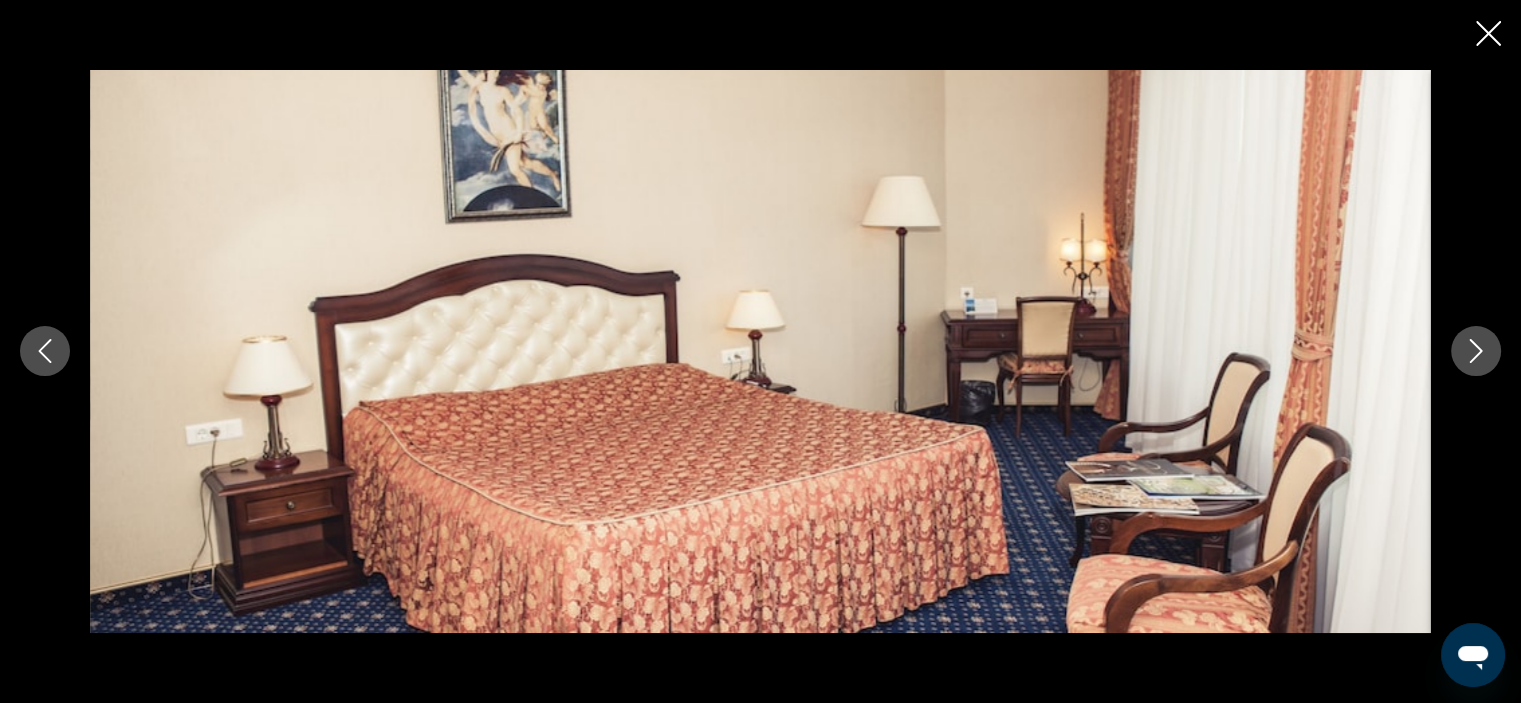 click at bounding box center [1488, 33] 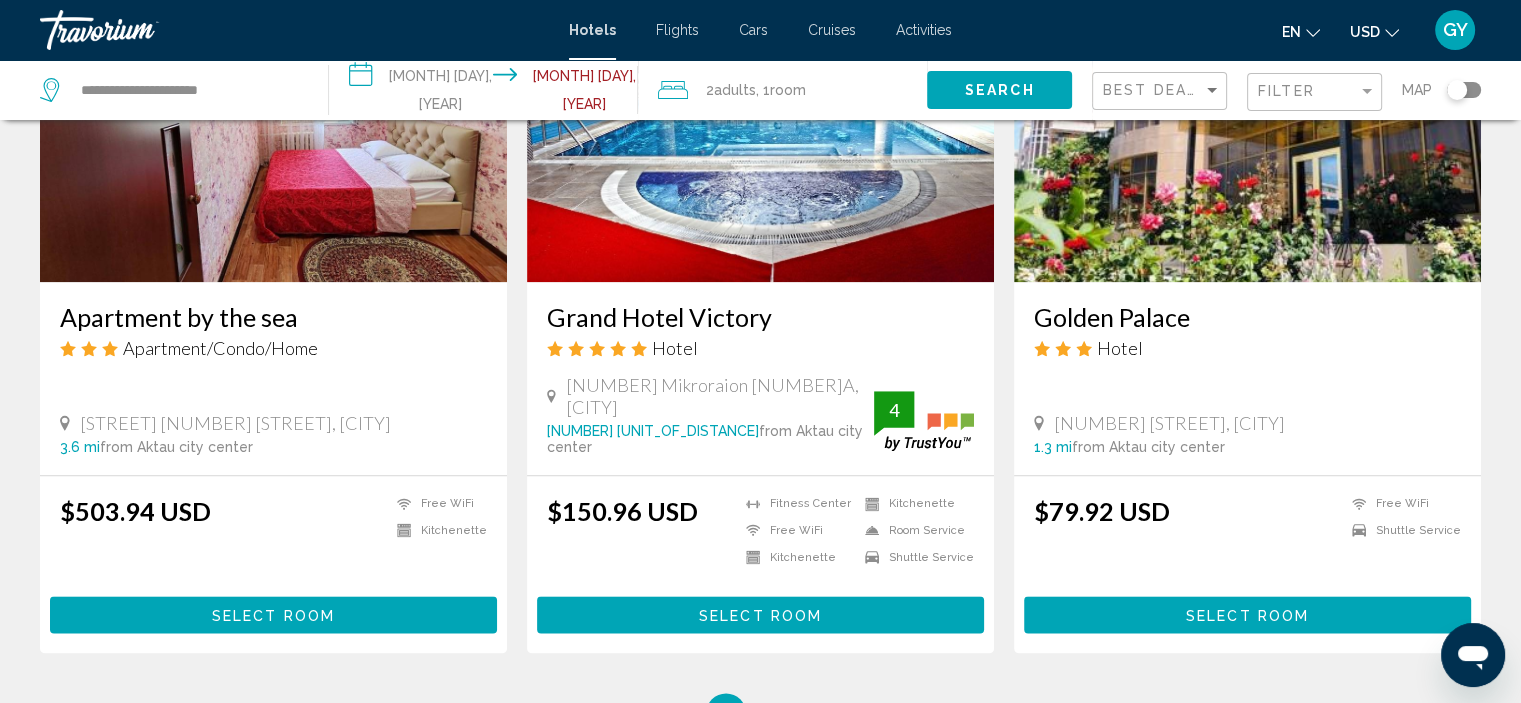 scroll, scrollTop: 2255, scrollLeft: 0, axis: vertical 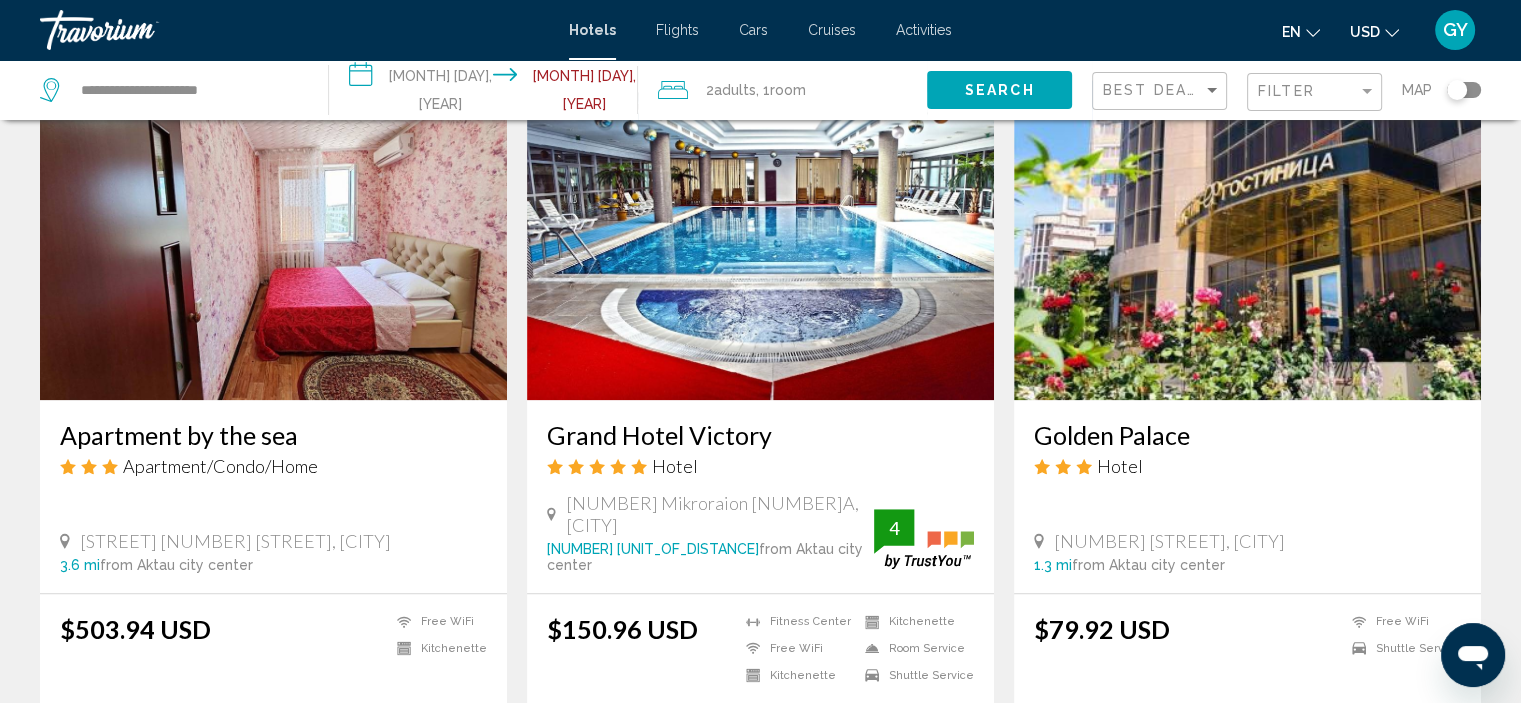 click at bounding box center (1247, 240) 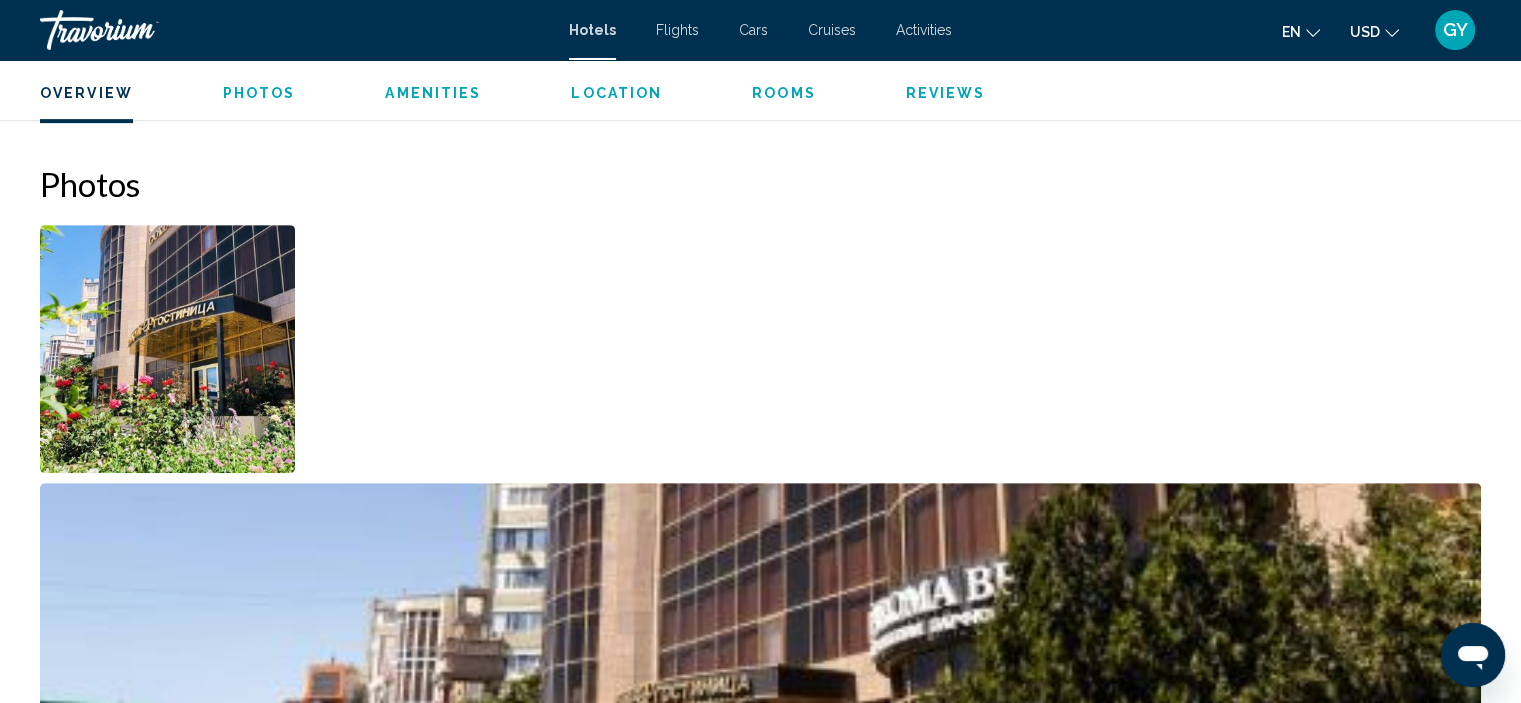 scroll, scrollTop: 827, scrollLeft: 0, axis: vertical 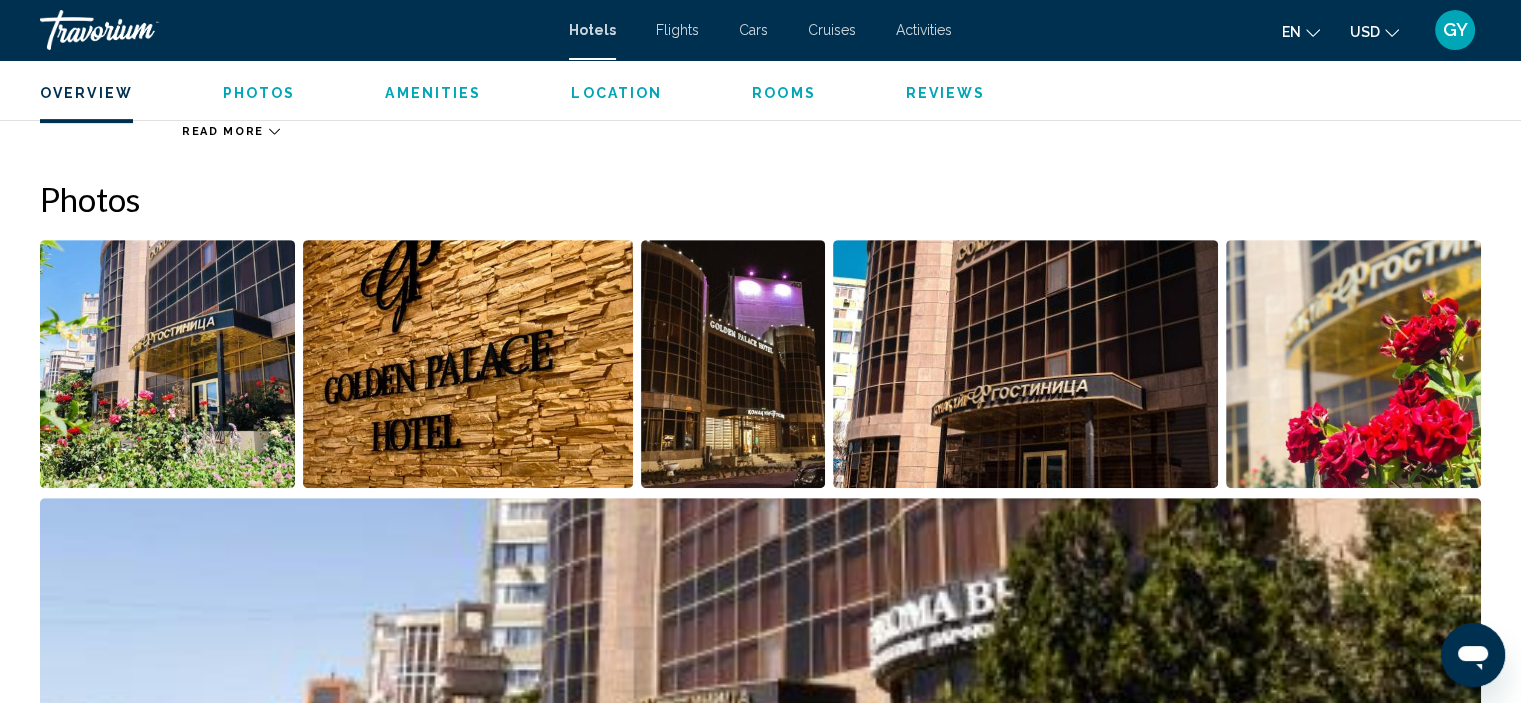 click at bounding box center (167, 364) 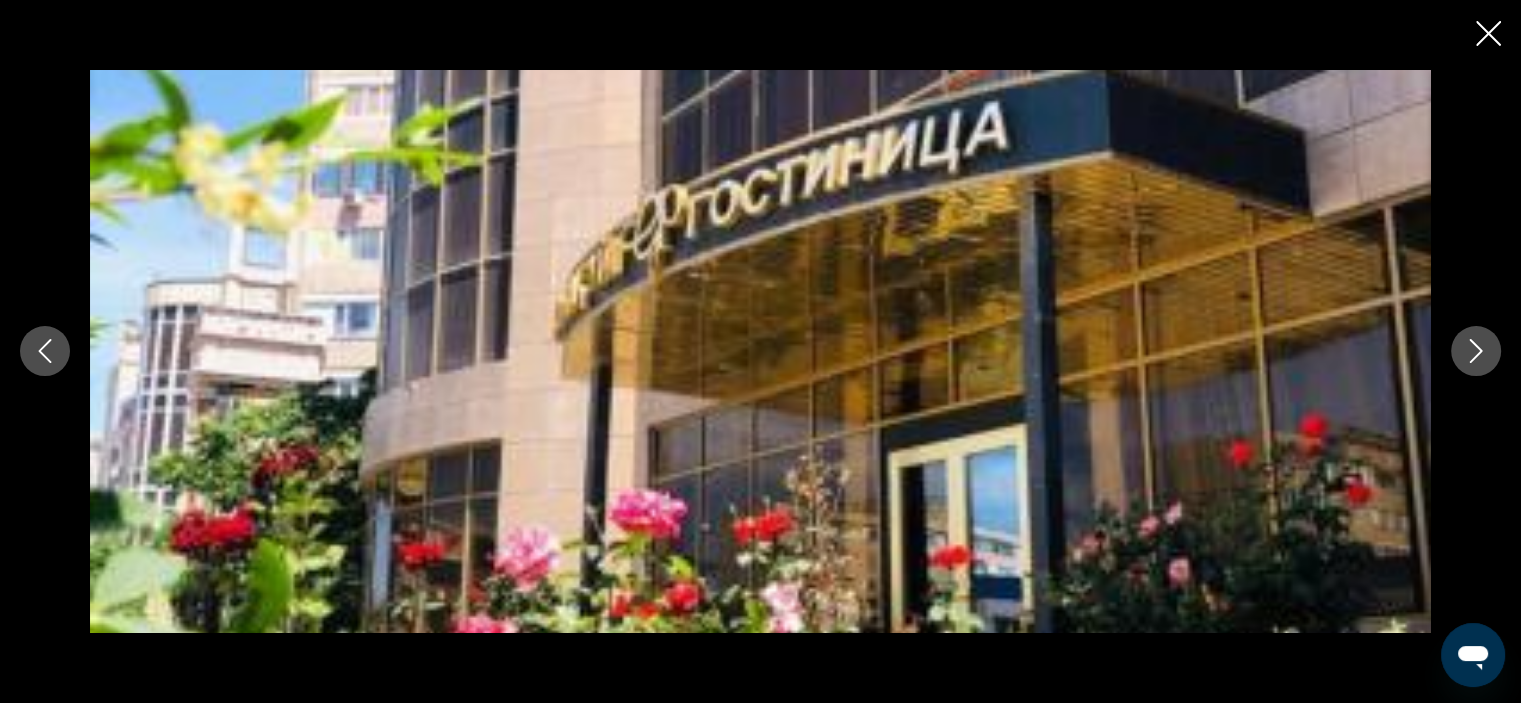 click at bounding box center (1476, 351) 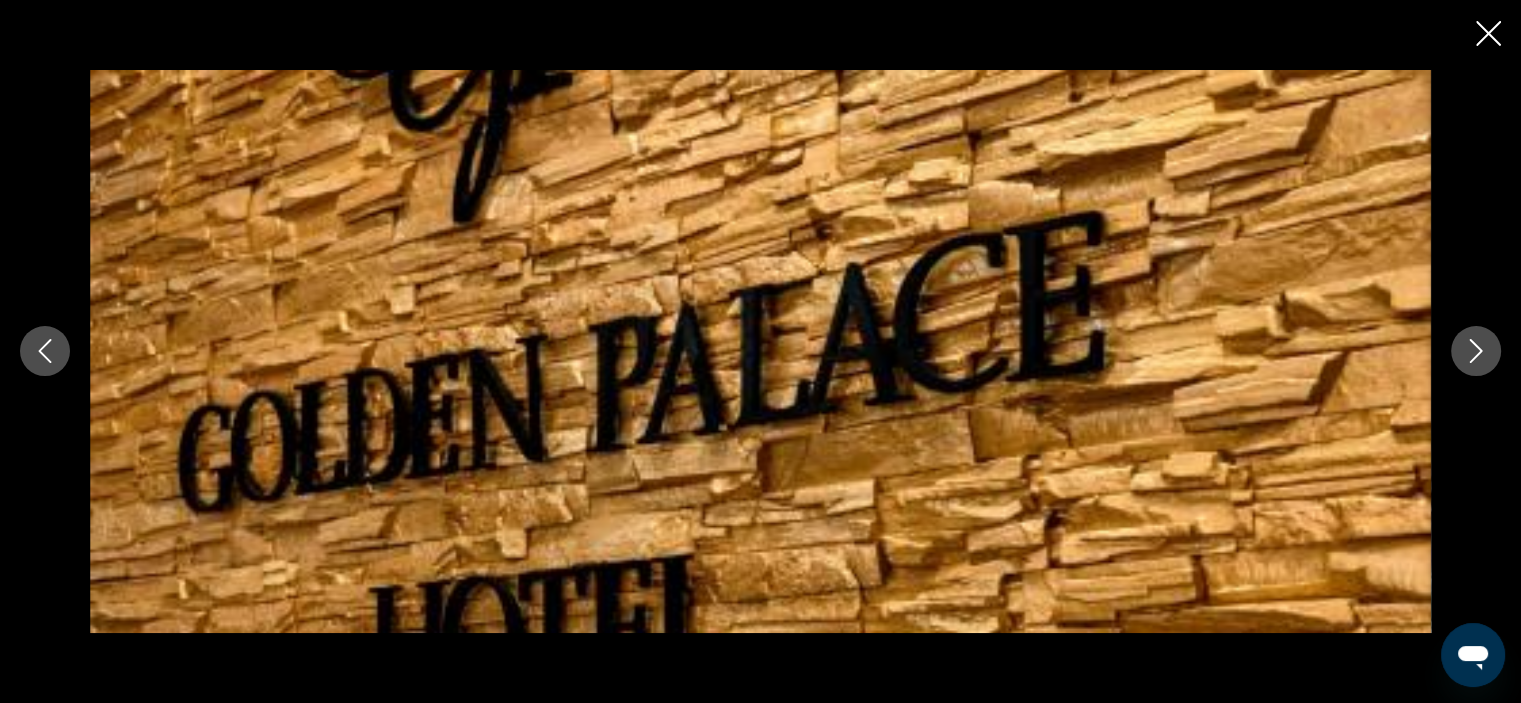 click at bounding box center [1476, 351] 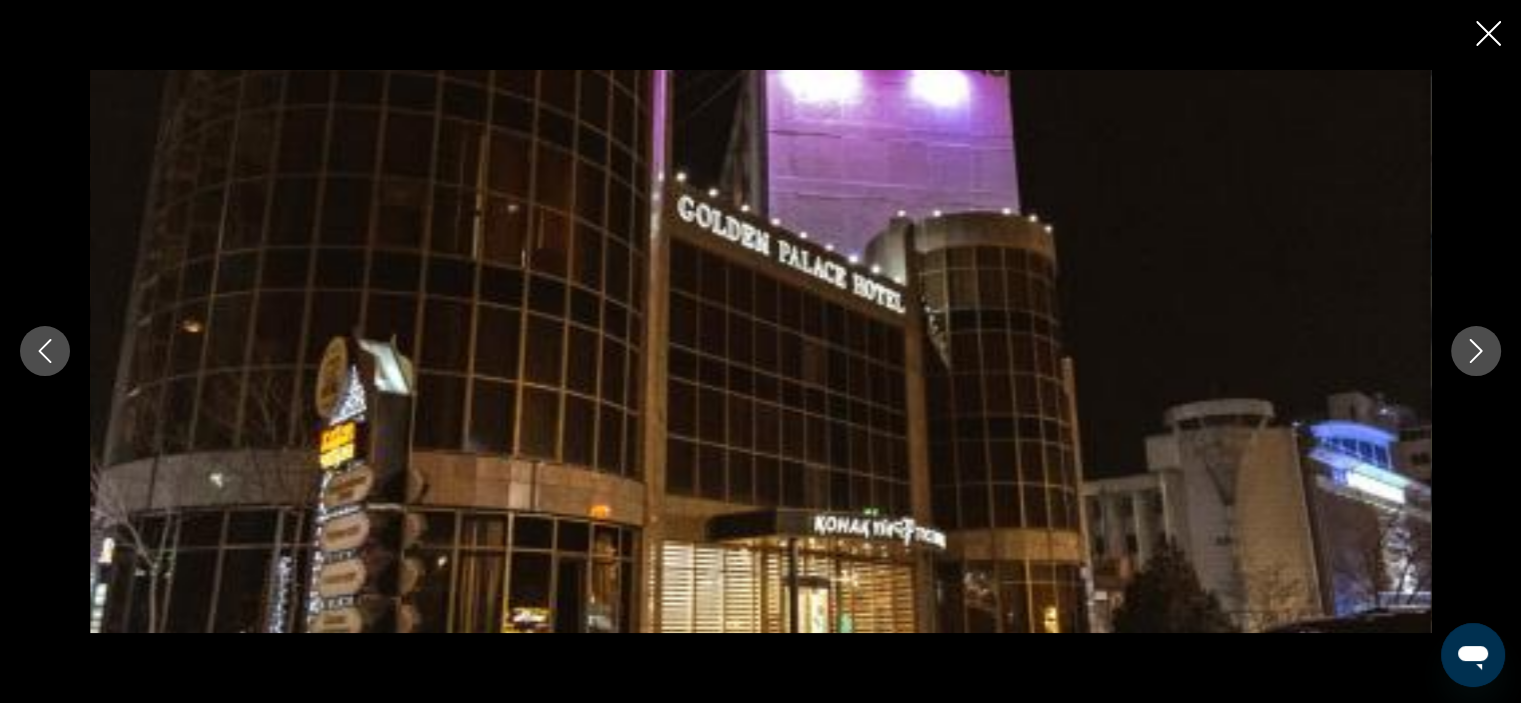 click at bounding box center (1476, 351) 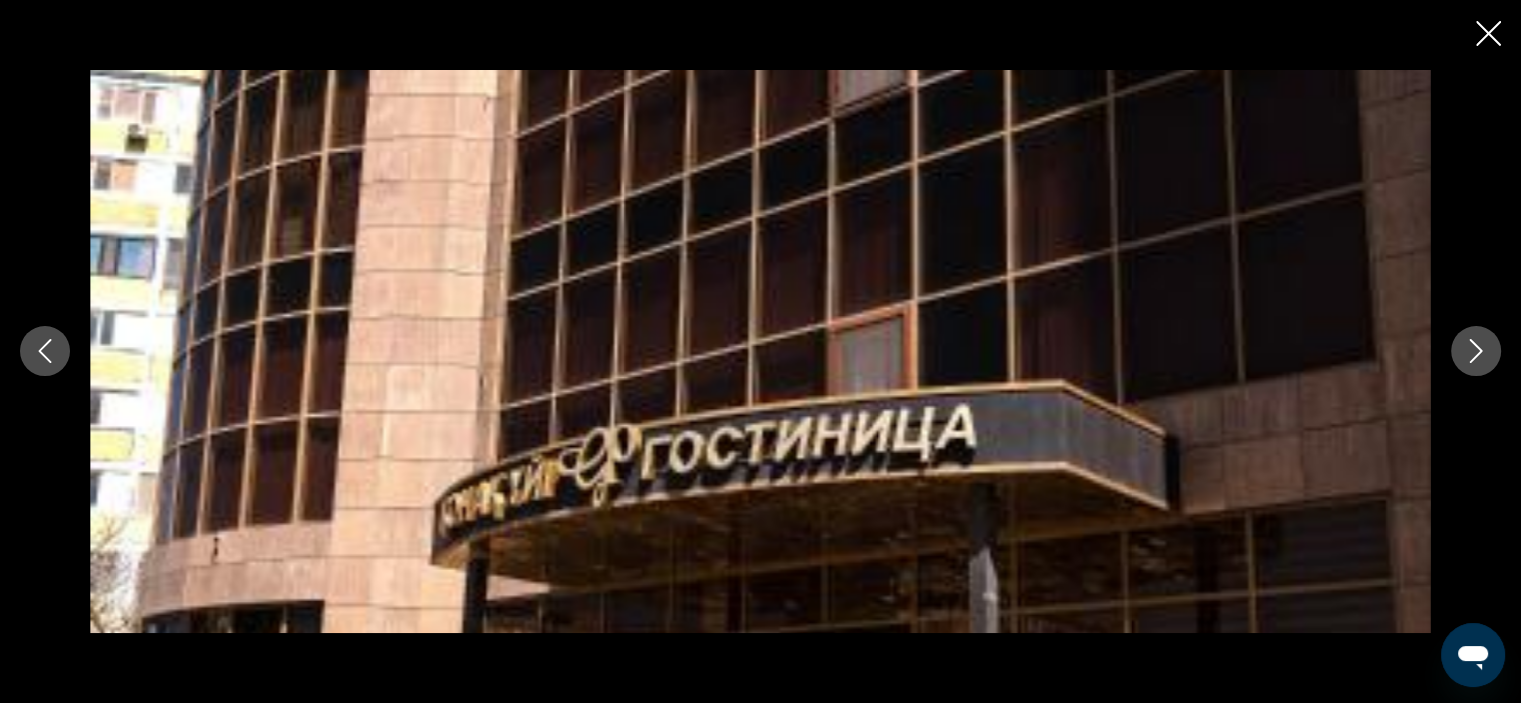 click at bounding box center (1476, 351) 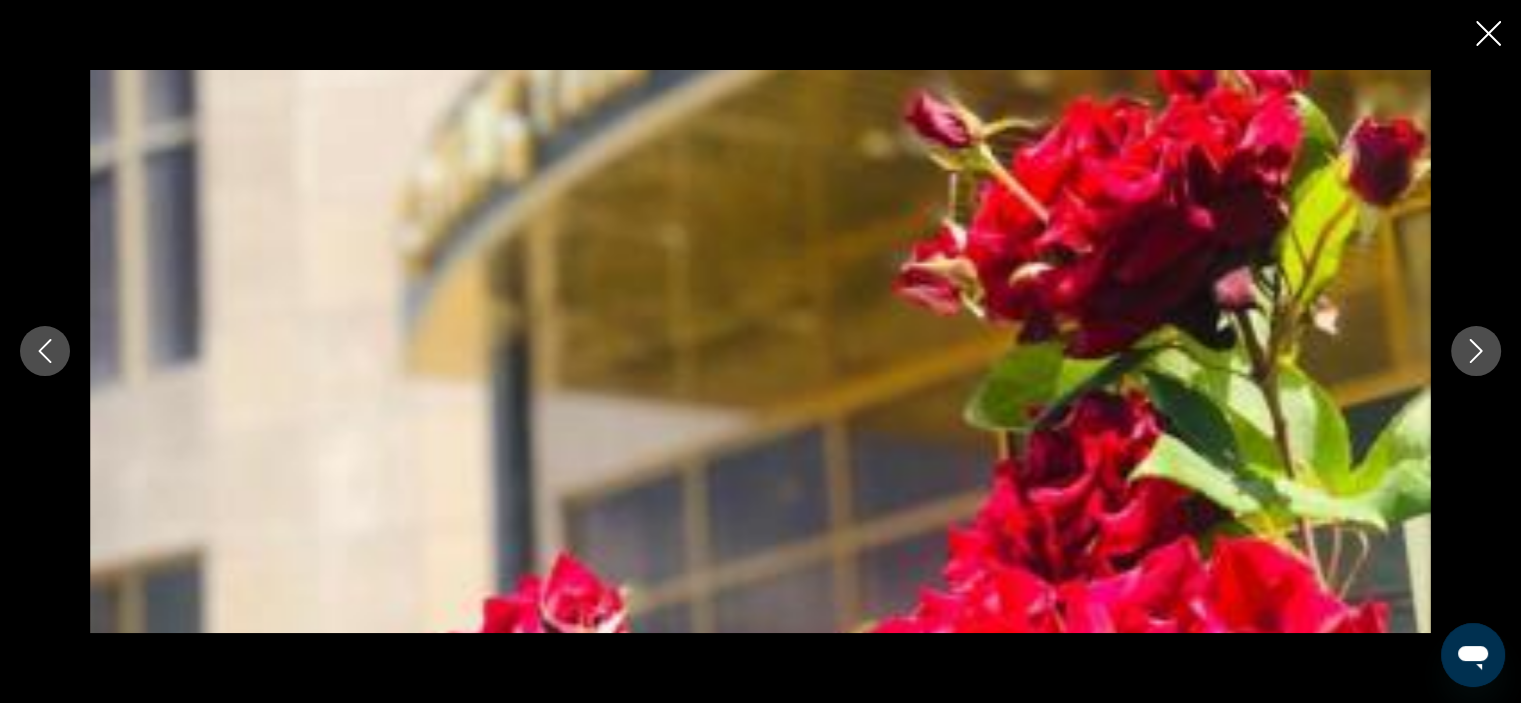 click at bounding box center [1476, 351] 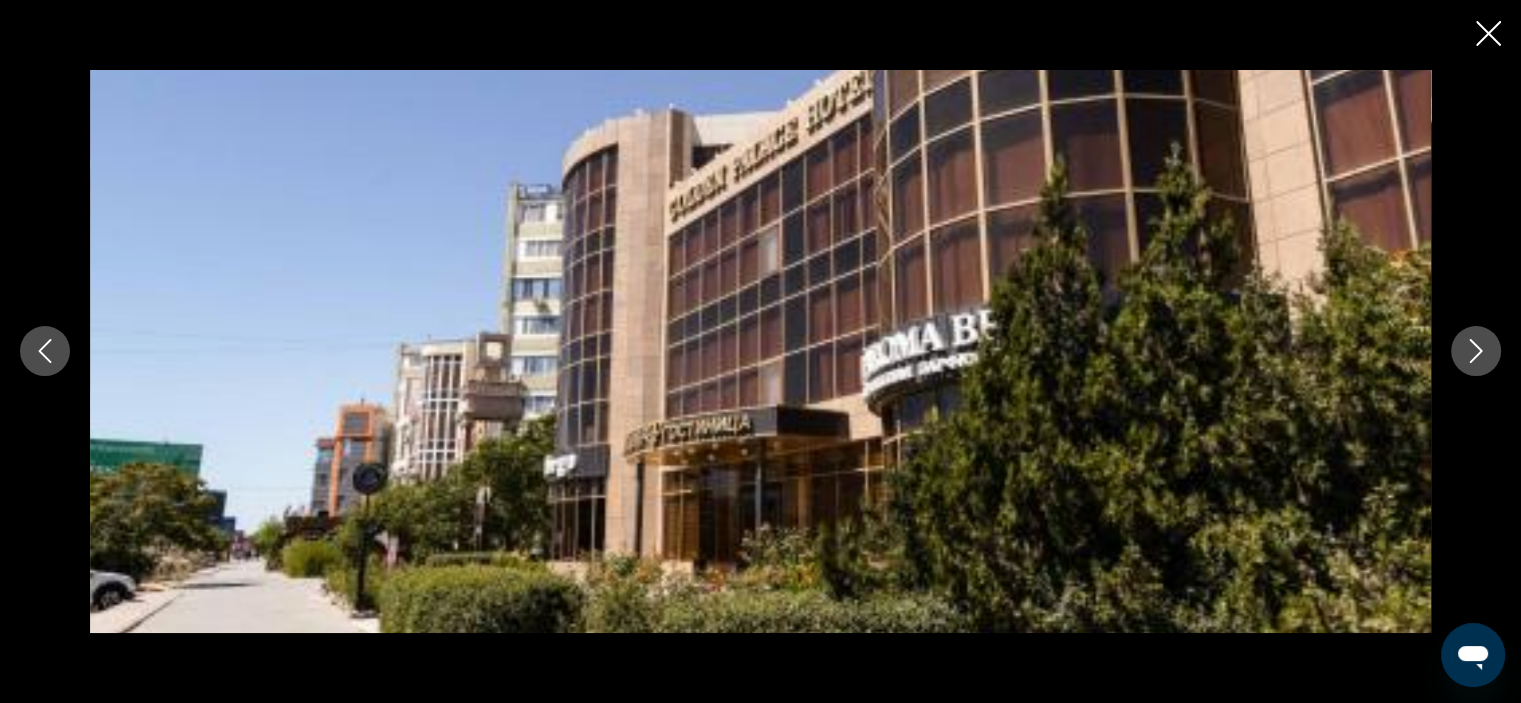 click at bounding box center [1476, 351] 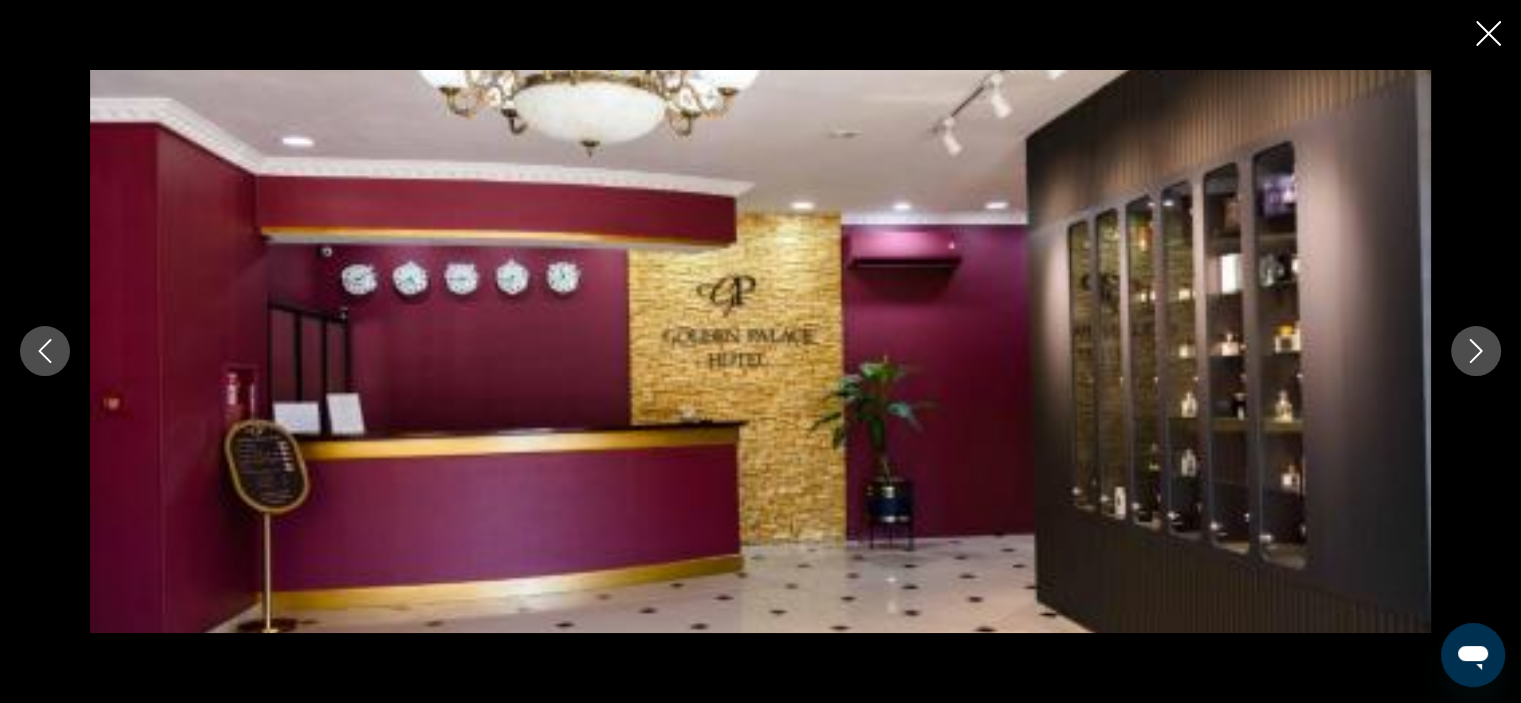 click at bounding box center (1476, 351) 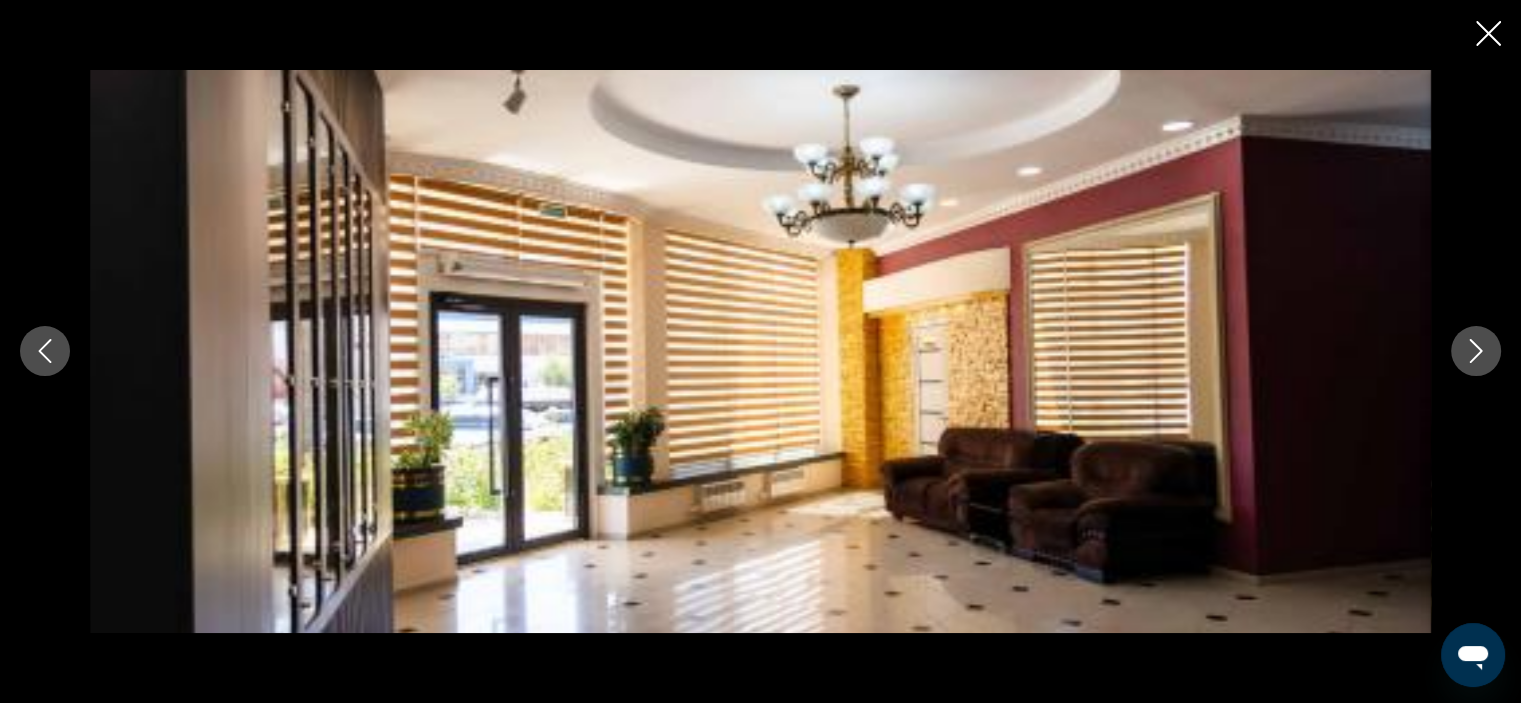 click at bounding box center (1476, 351) 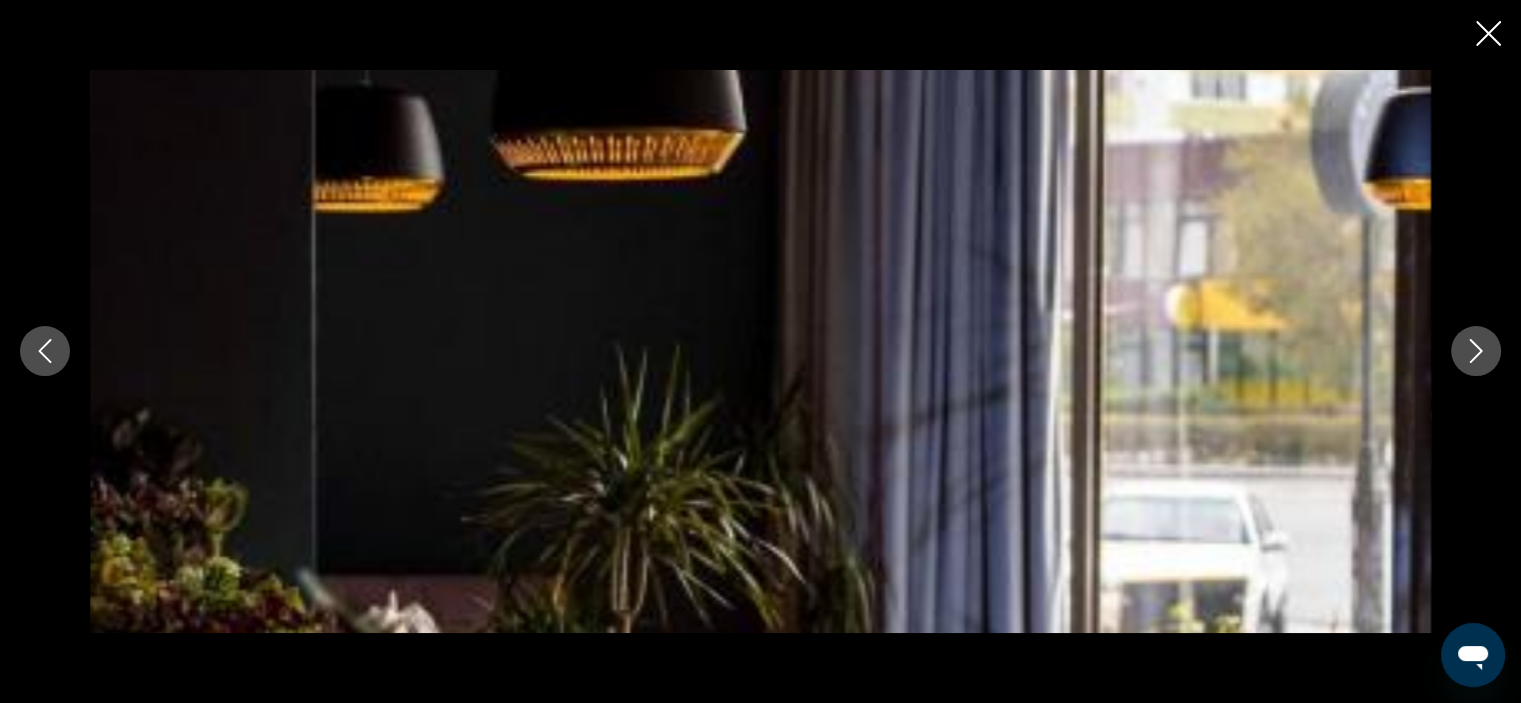 click at bounding box center [1476, 351] 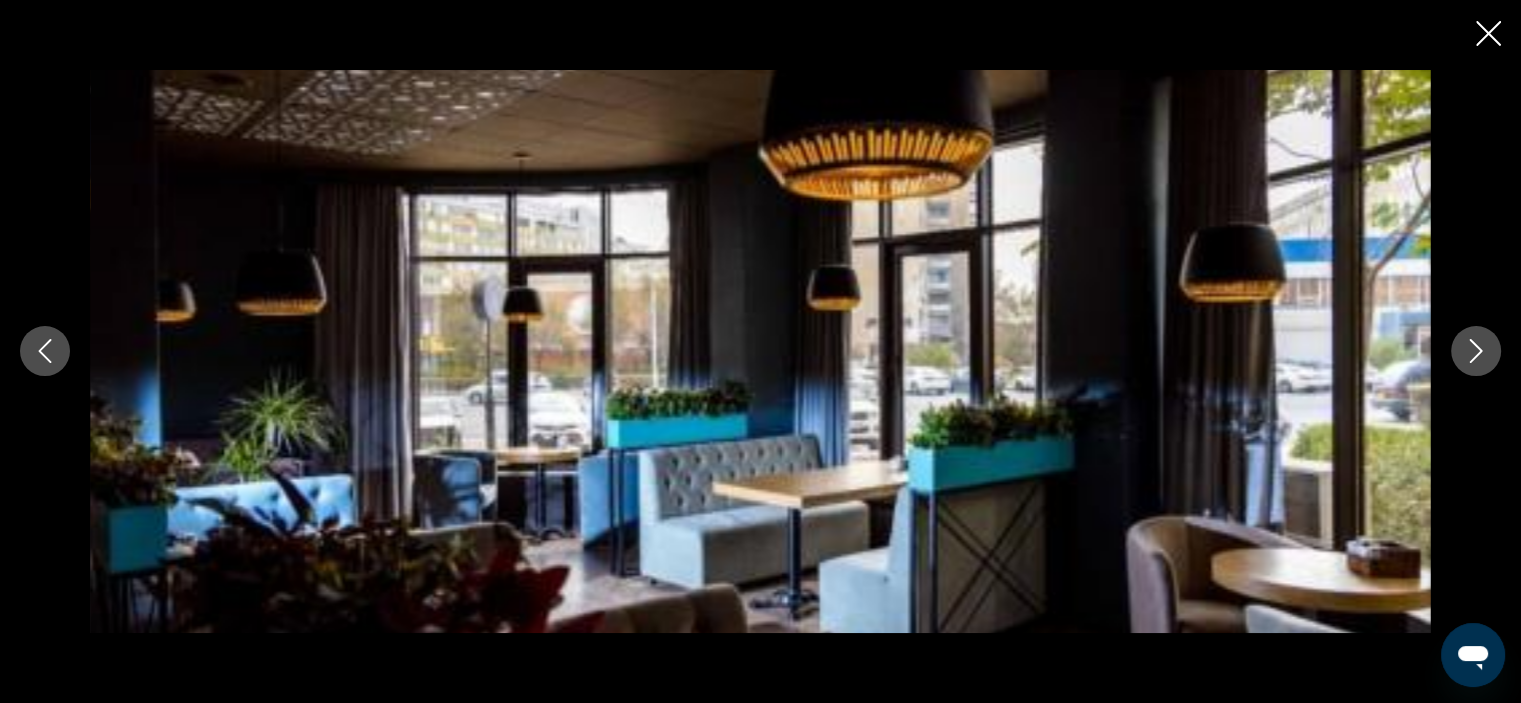 click at bounding box center [1476, 351] 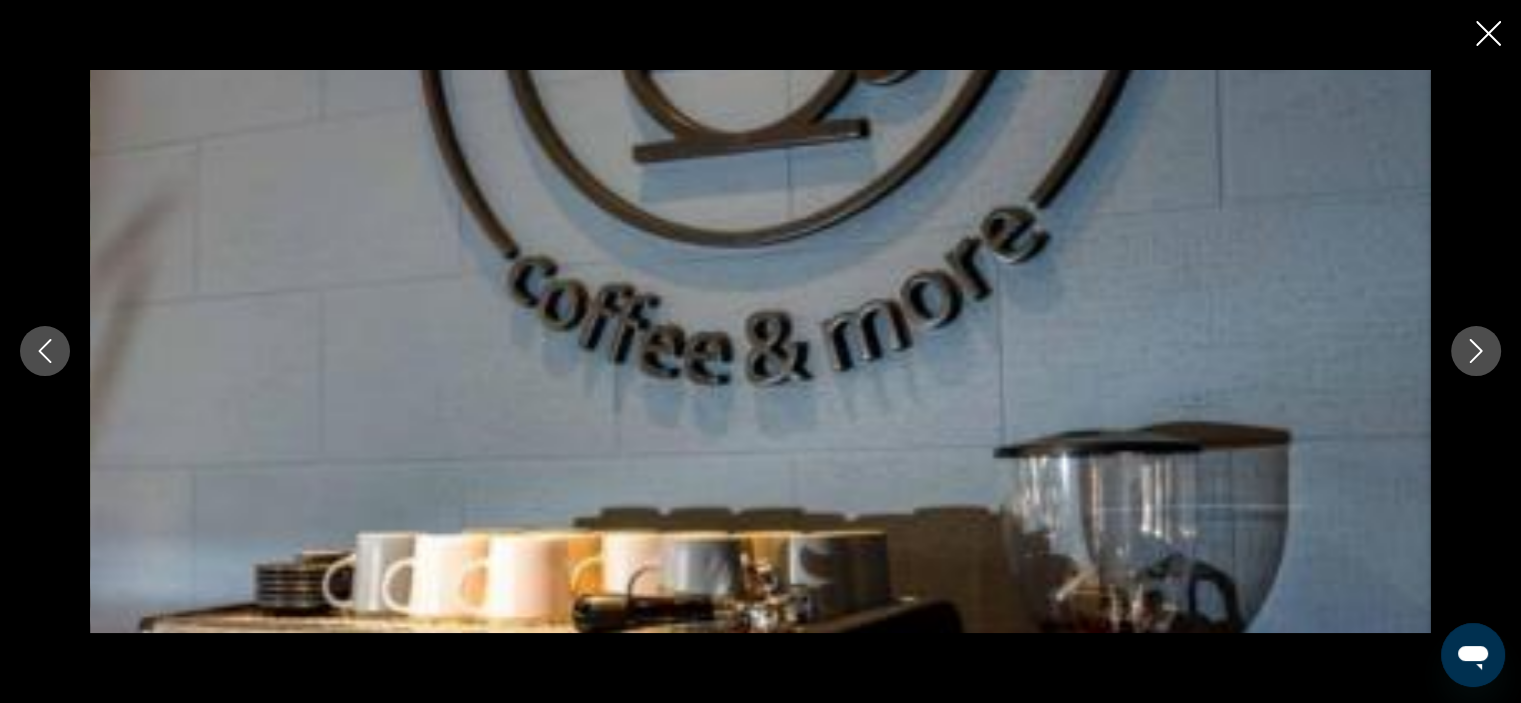 click at bounding box center [1476, 351] 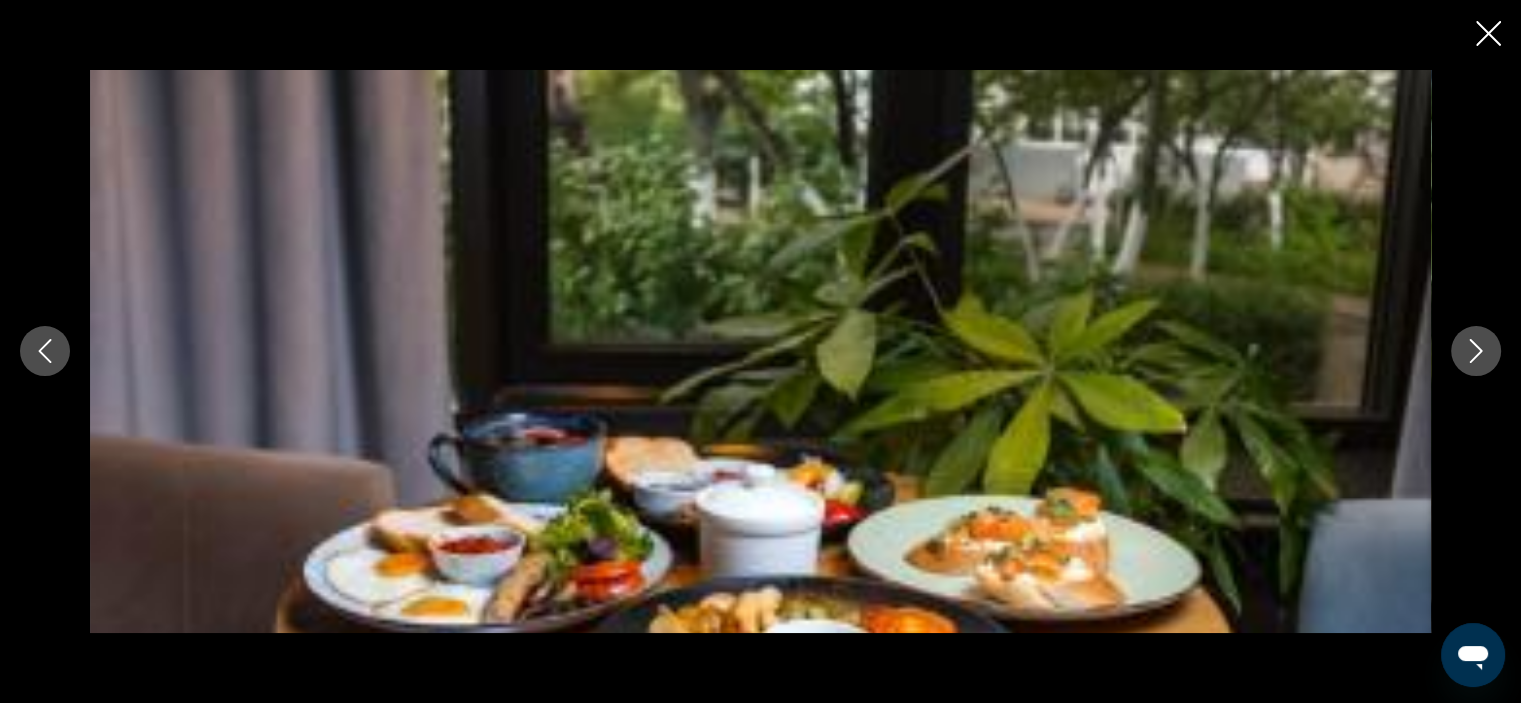 scroll, scrollTop: 860, scrollLeft: 0, axis: vertical 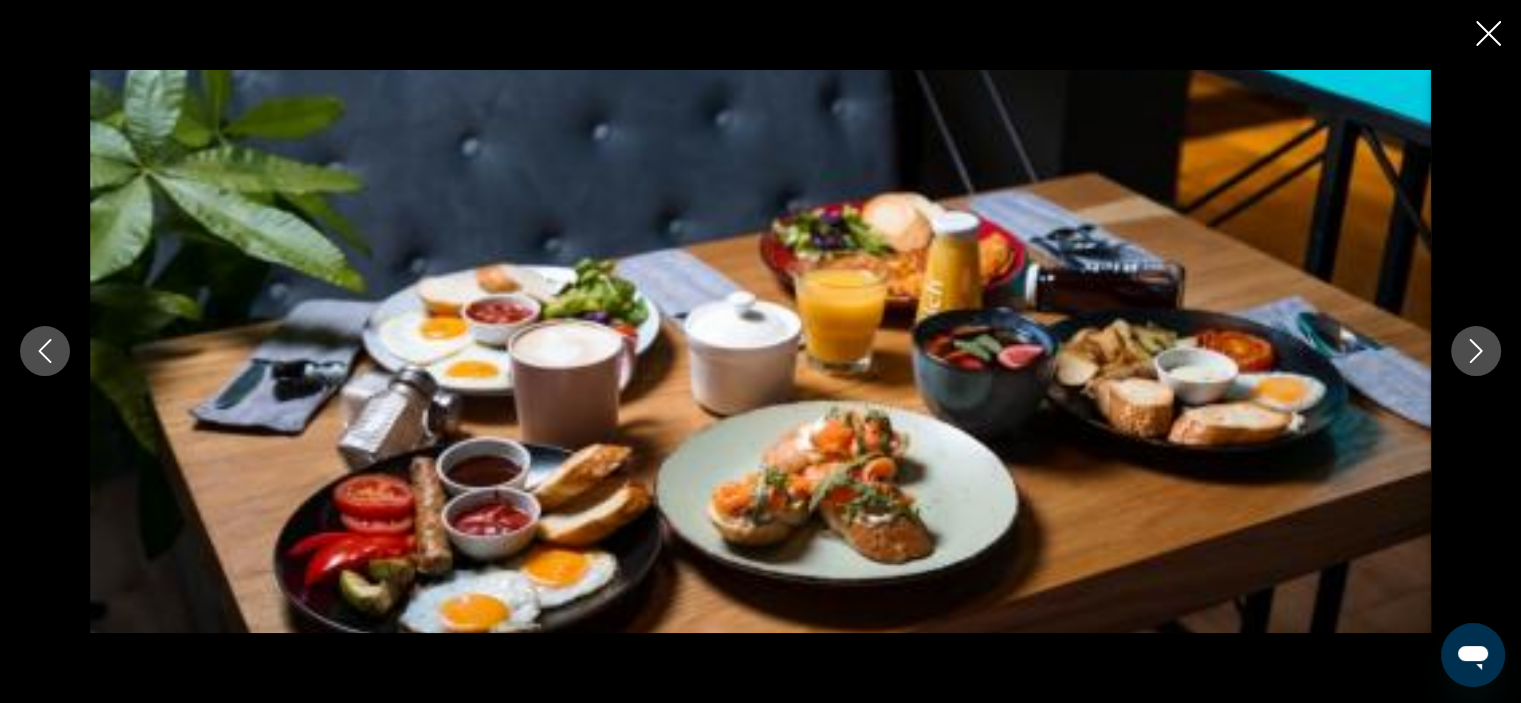 click at bounding box center (1476, 351) 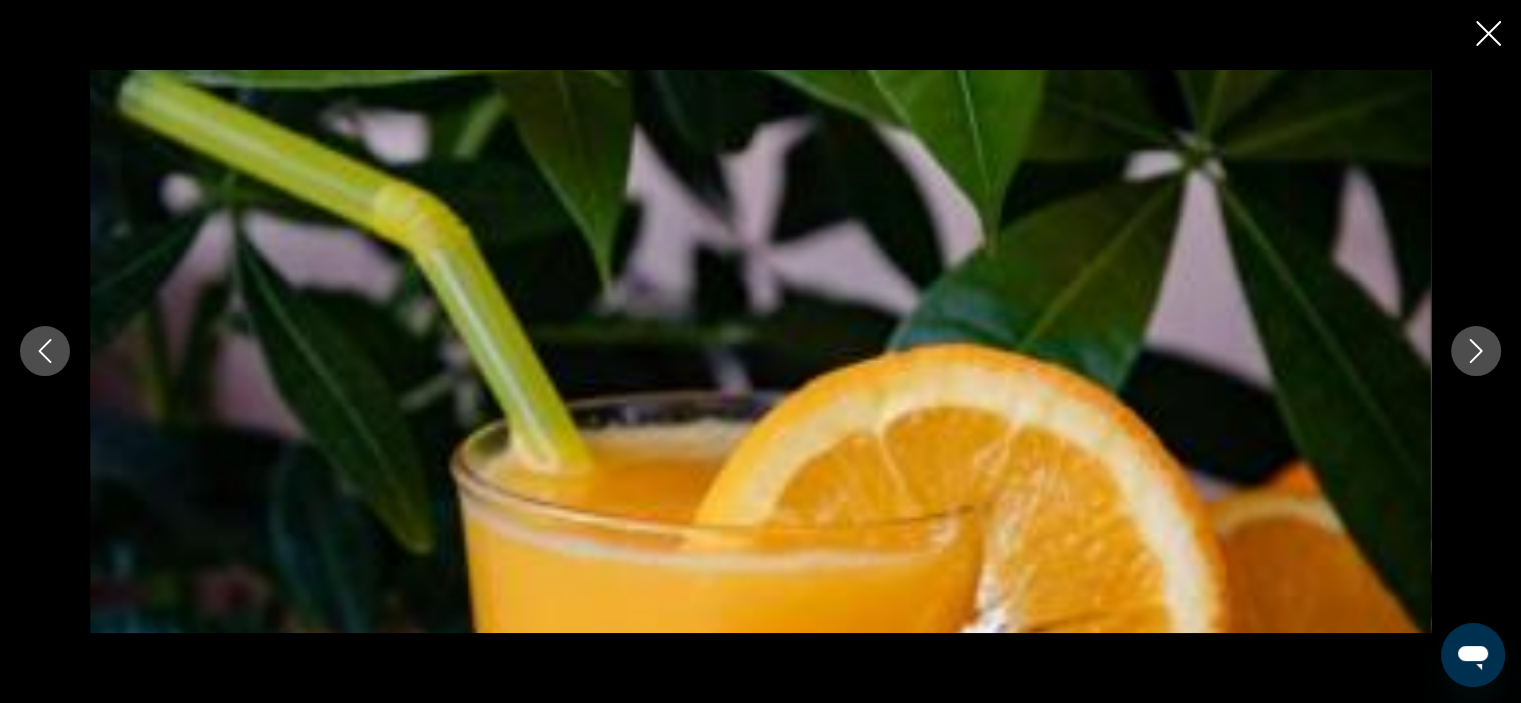 click at bounding box center (1476, 351) 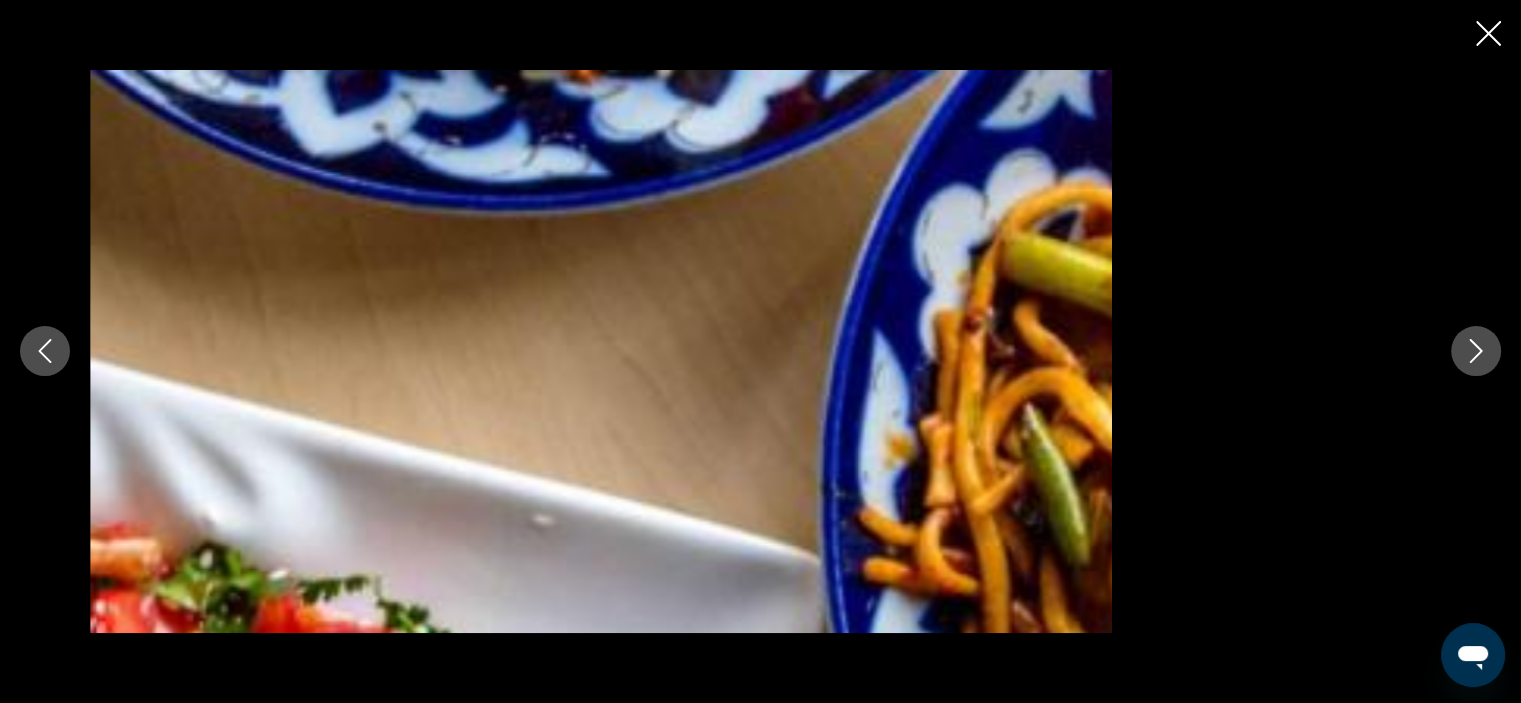 click at bounding box center (1476, 351) 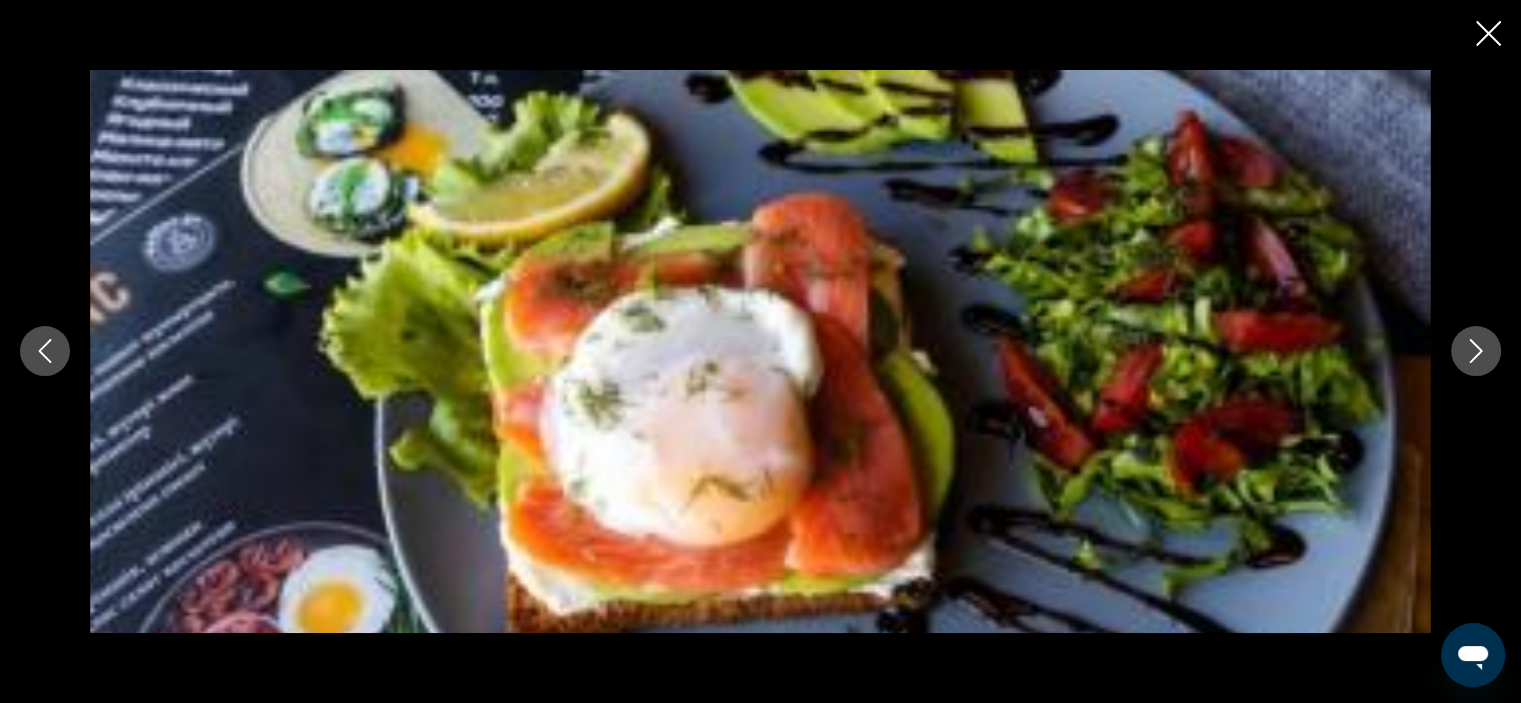 click at bounding box center (1476, 351) 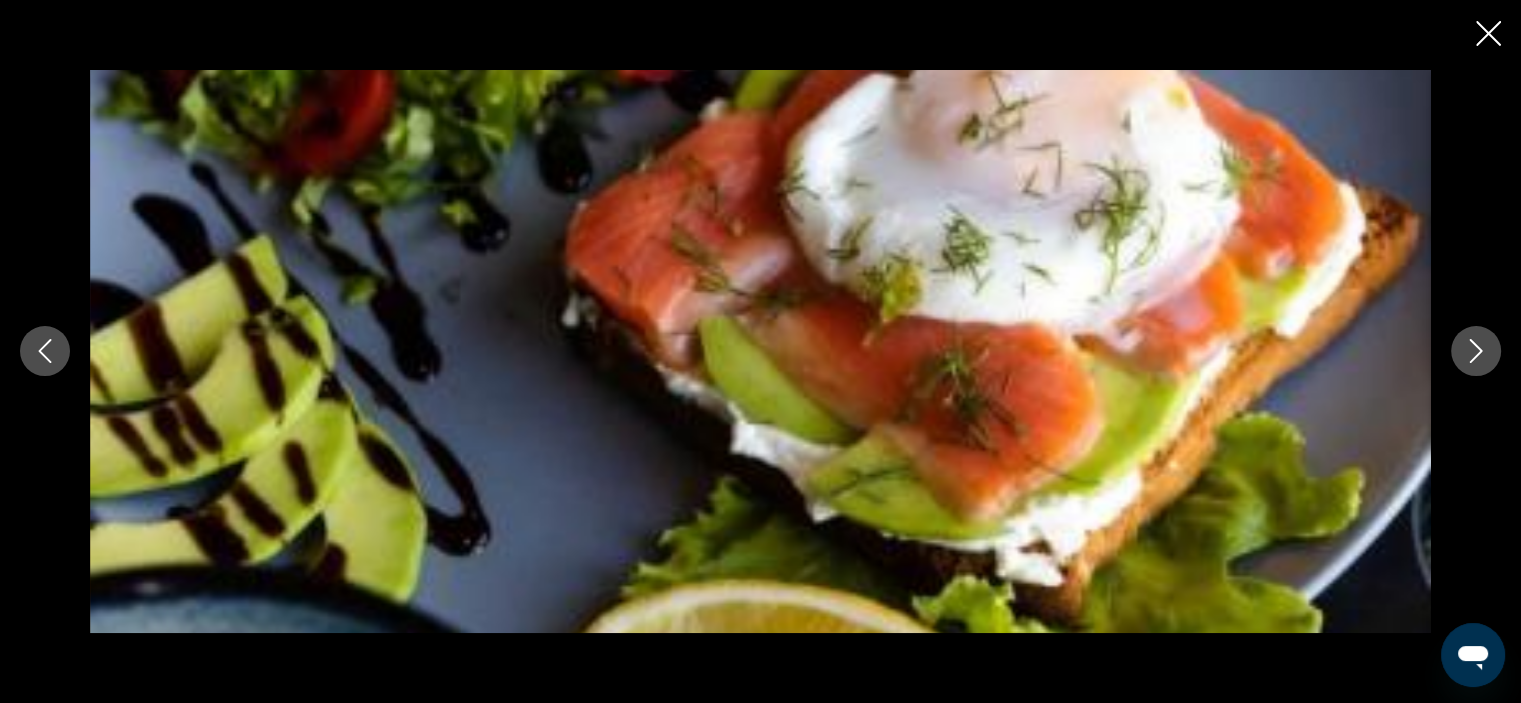click at bounding box center [1476, 351] 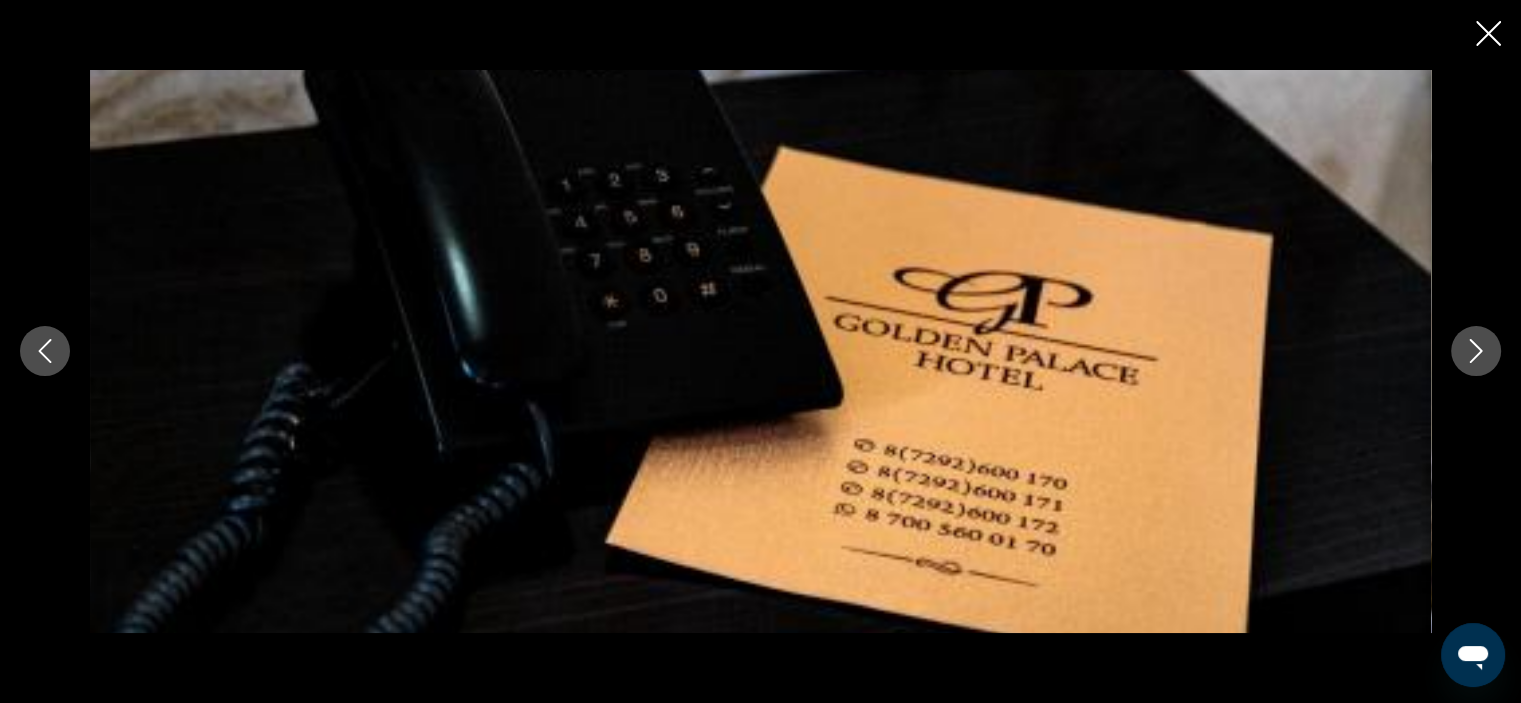 click at bounding box center [1488, 33] 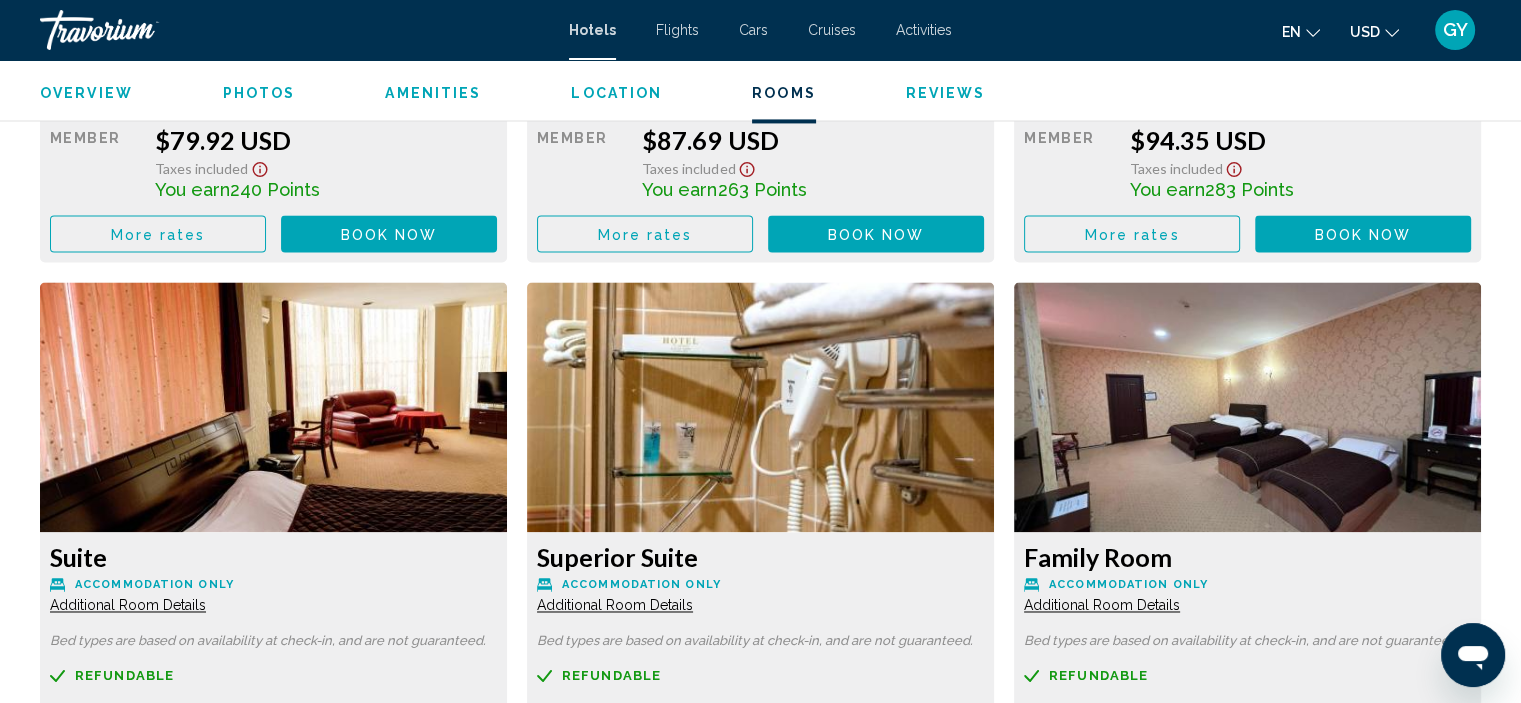scroll, scrollTop: 3103, scrollLeft: 0, axis: vertical 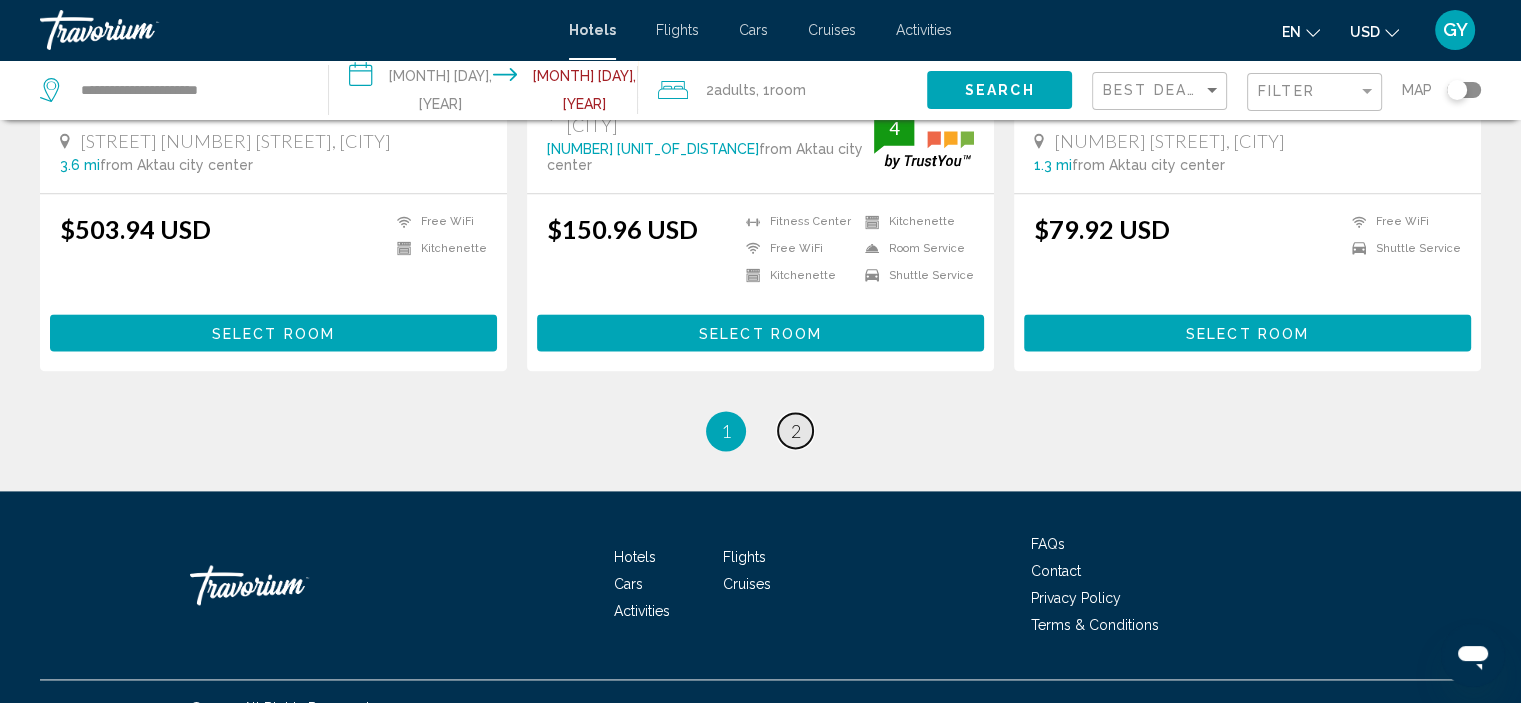 click on "[NUMBER]" at bounding box center (796, 431) 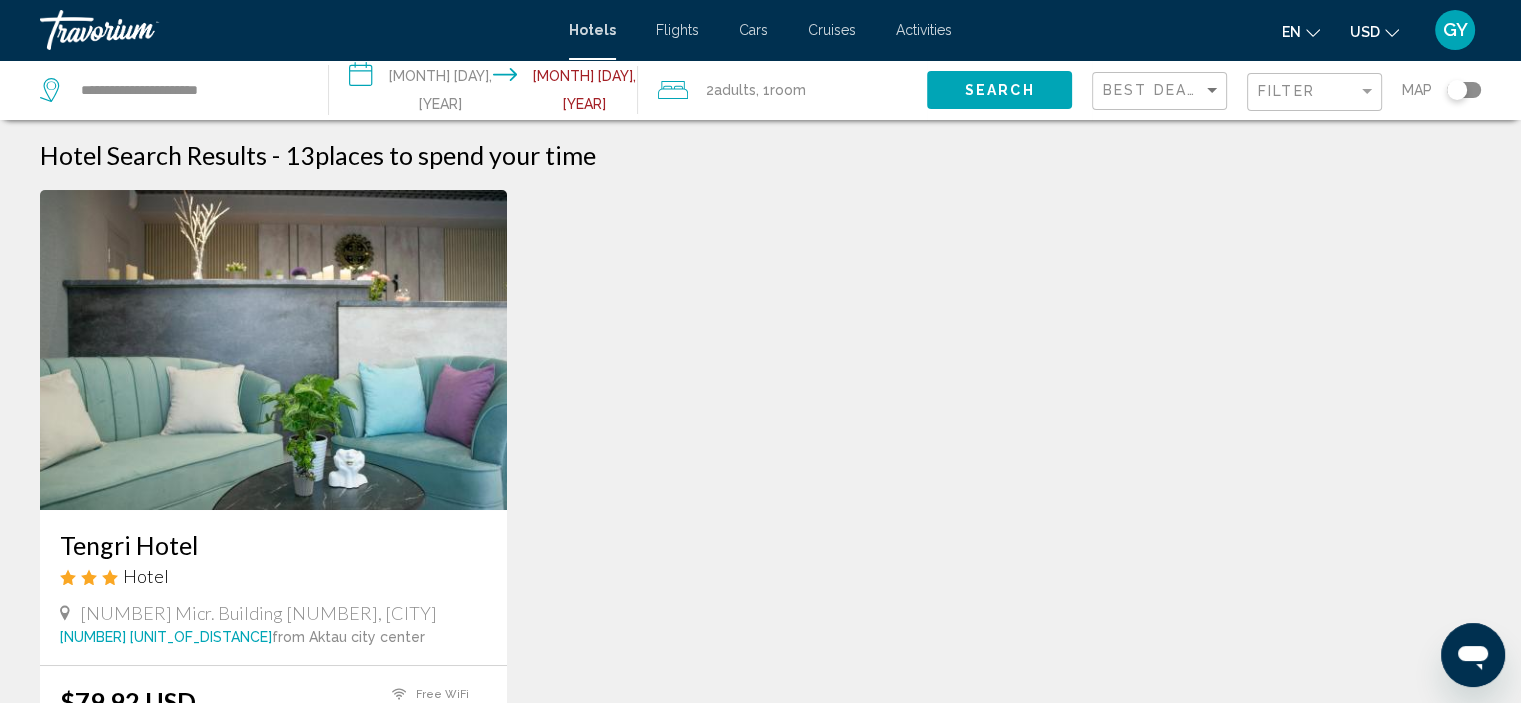 scroll, scrollTop: 0, scrollLeft: 0, axis: both 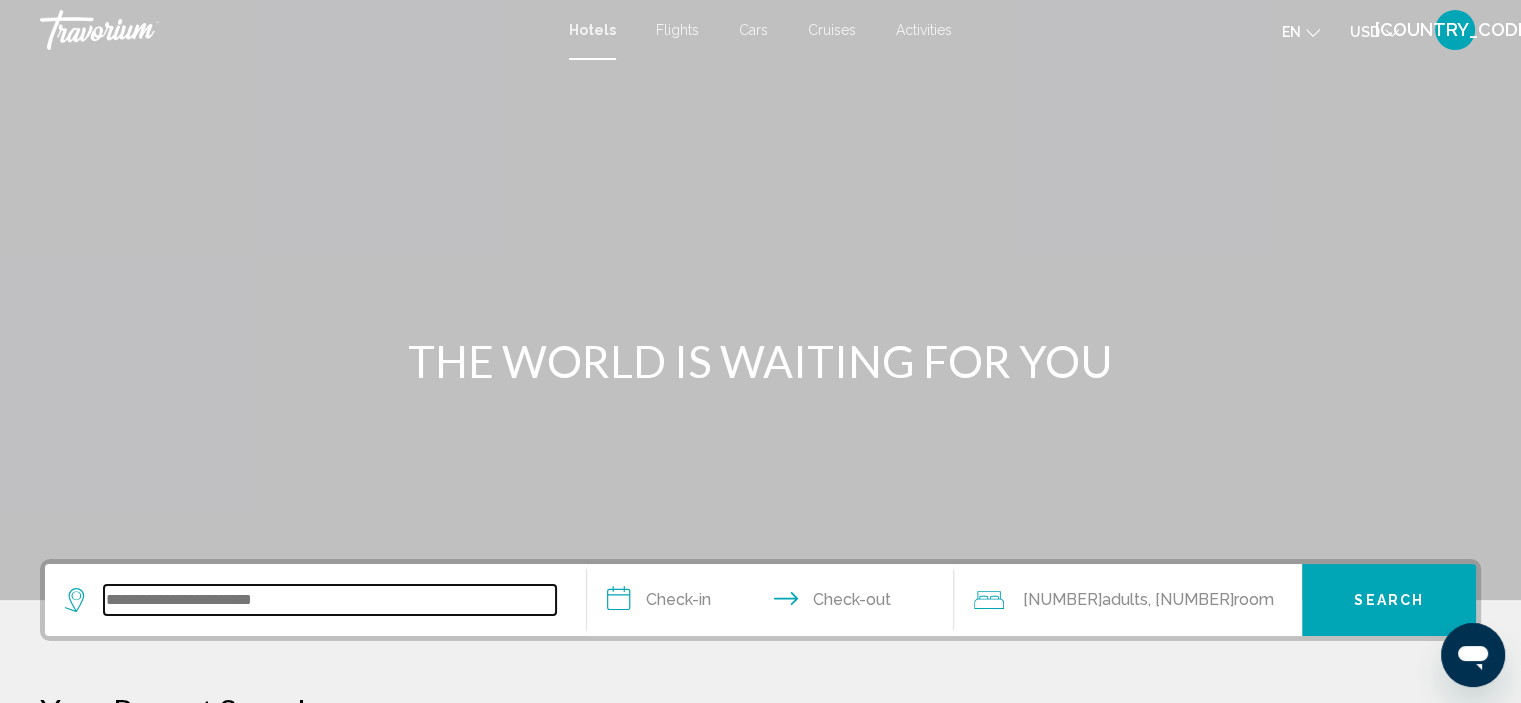 click at bounding box center (330, 600) 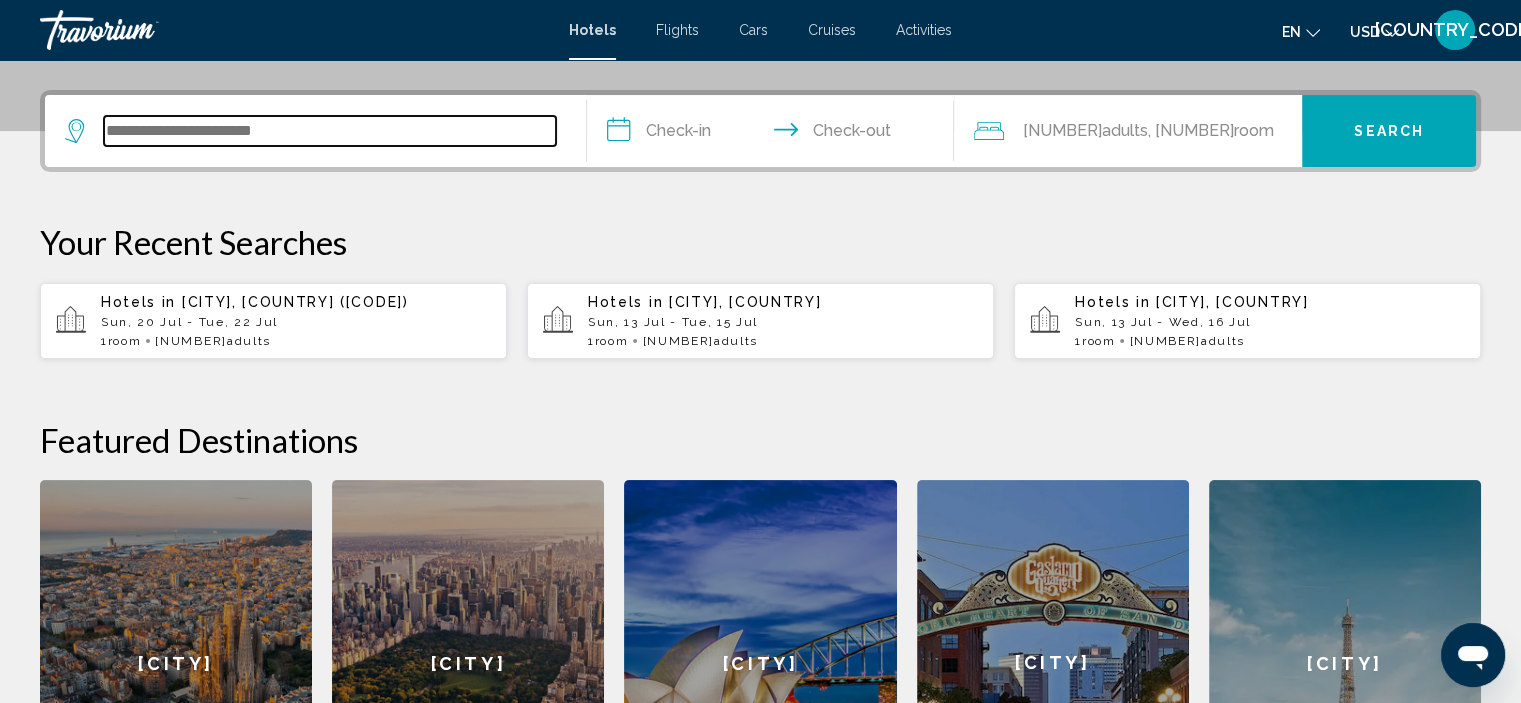 scroll, scrollTop: 493, scrollLeft: 0, axis: vertical 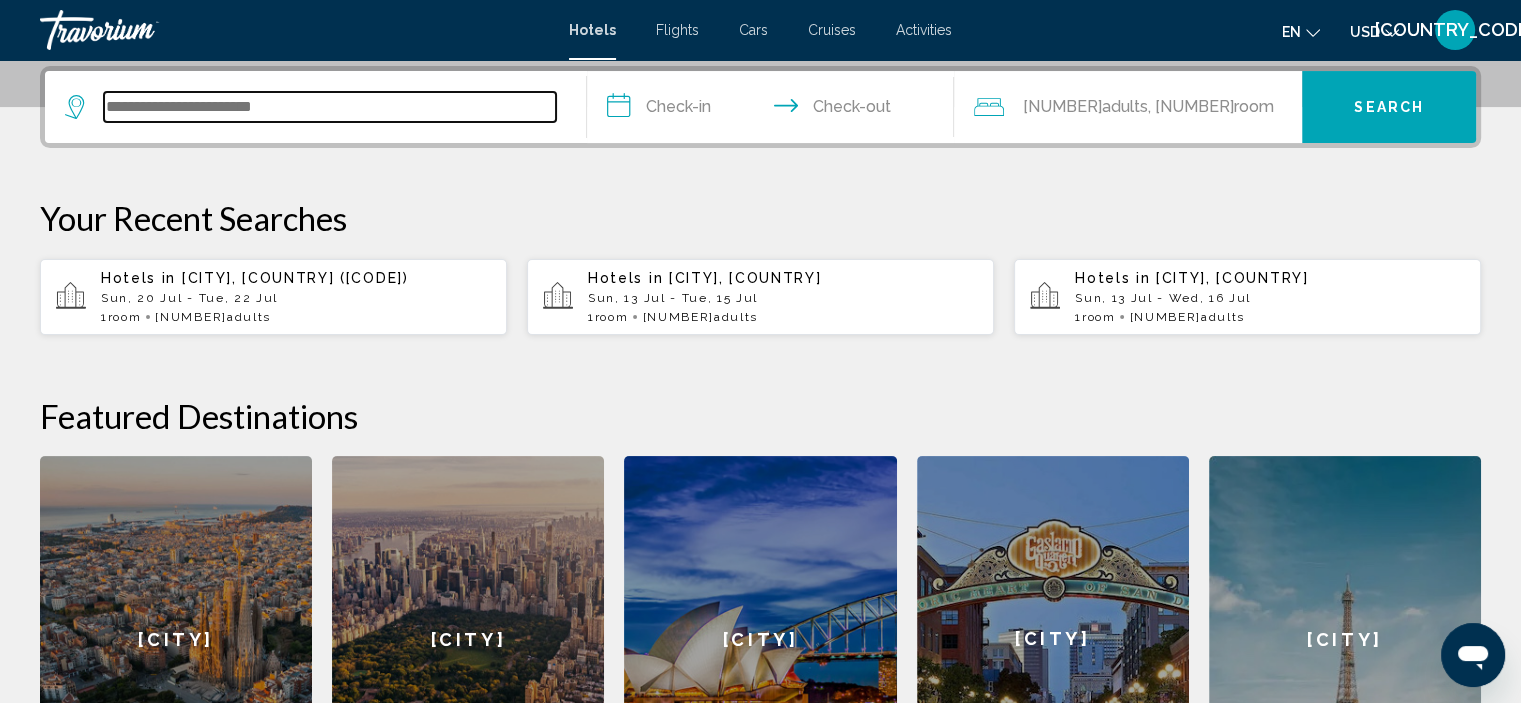click at bounding box center [330, 107] 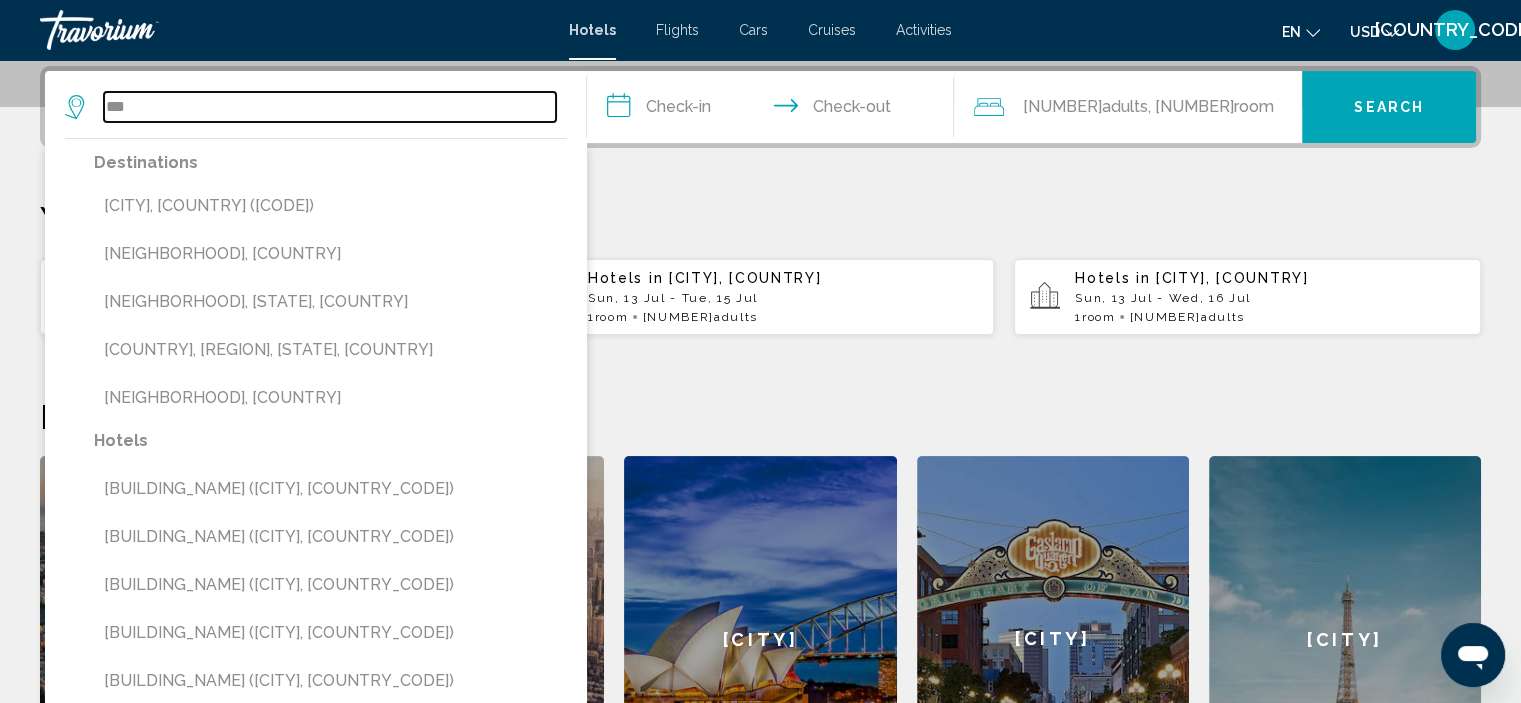 type on "**" 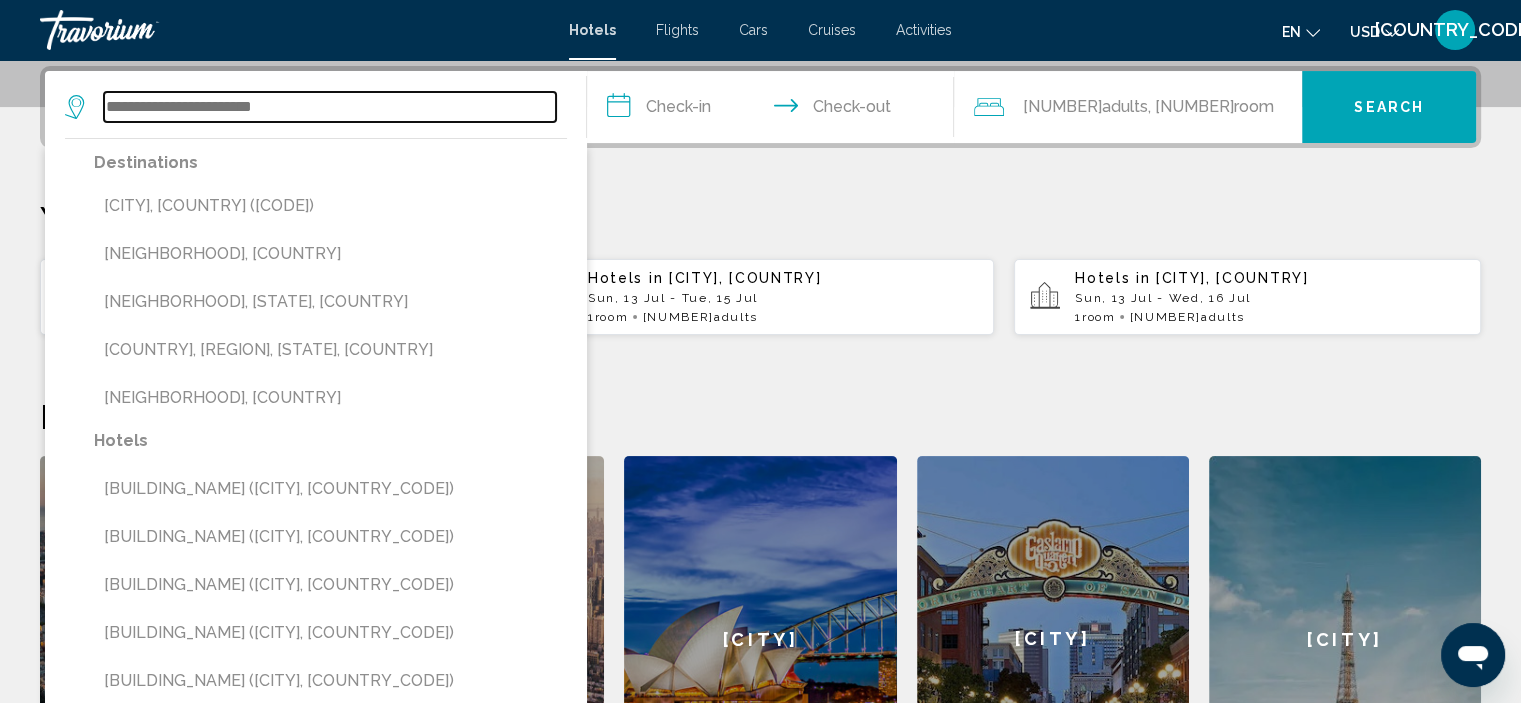 click at bounding box center [330, 107] 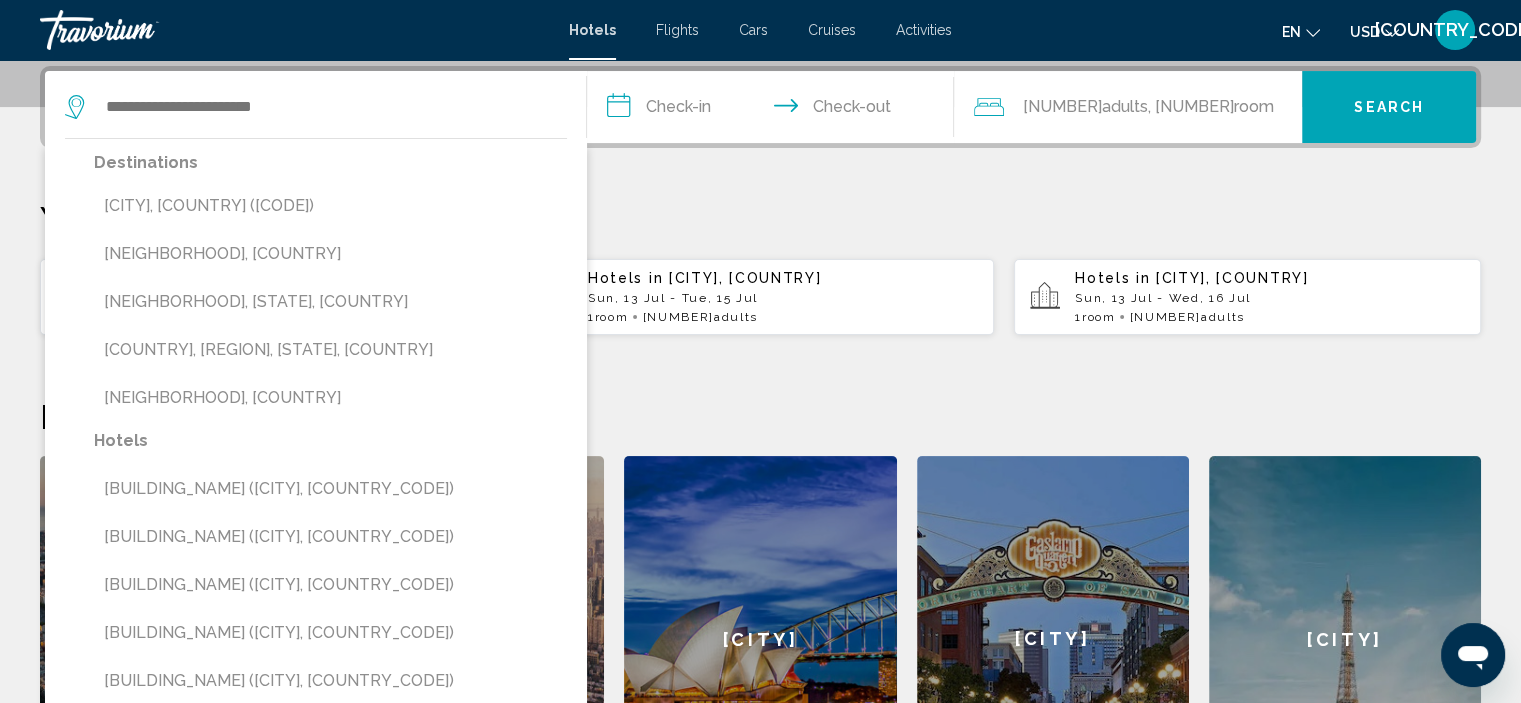 click on "**********" at bounding box center [760, 444] 